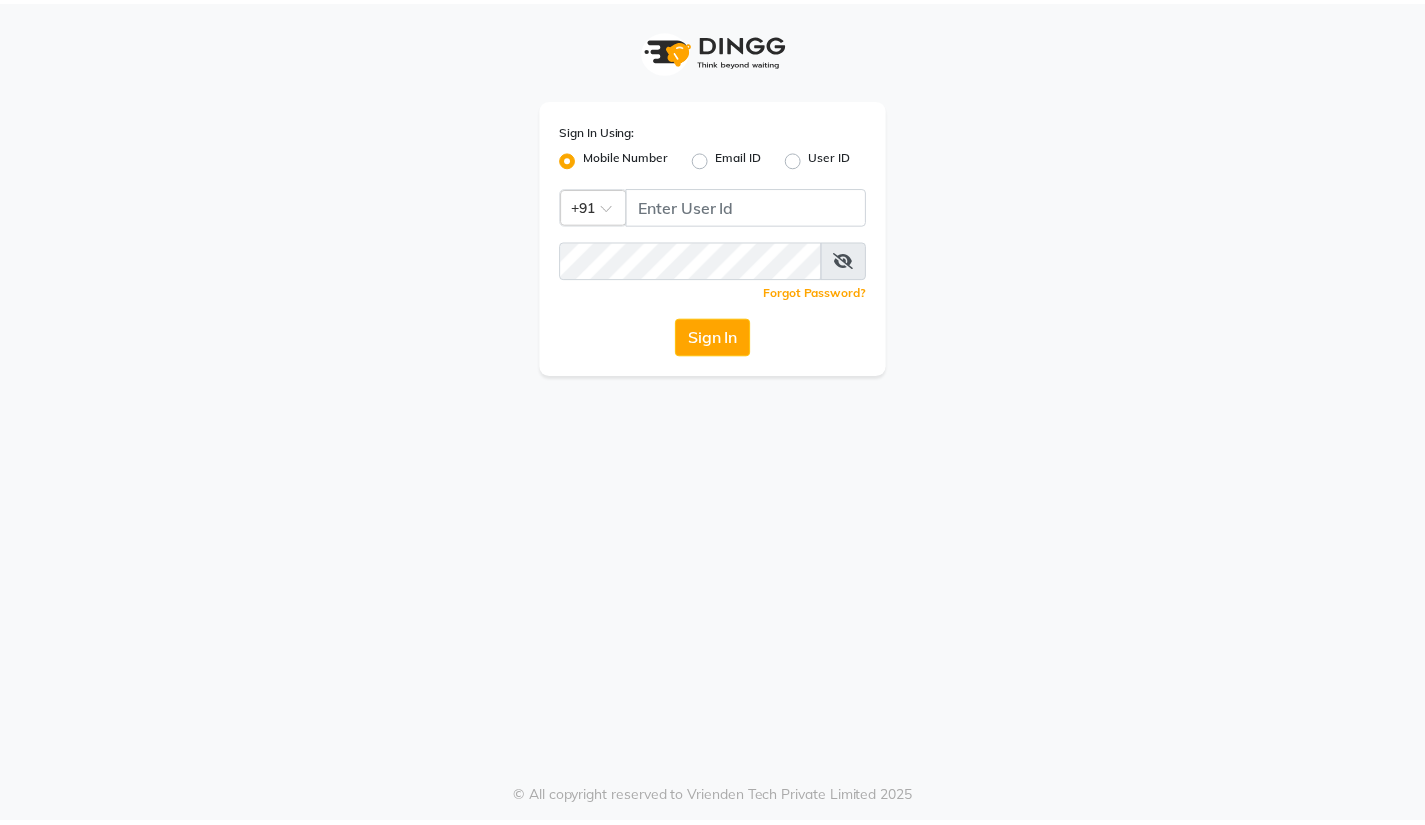 scroll, scrollTop: 0, scrollLeft: 0, axis: both 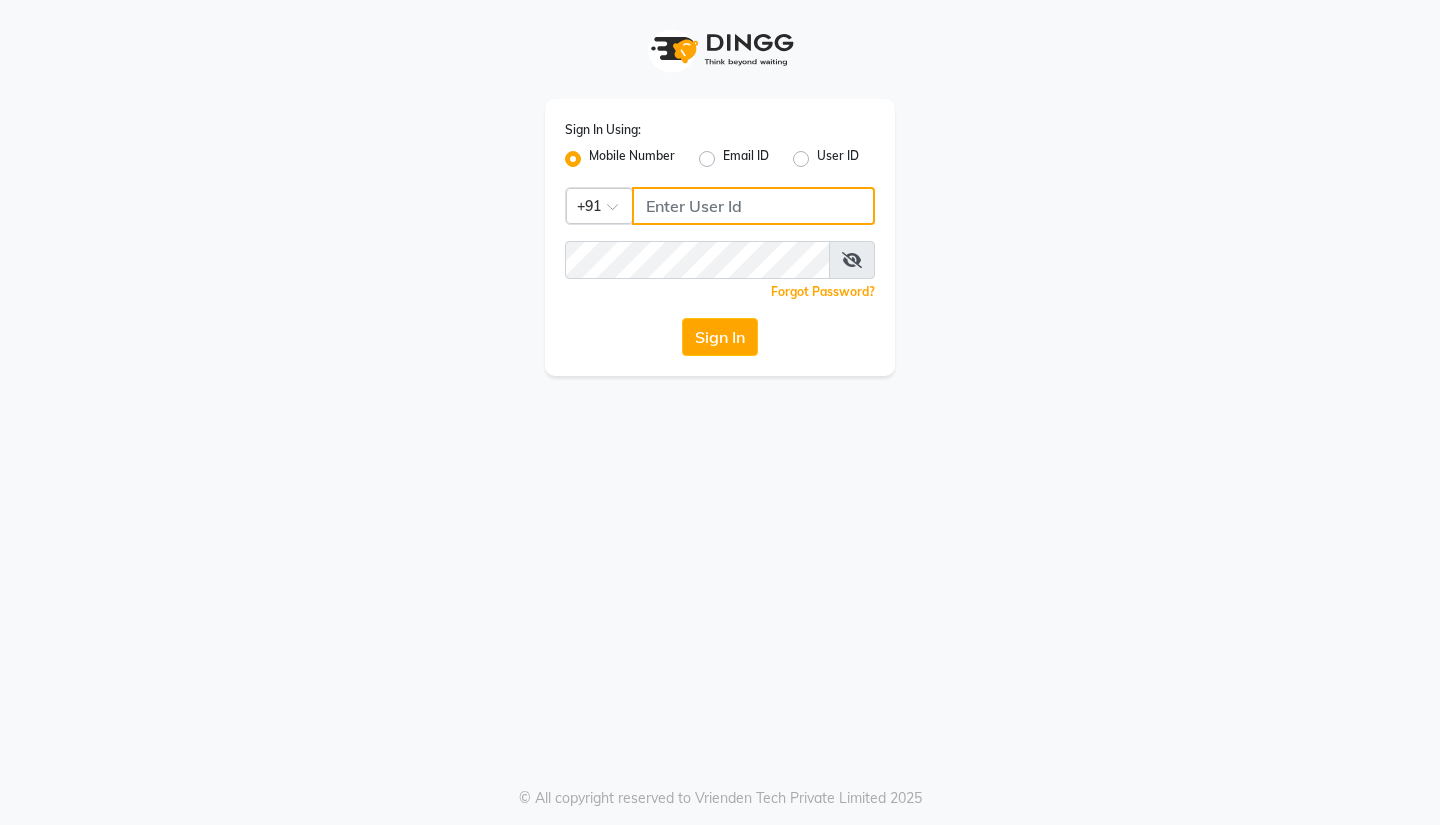 click 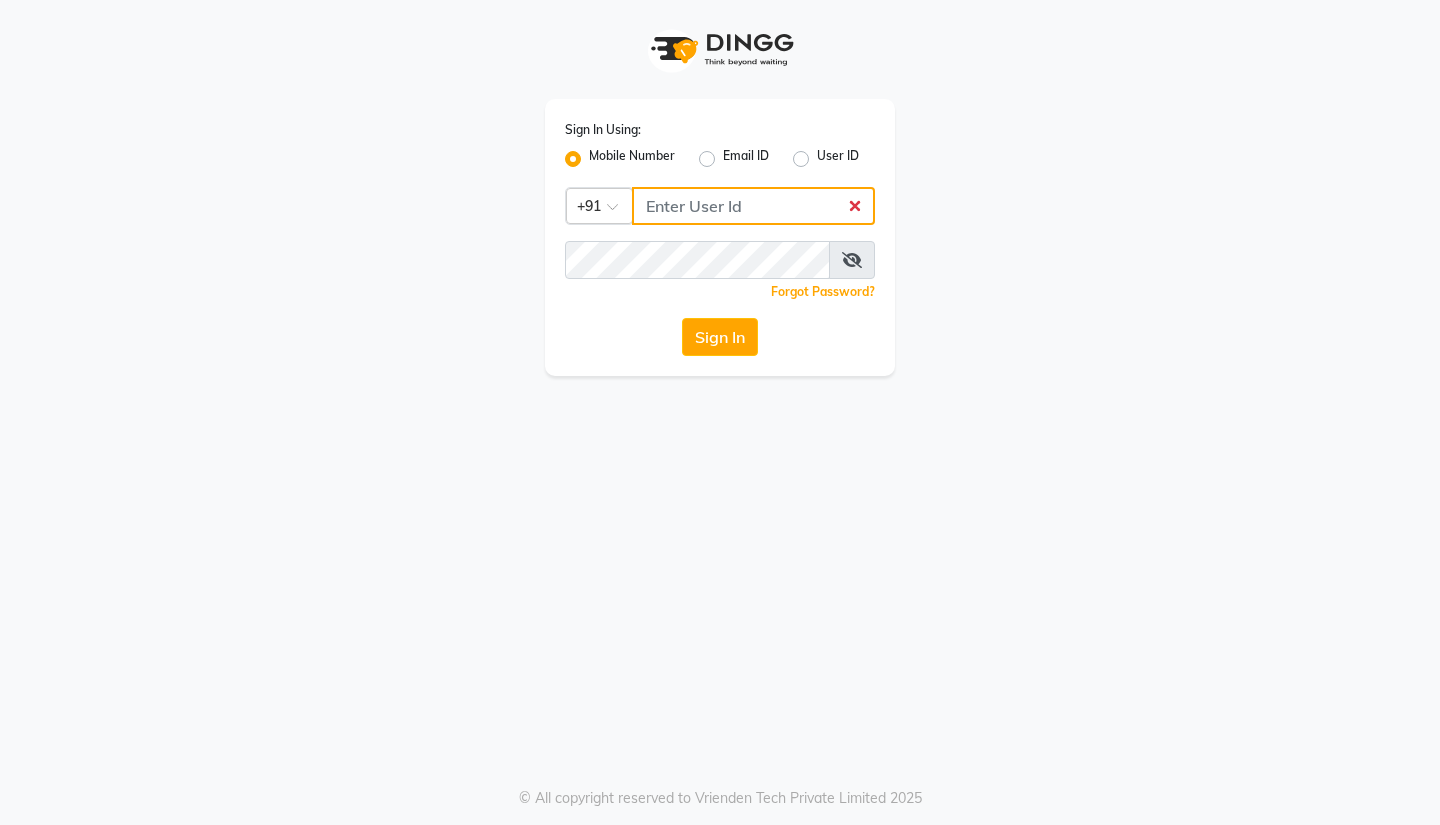 type on "3097658911" 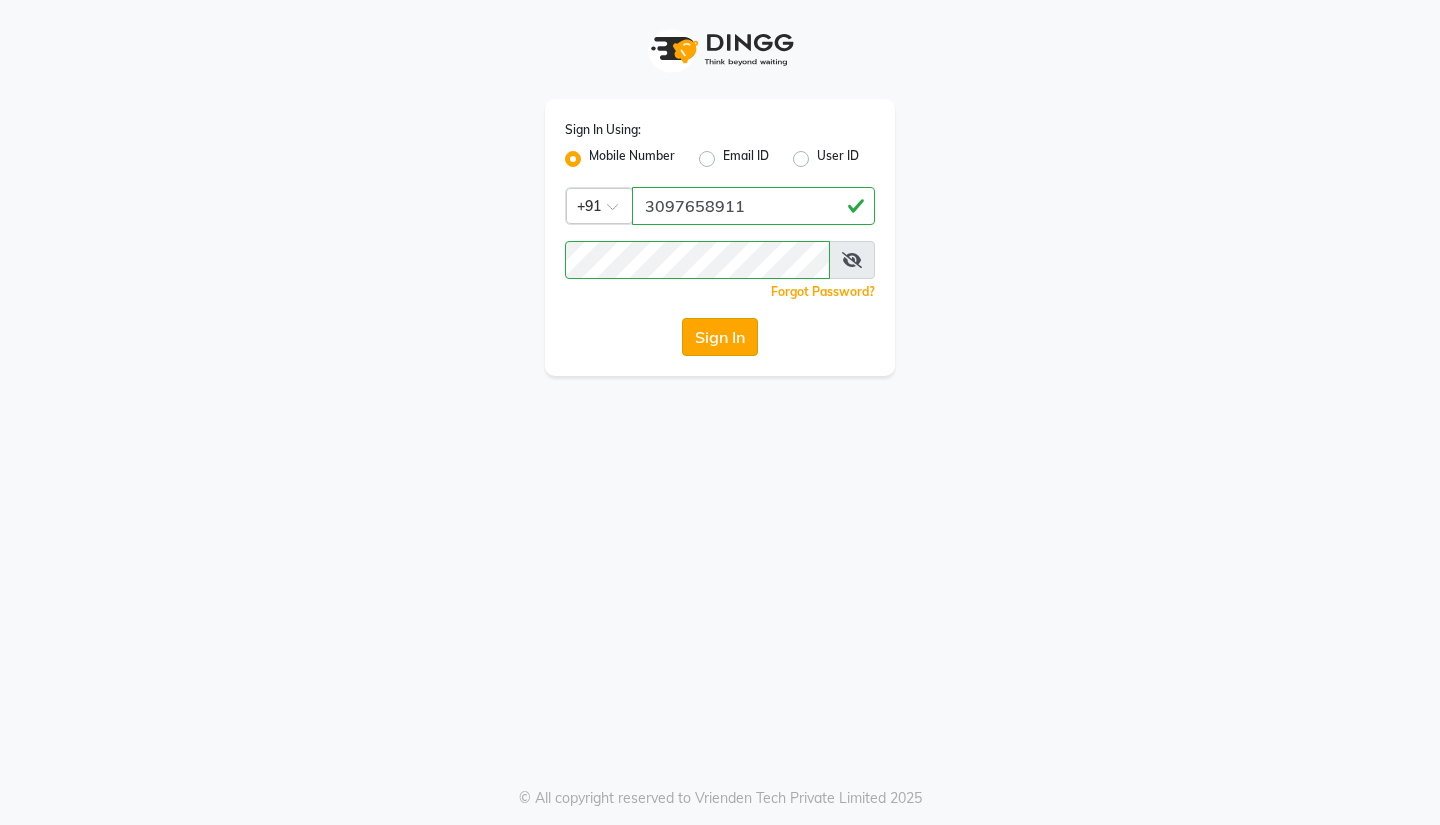 click on "Sign In" 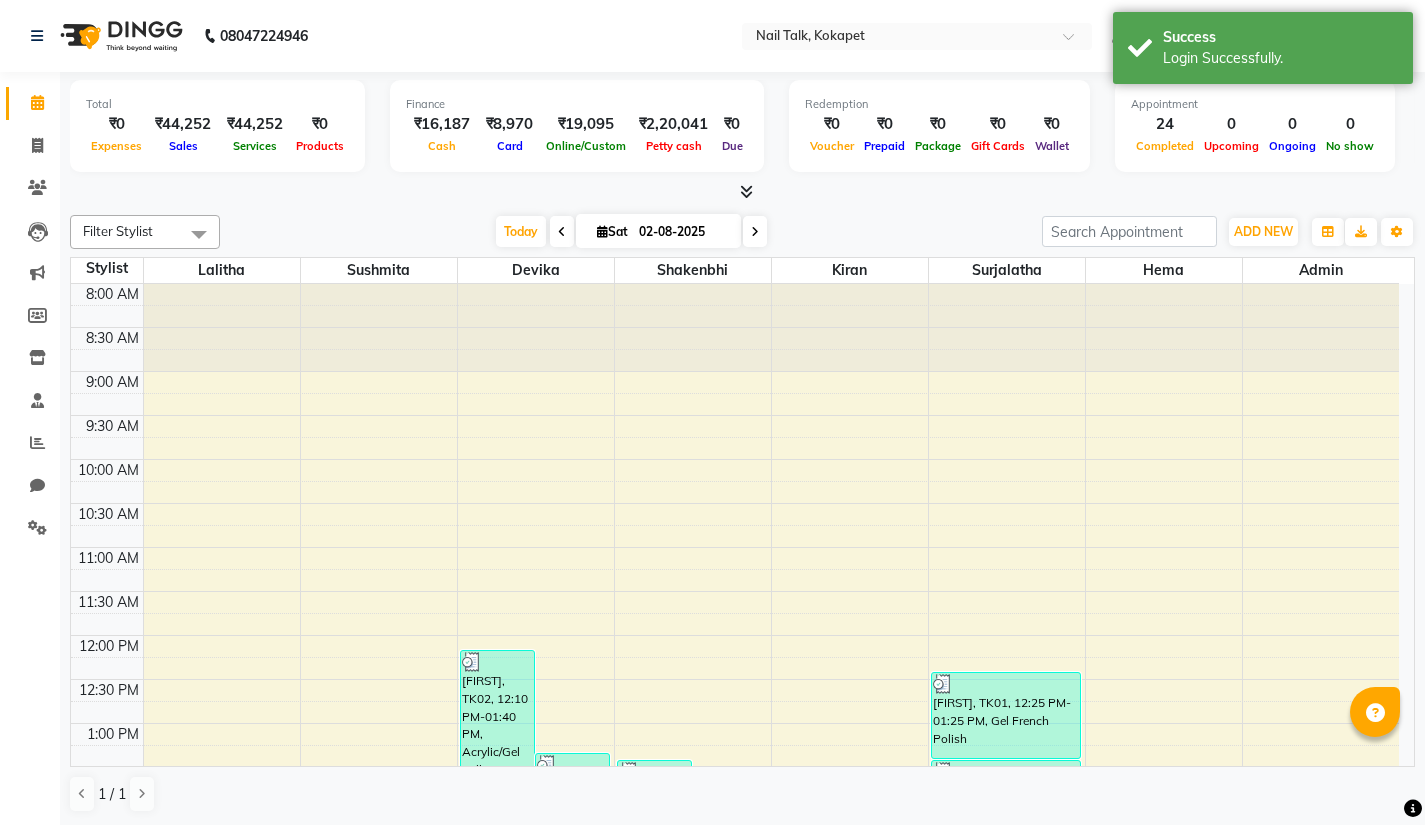 scroll, scrollTop: 0, scrollLeft: 0, axis: both 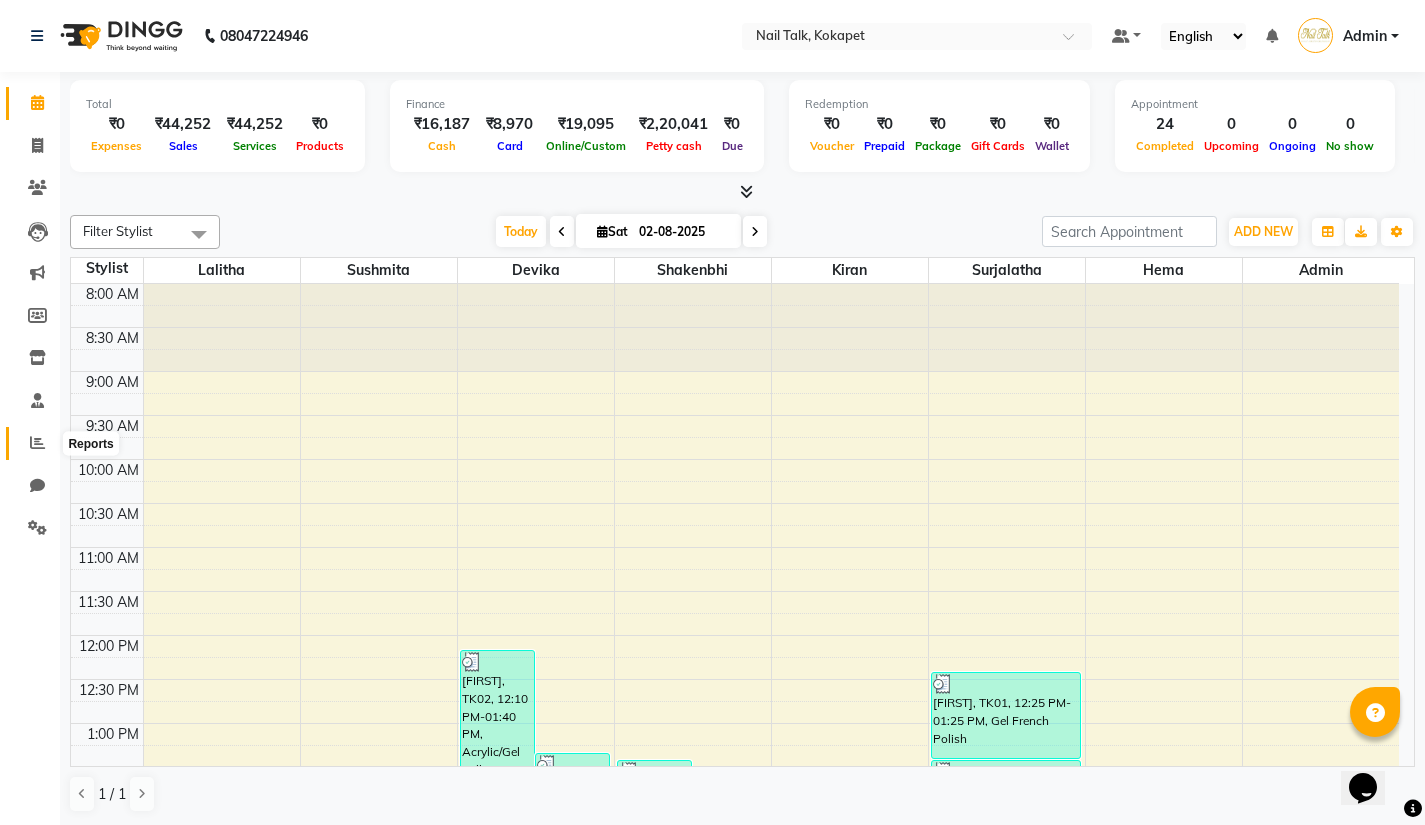 click 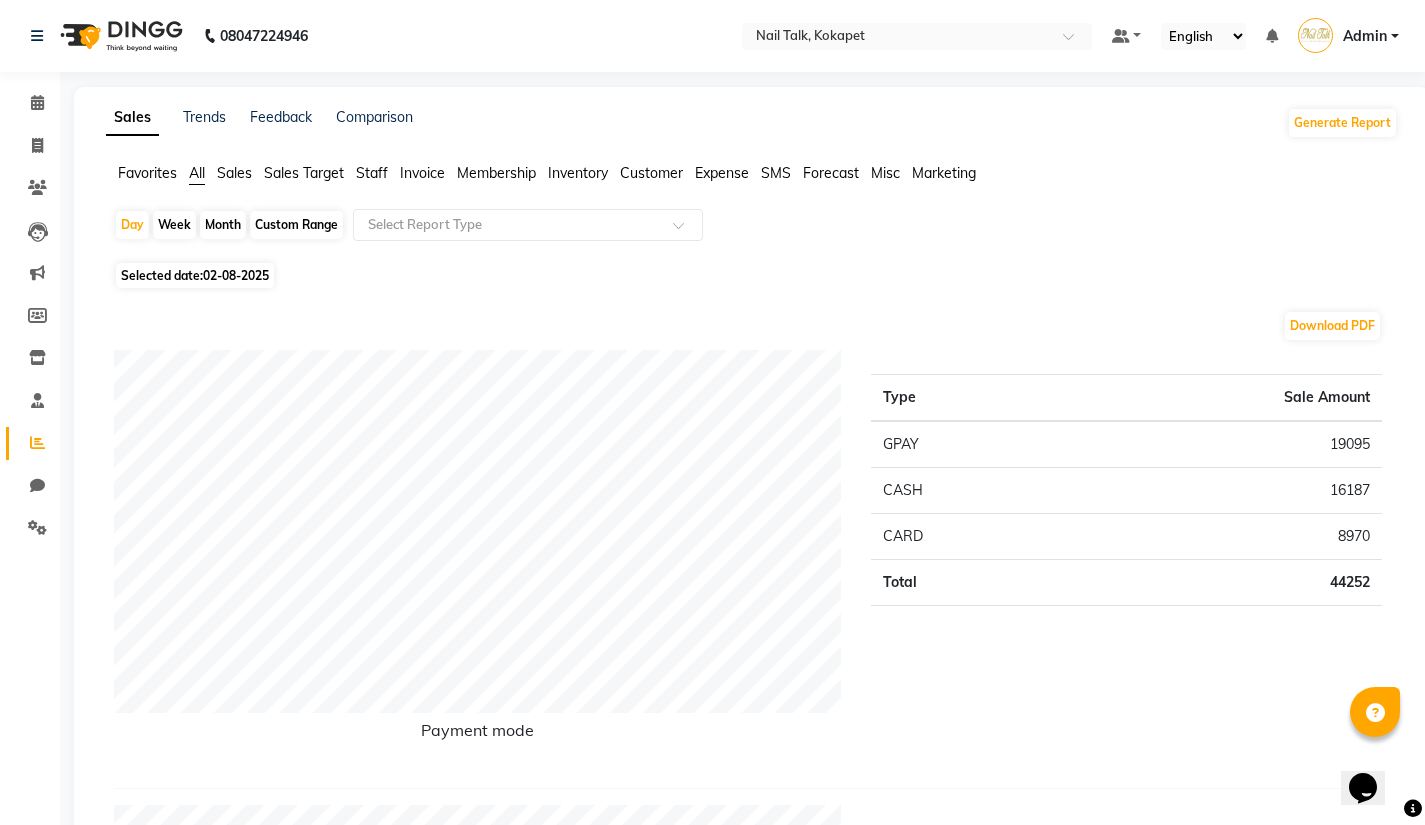 click on "Custom Range" 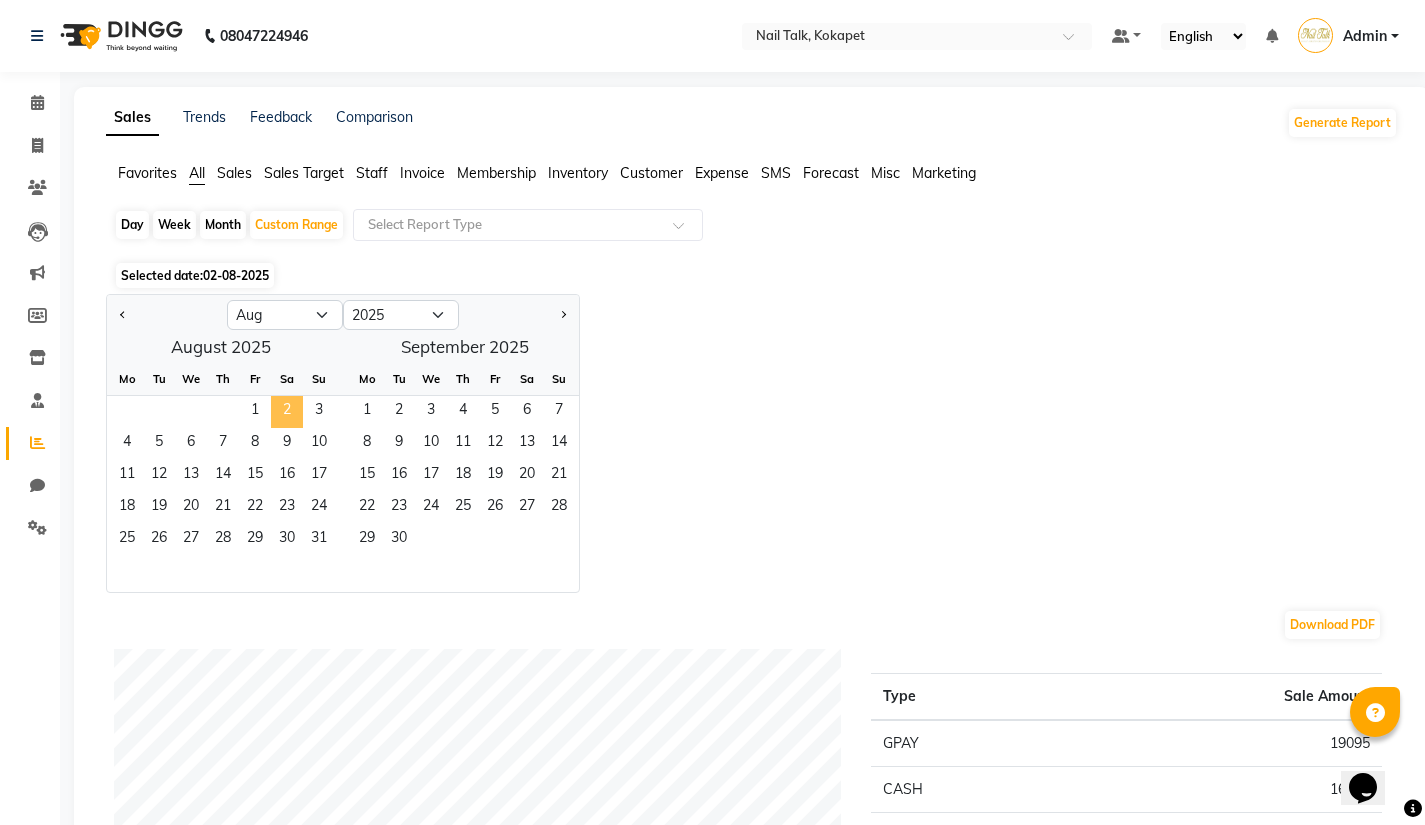 click on "2" 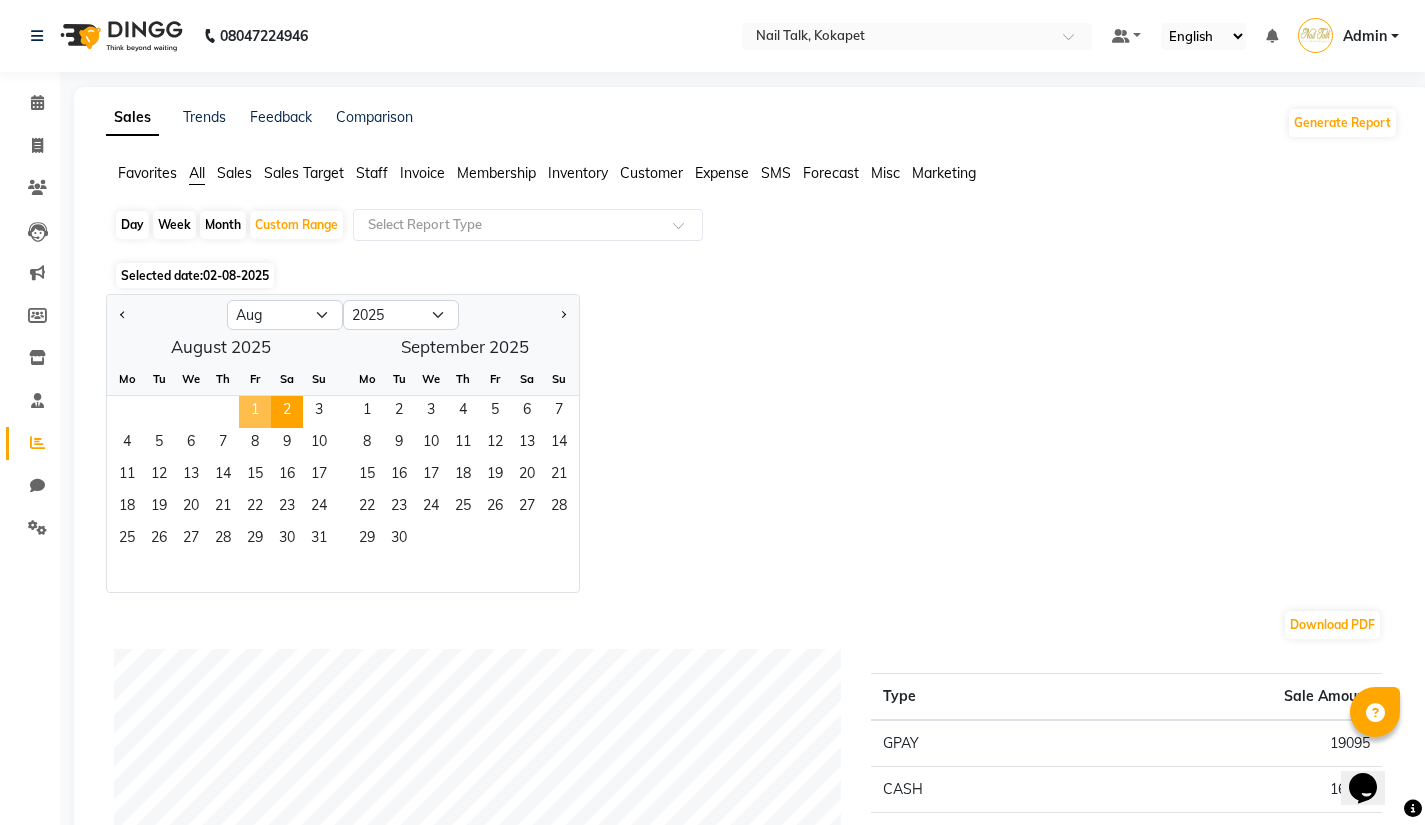 click on "1" 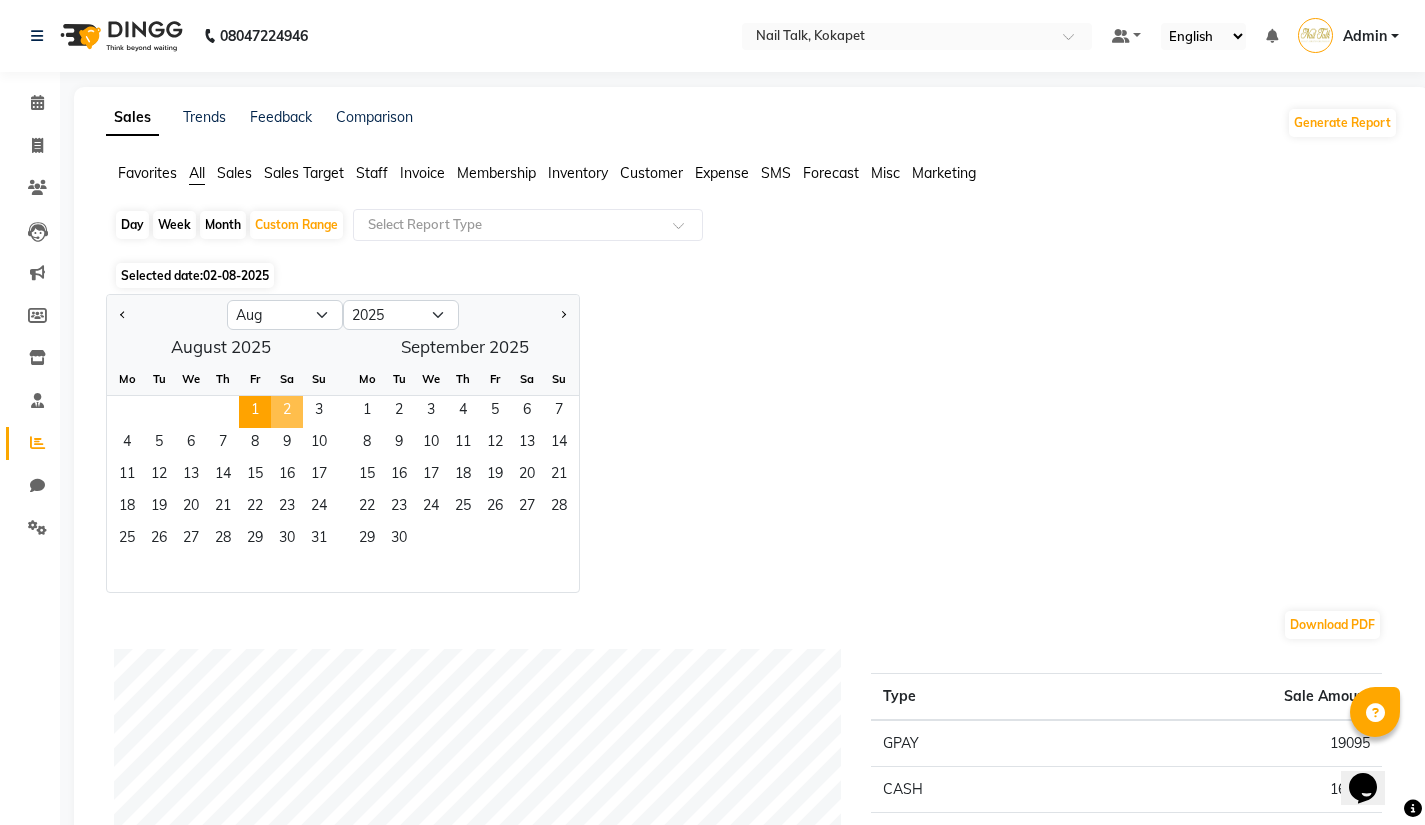 click on "2" 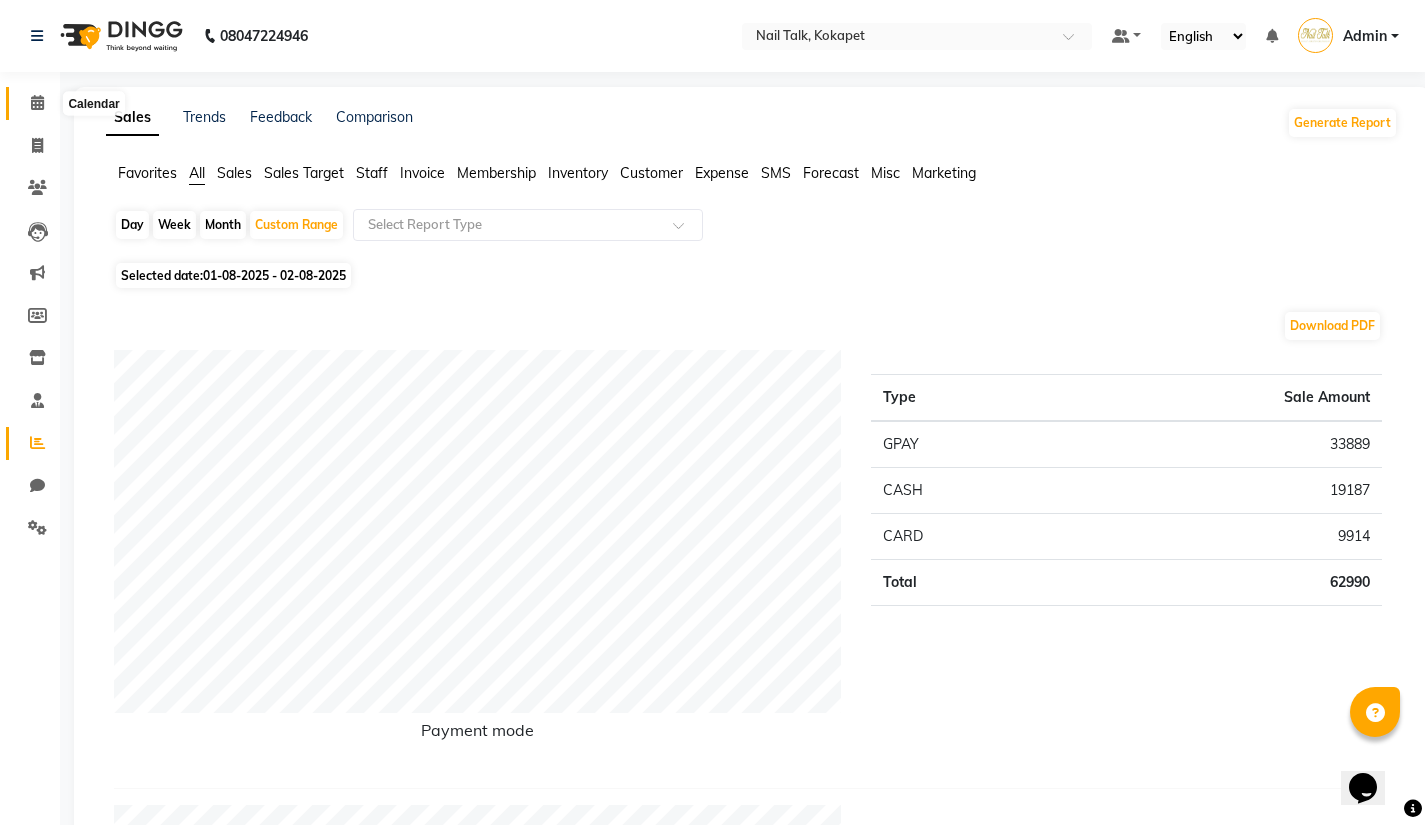 click 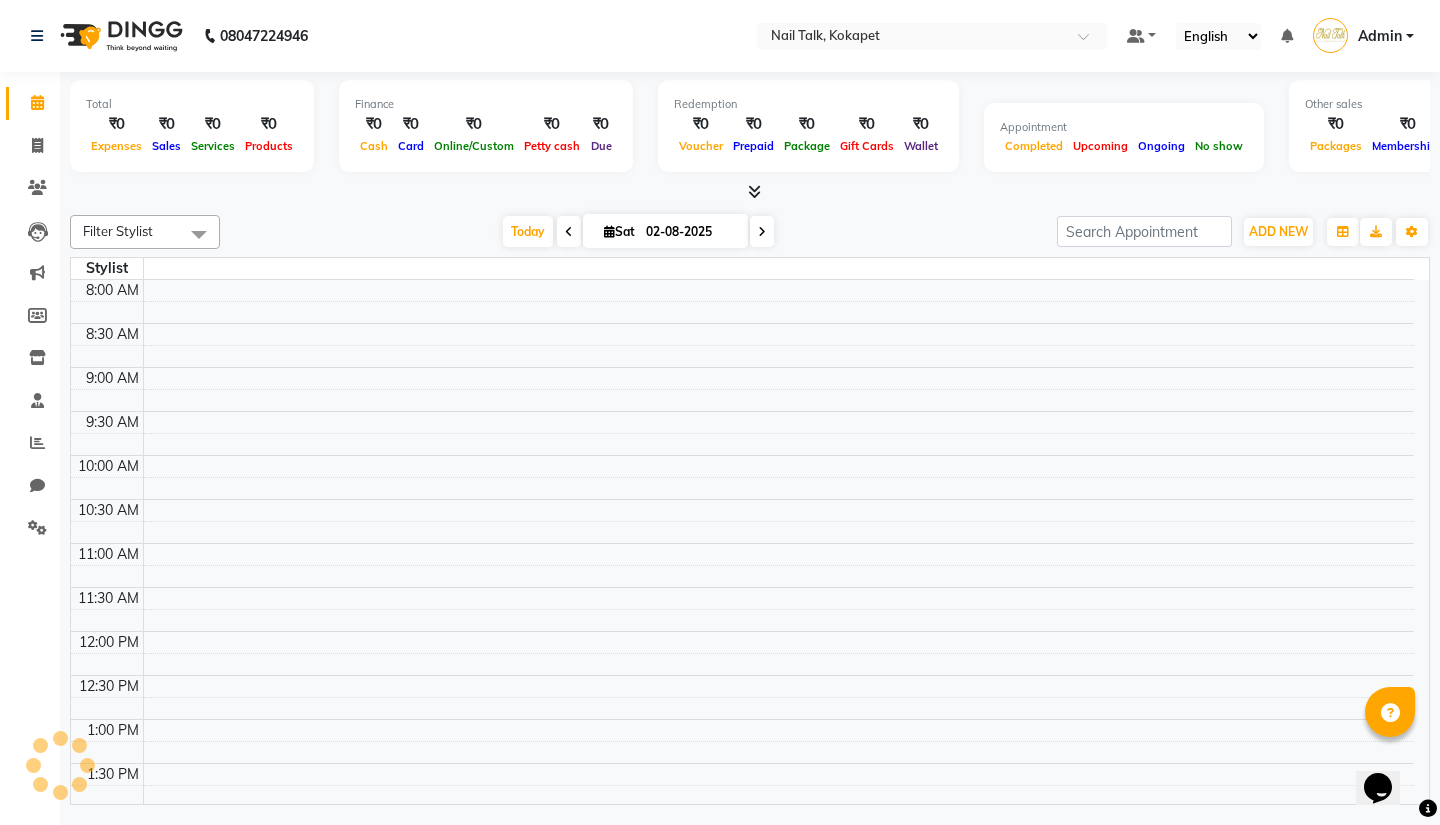 scroll, scrollTop: 0, scrollLeft: 0, axis: both 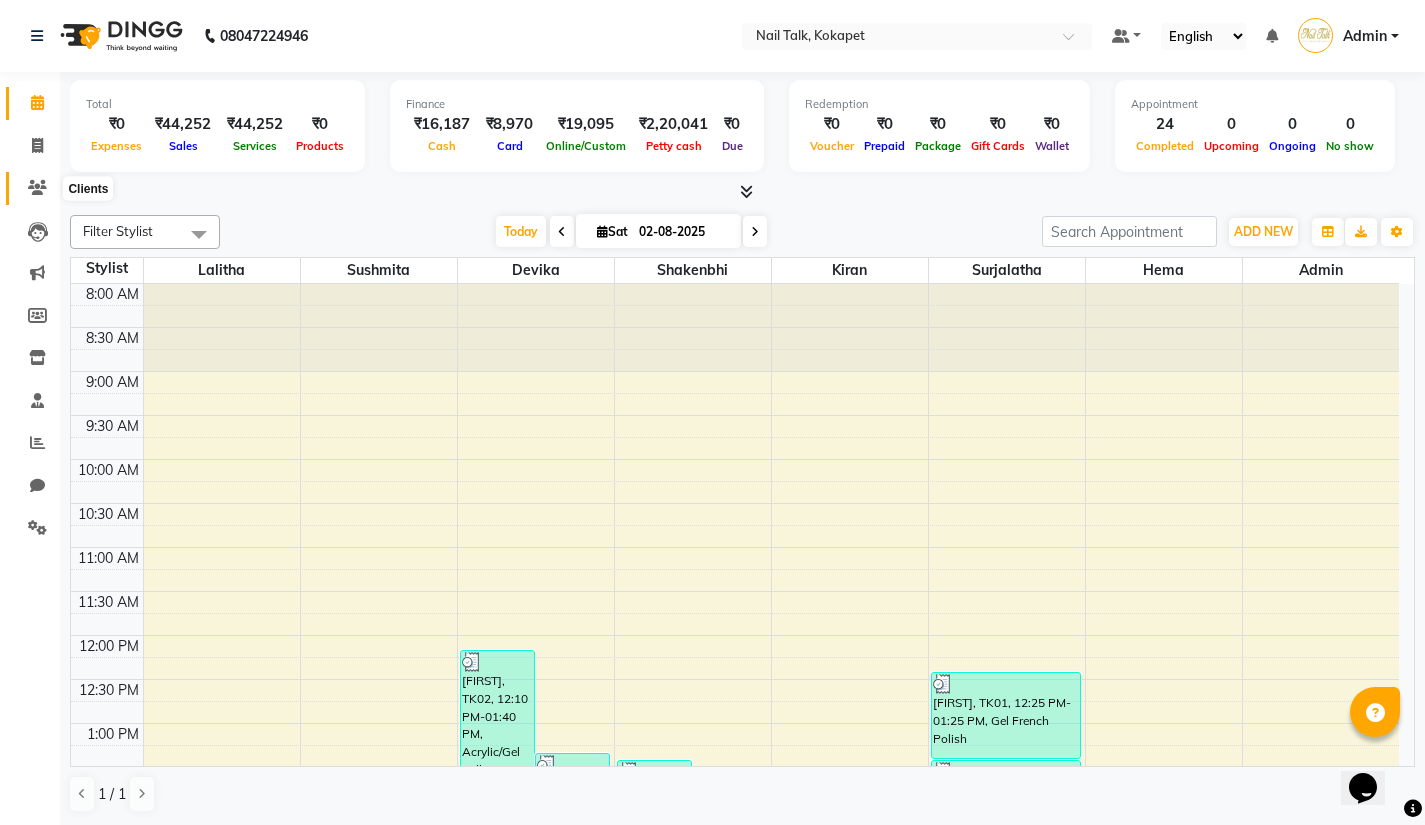 click 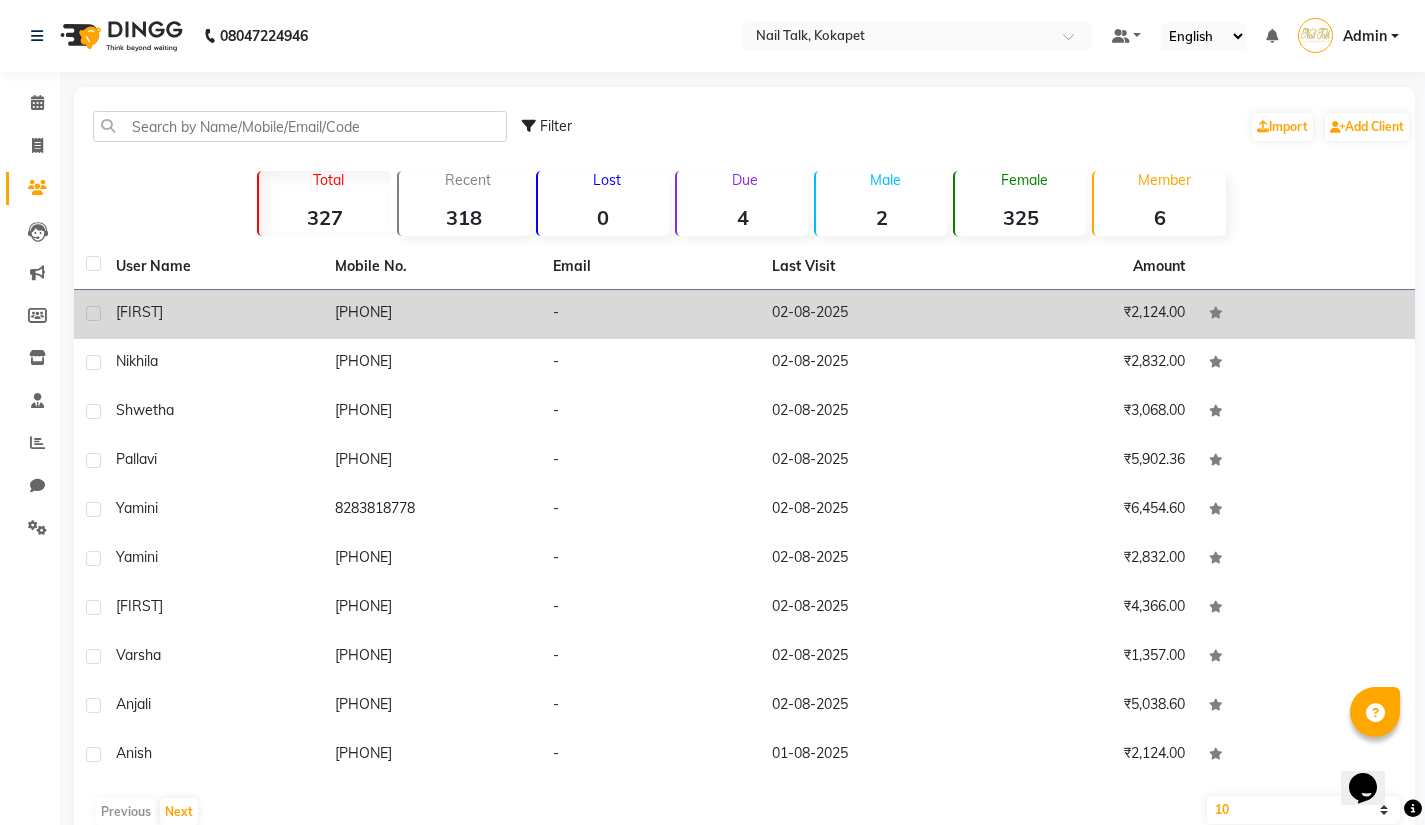 click on "02-08-2025" 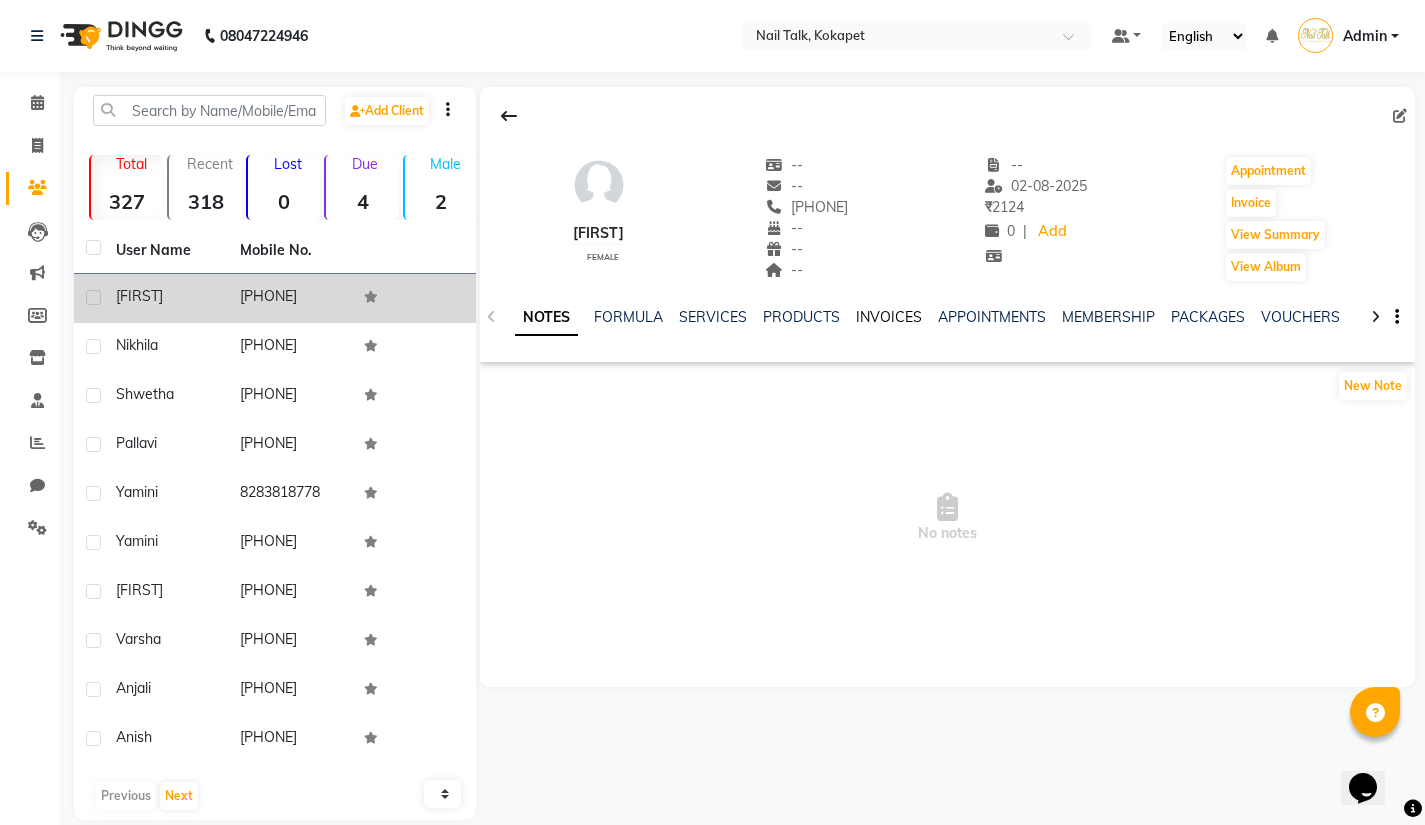 click on "INVOICES" 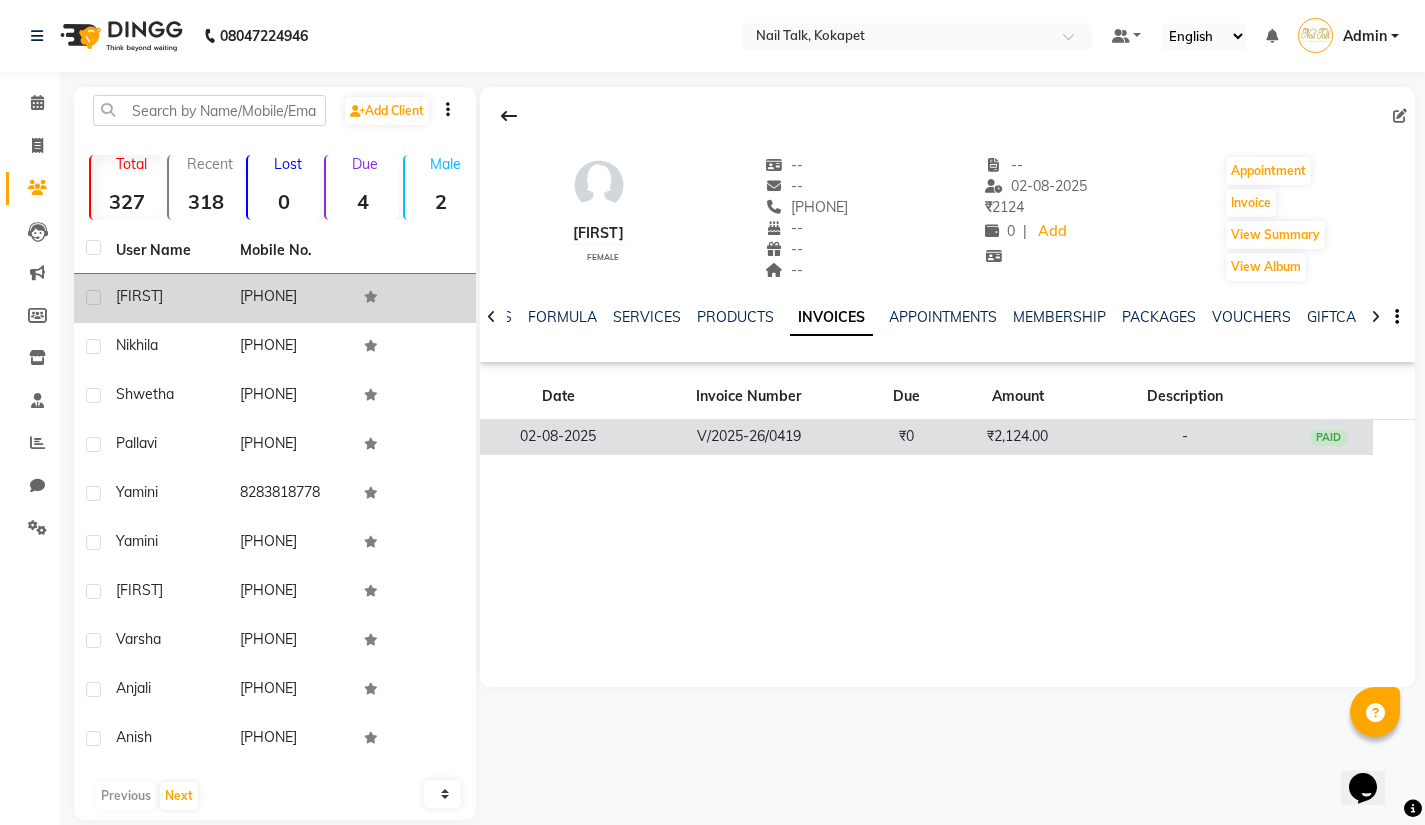 click on "₹2,124.00" 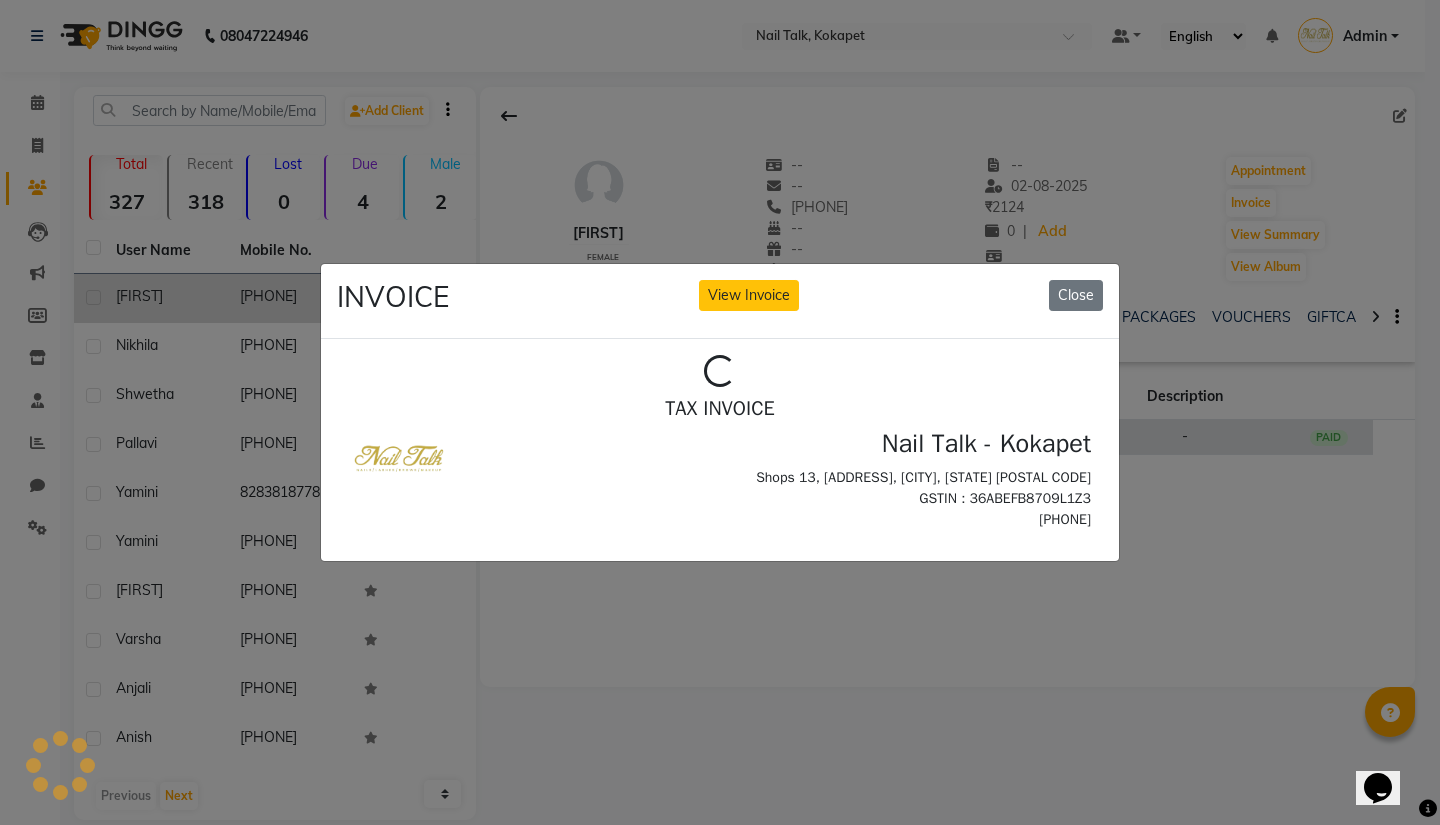 scroll, scrollTop: 0, scrollLeft: 0, axis: both 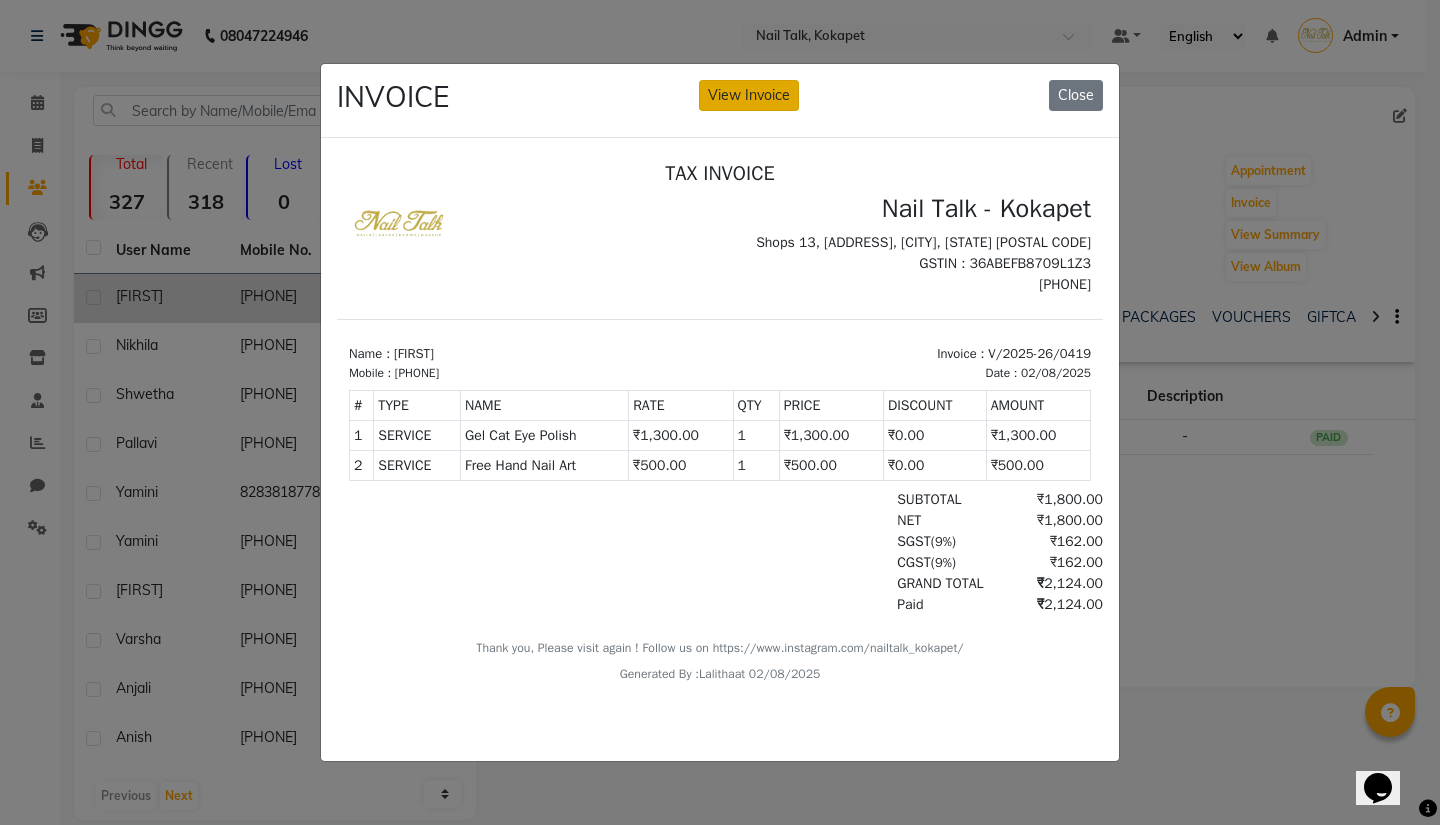 click on "View Invoice" 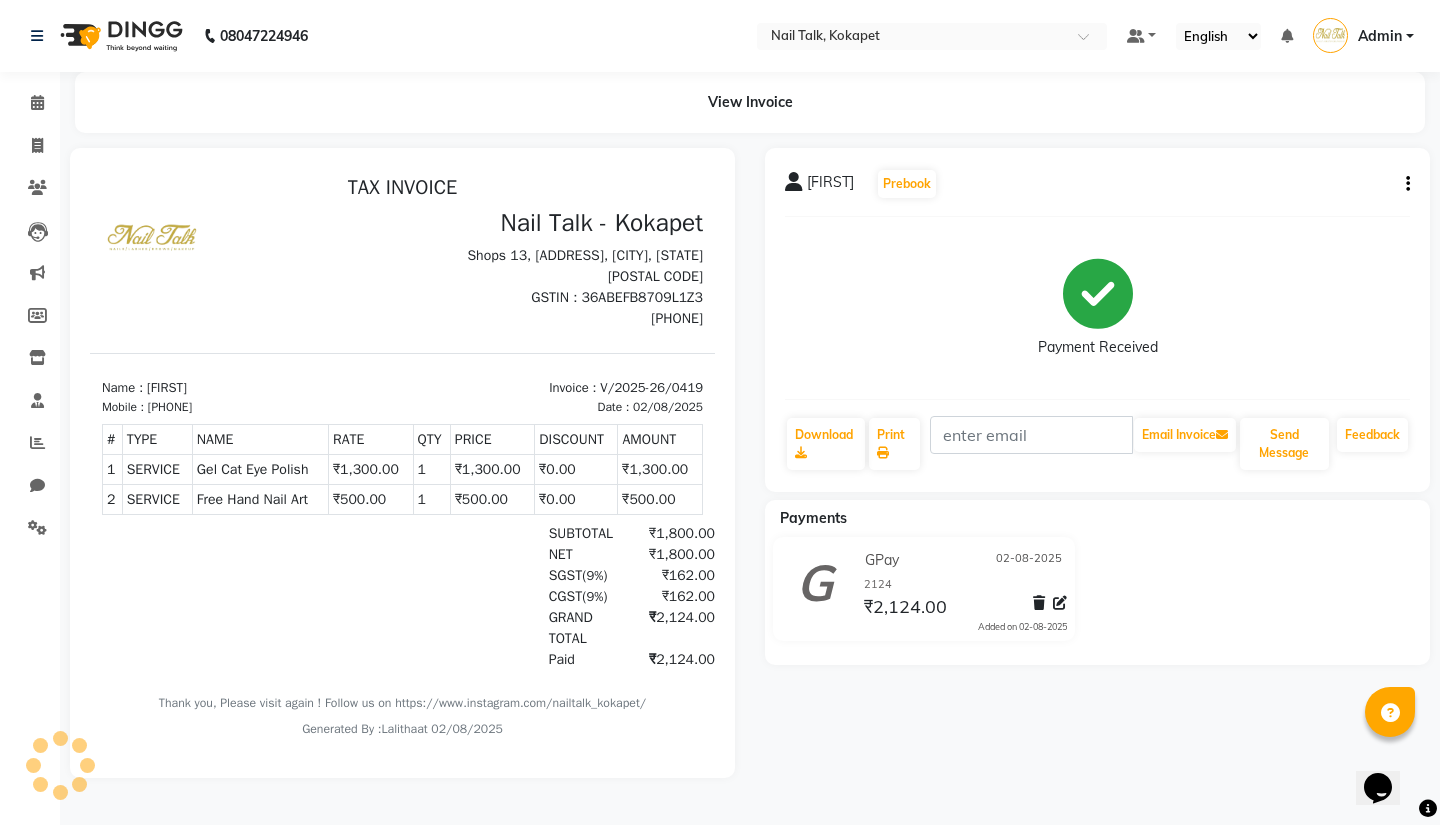 scroll, scrollTop: 0, scrollLeft: 0, axis: both 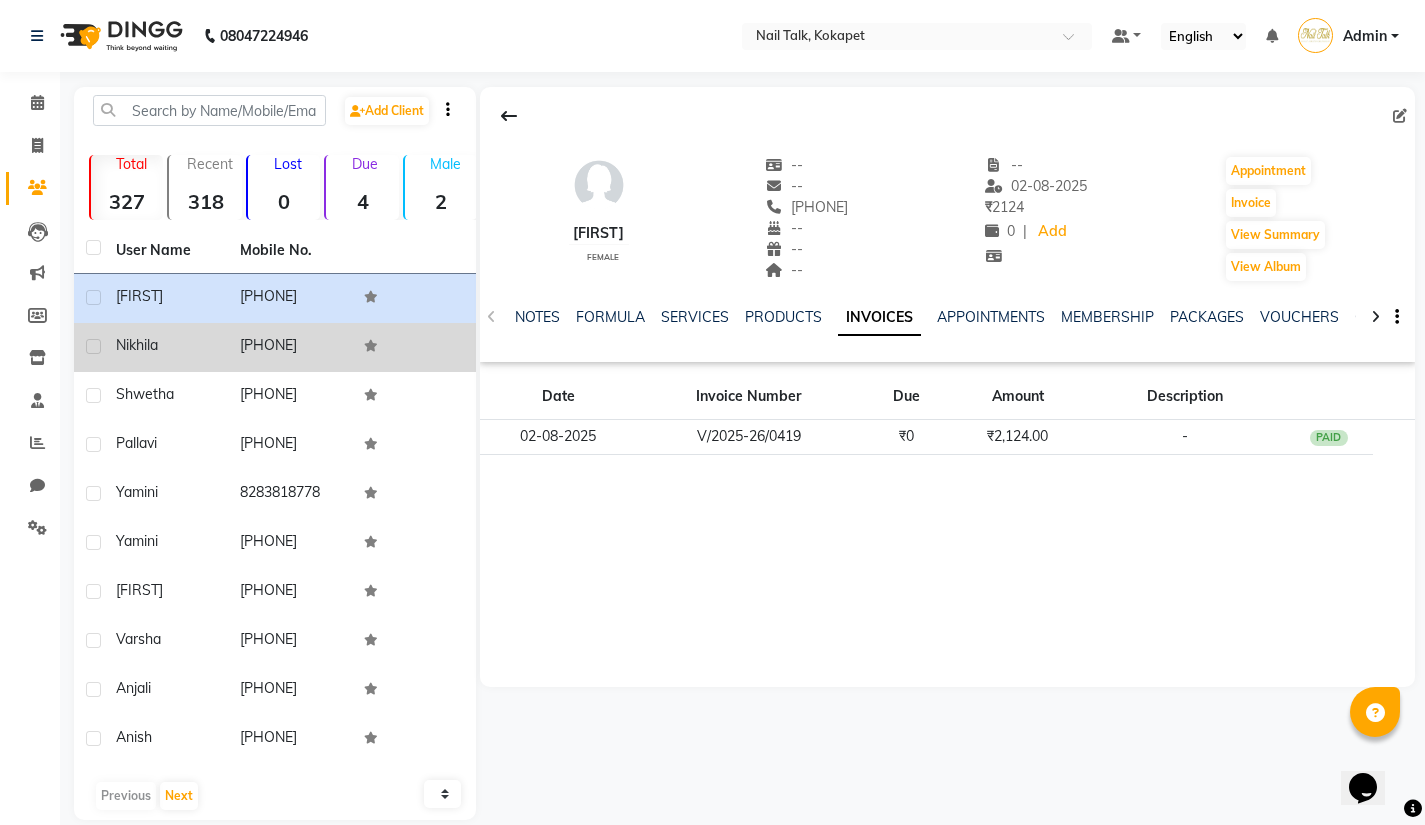 click on "[PHONE]" 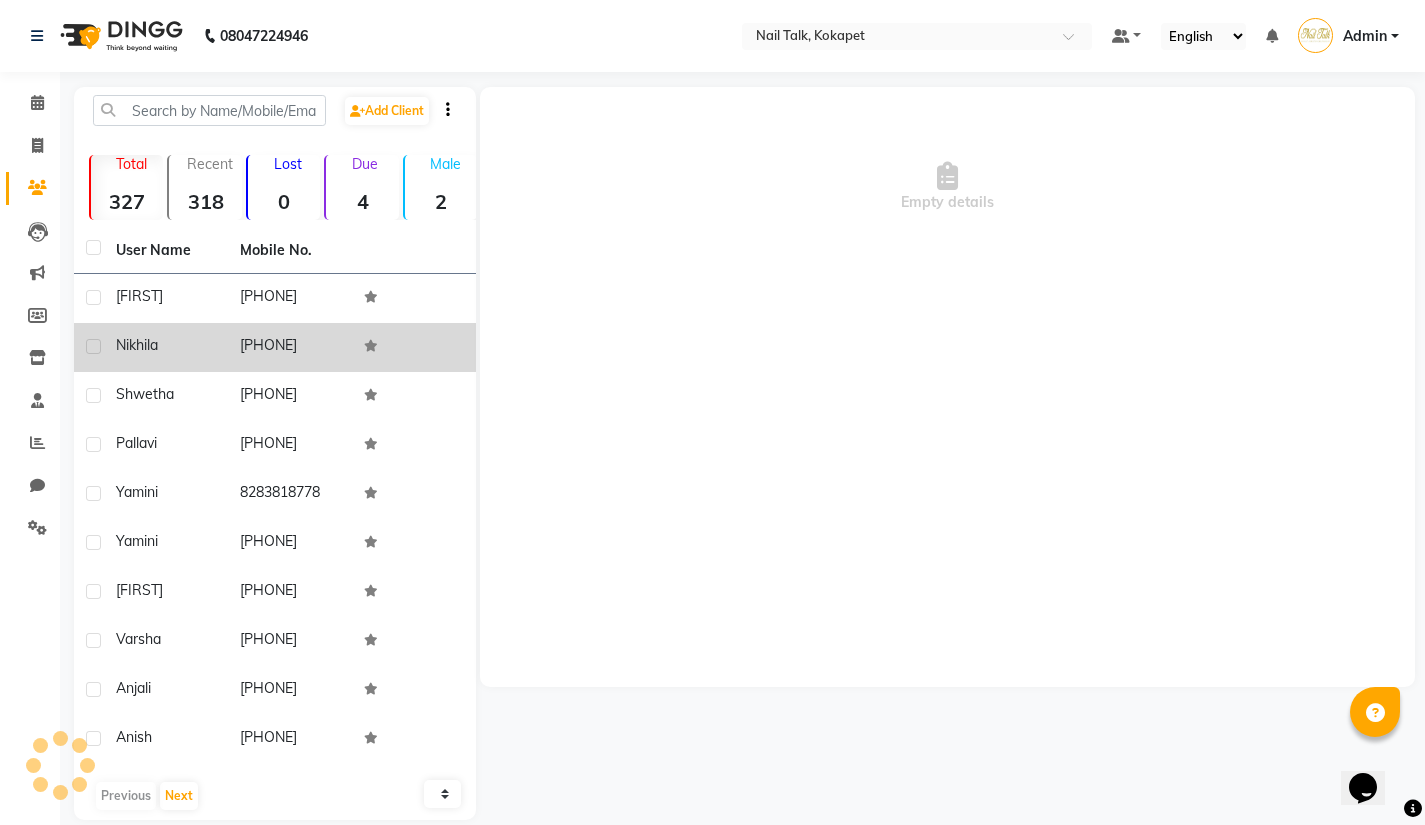 click on "[PHONE]" 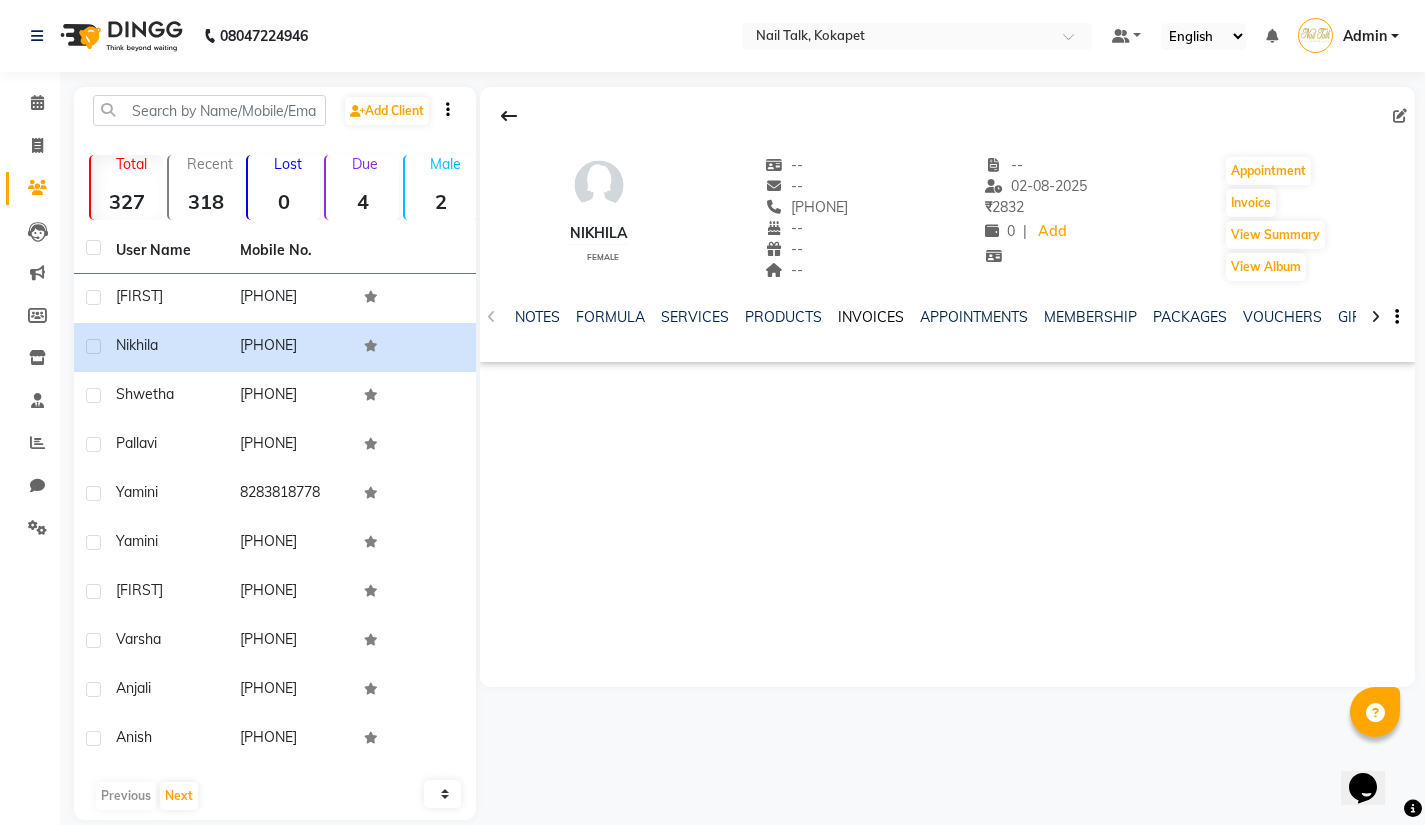 click on "INVOICES" 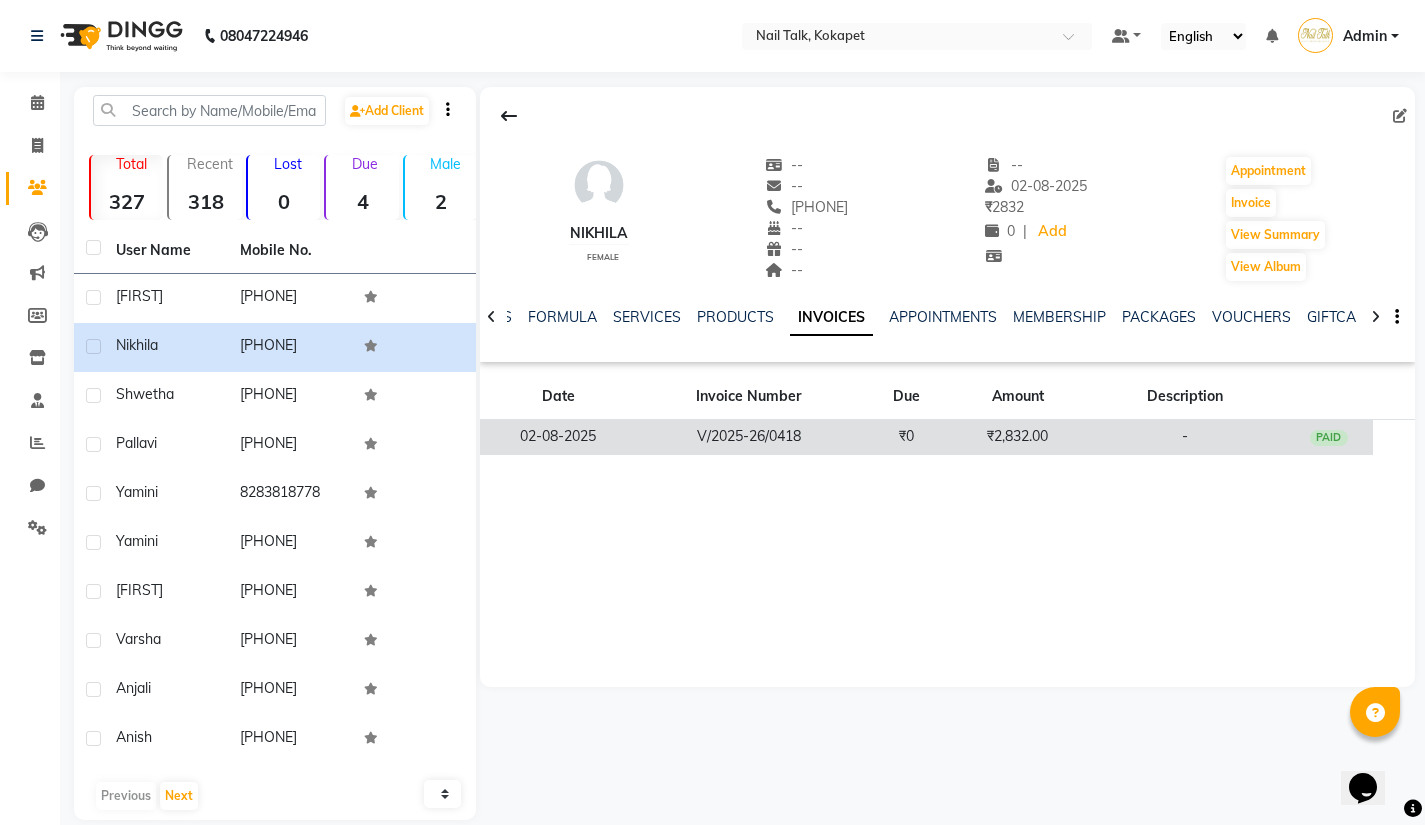 click on "₹2,832.00" 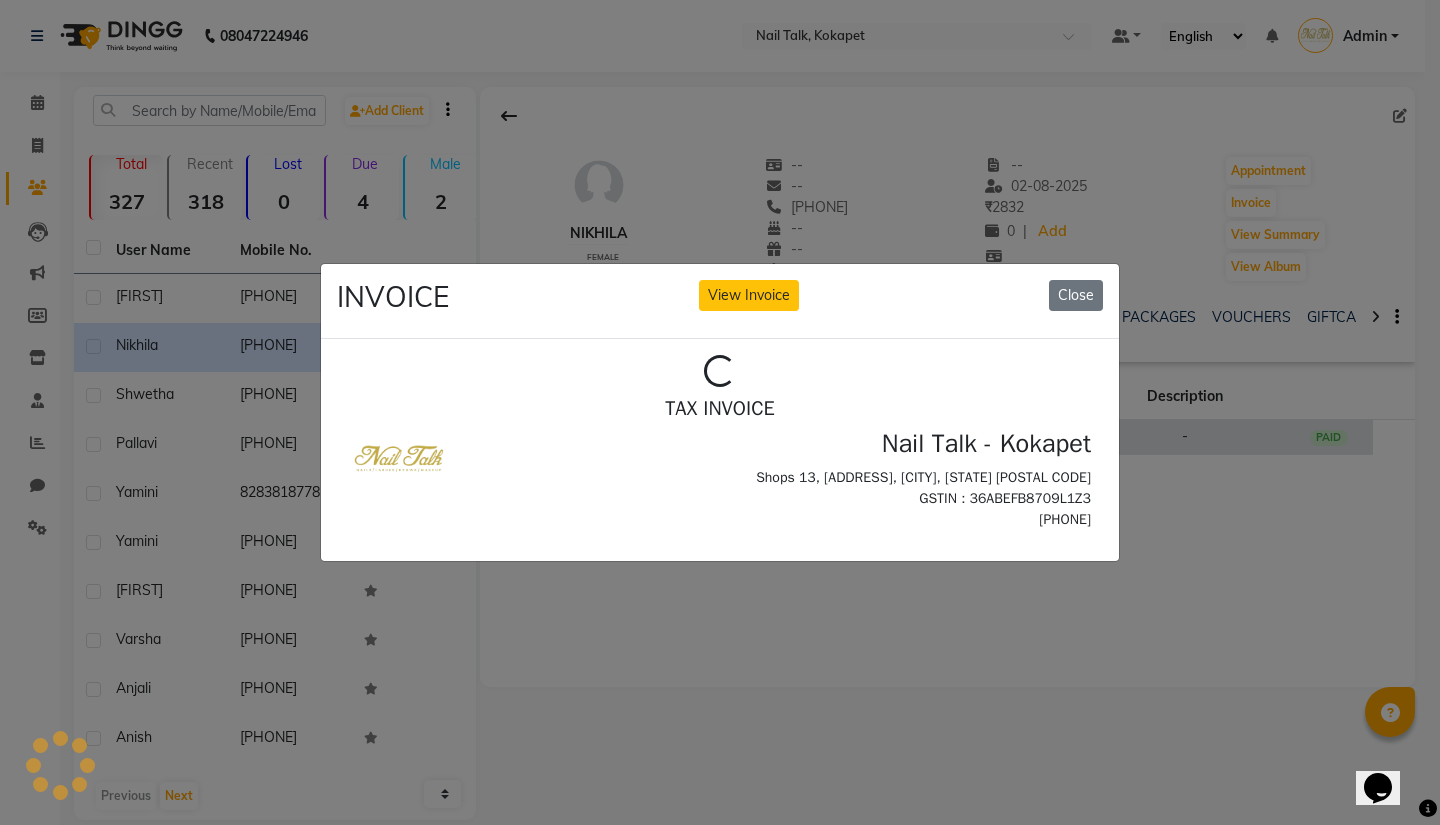 scroll, scrollTop: 0, scrollLeft: 0, axis: both 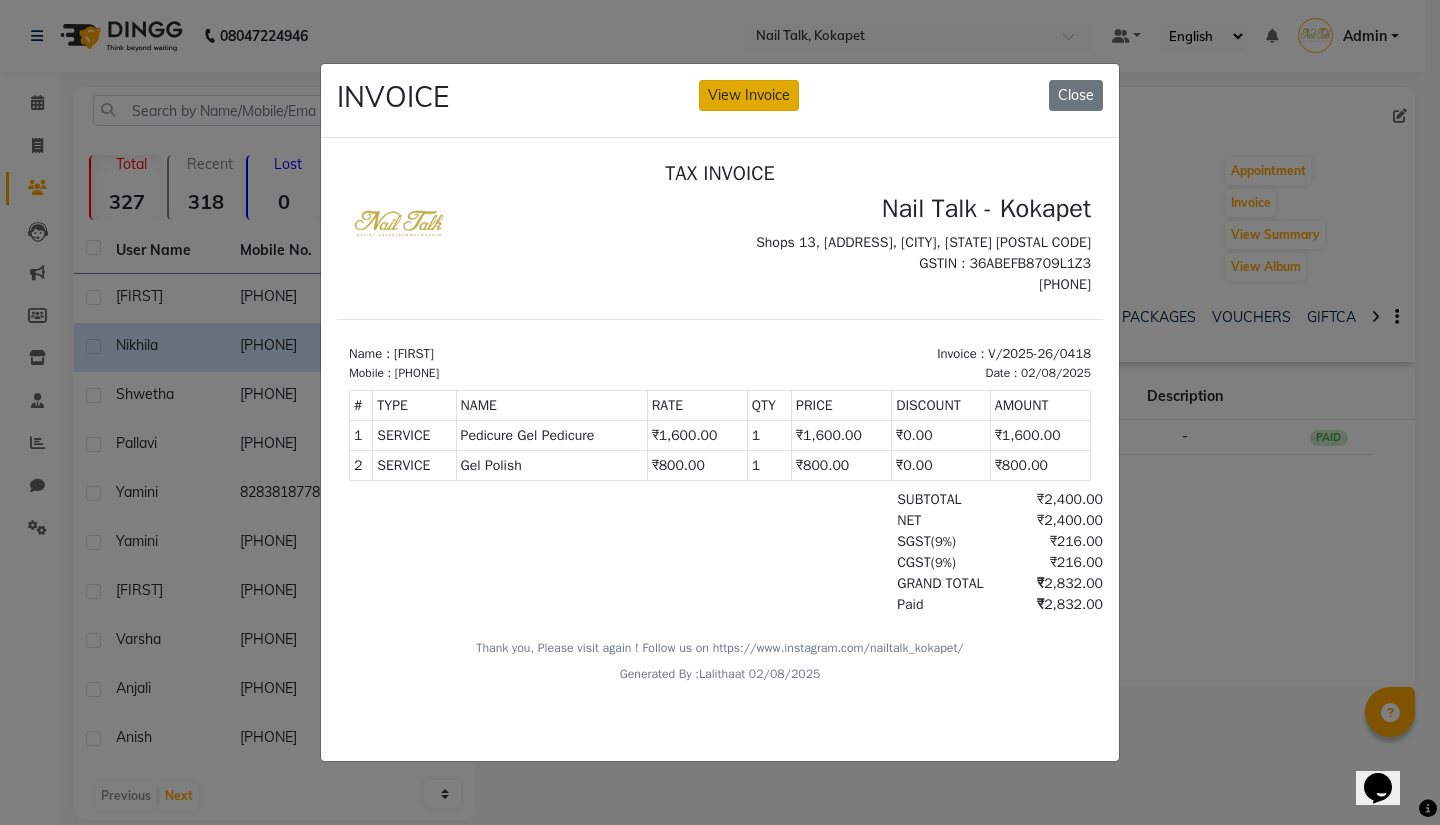 click on "View Invoice" 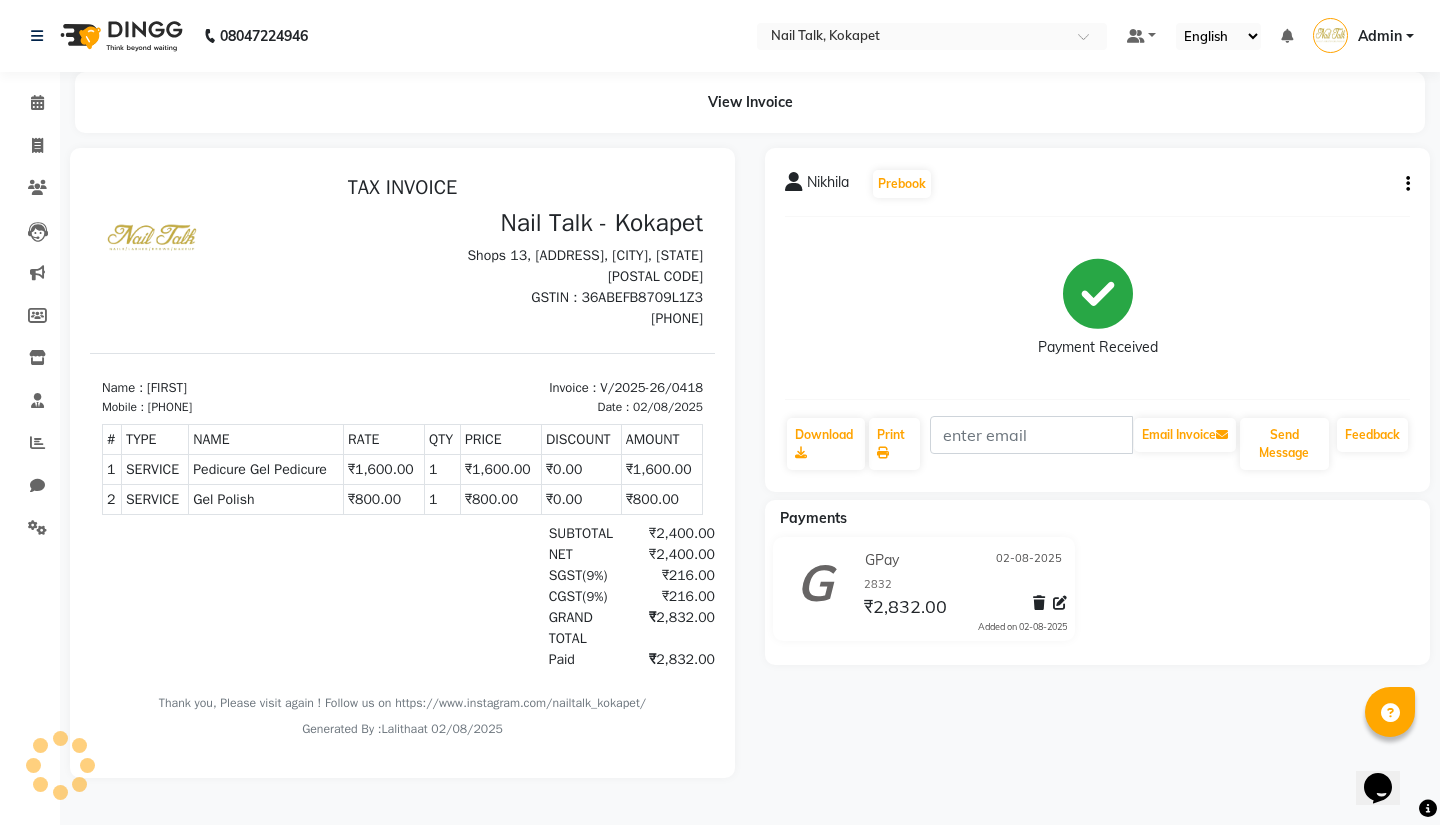 scroll, scrollTop: 0, scrollLeft: 0, axis: both 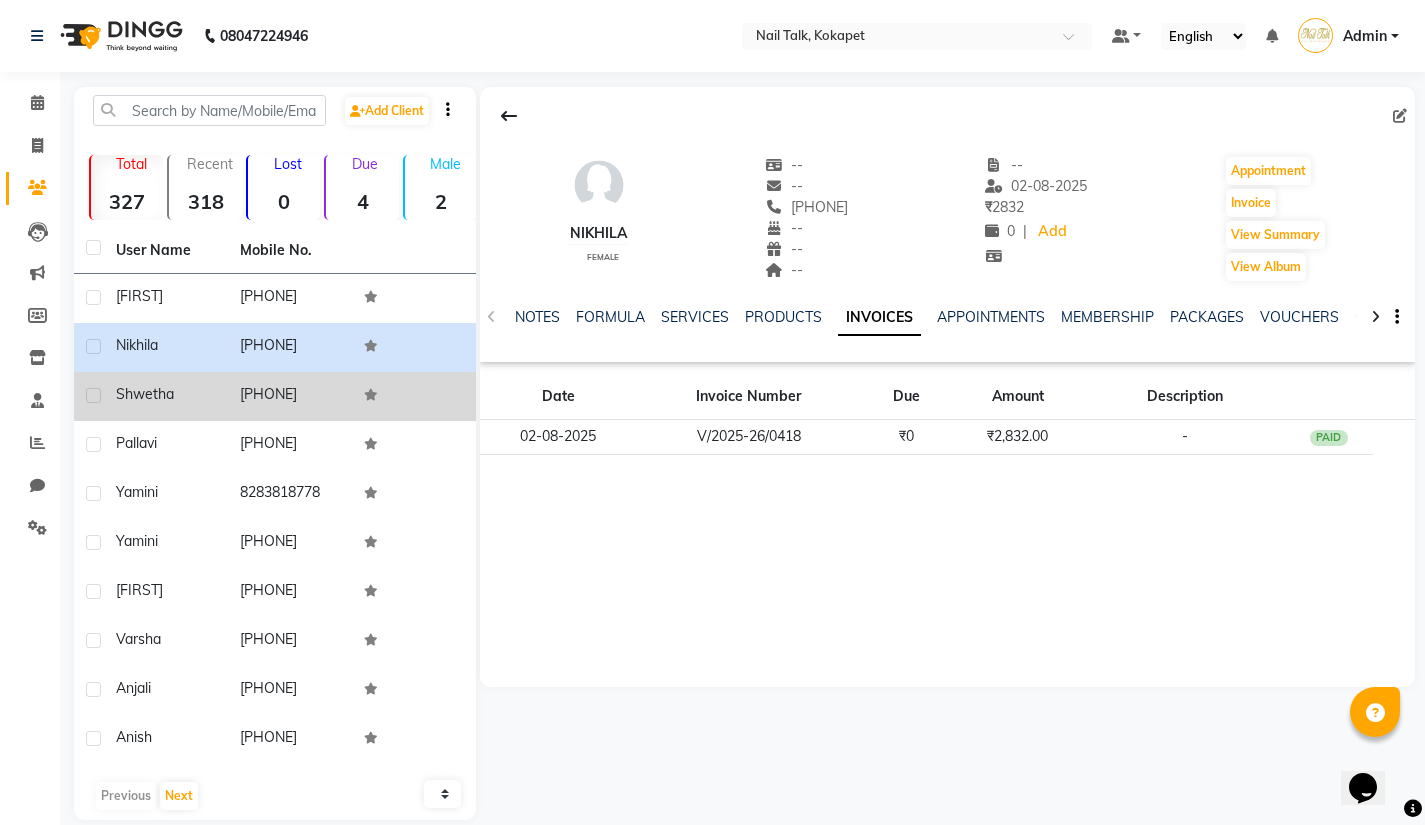 click on "[PHONE]" 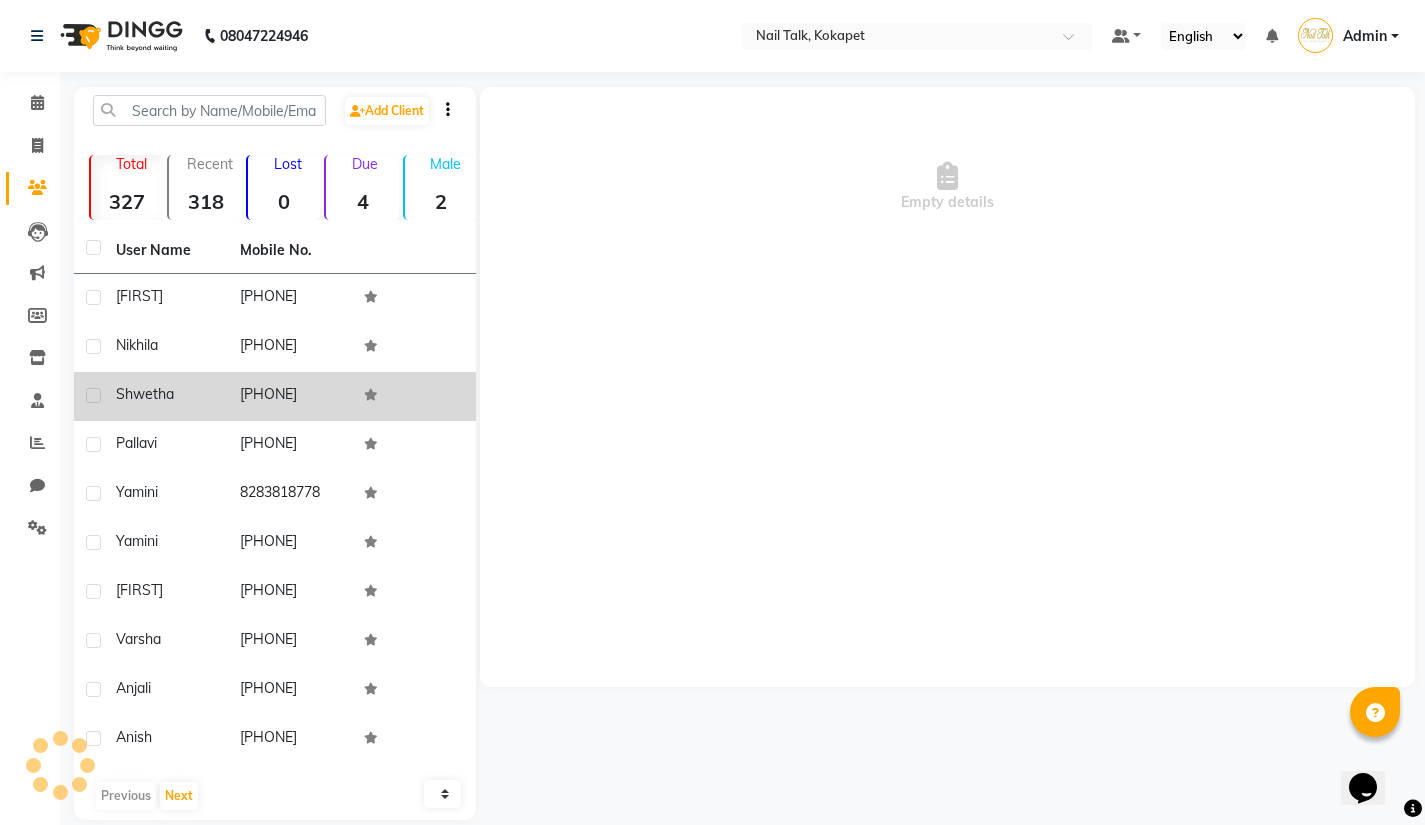 click on "[PHONE]" 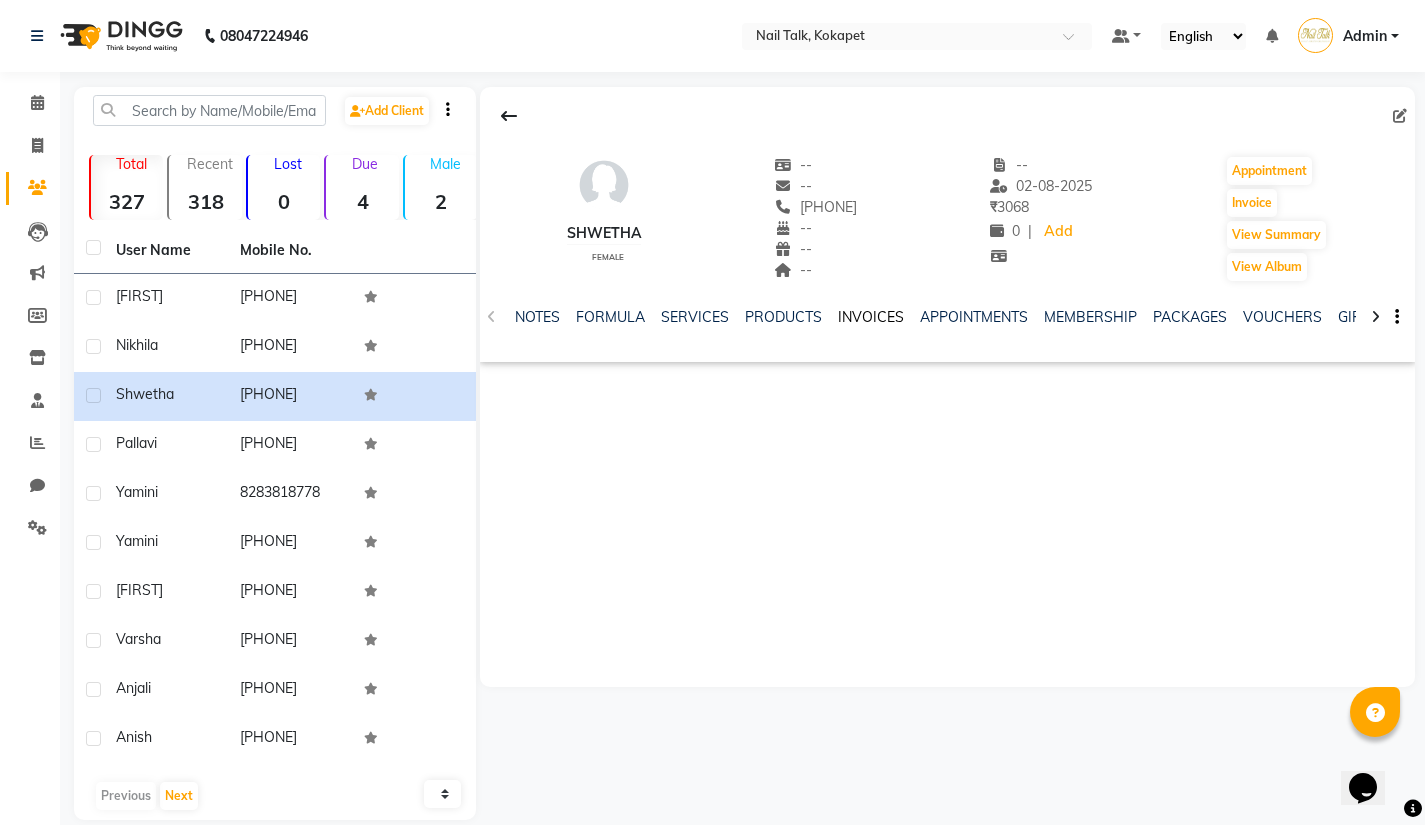 click on "INVOICES" 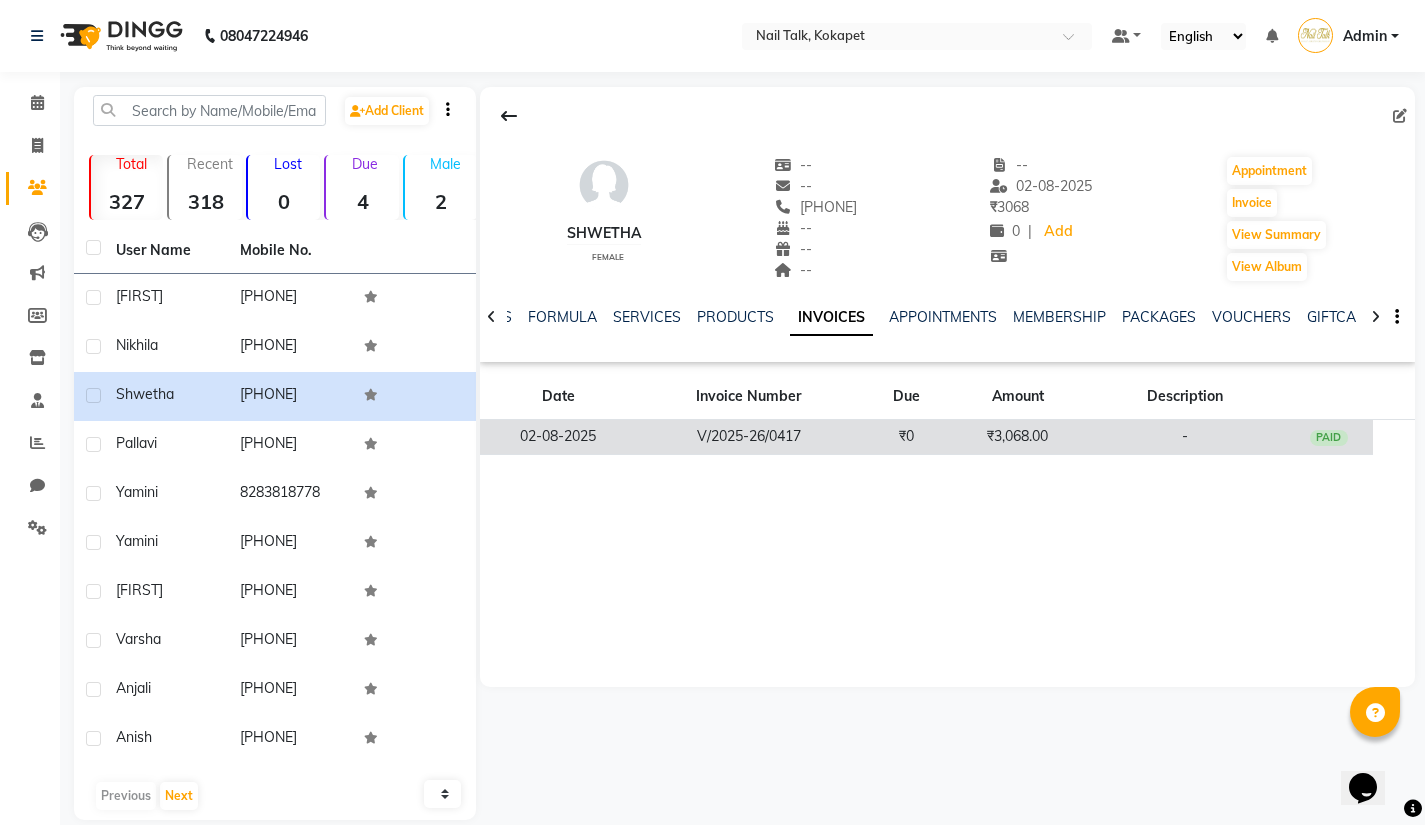 click on "₹3,068.00" 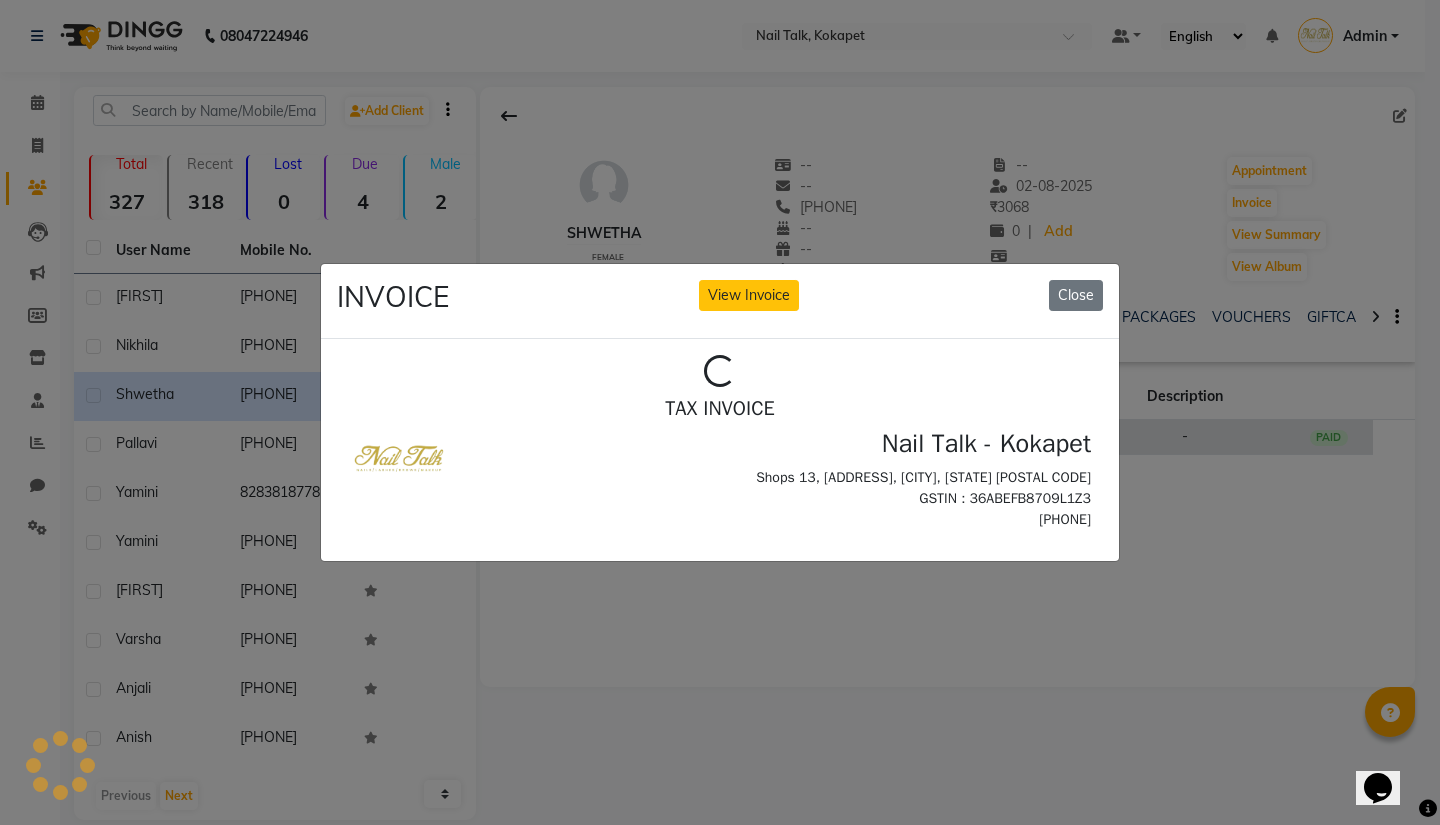 scroll, scrollTop: 0, scrollLeft: 0, axis: both 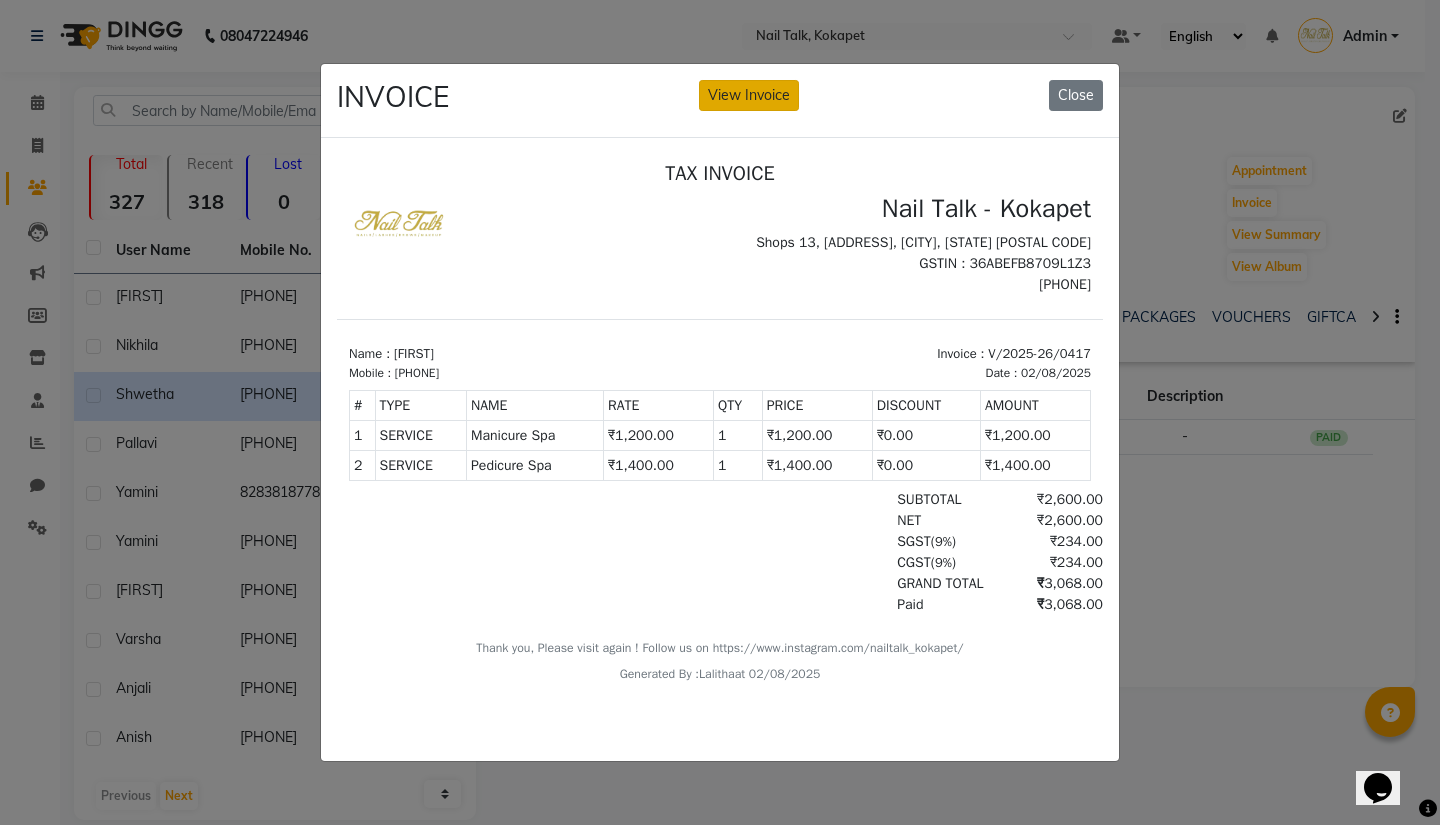 click on "View Invoice" 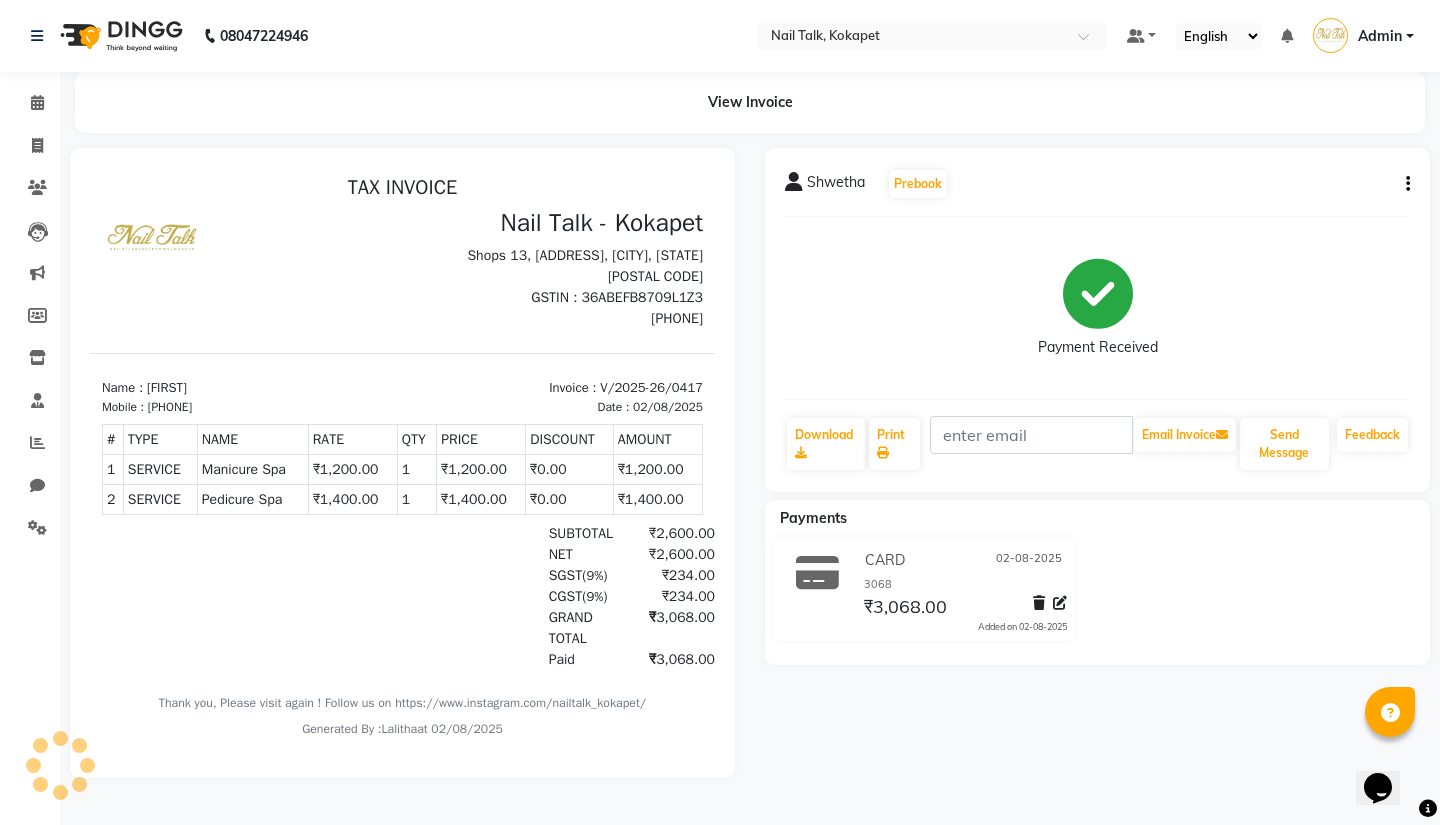 scroll, scrollTop: 0, scrollLeft: 0, axis: both 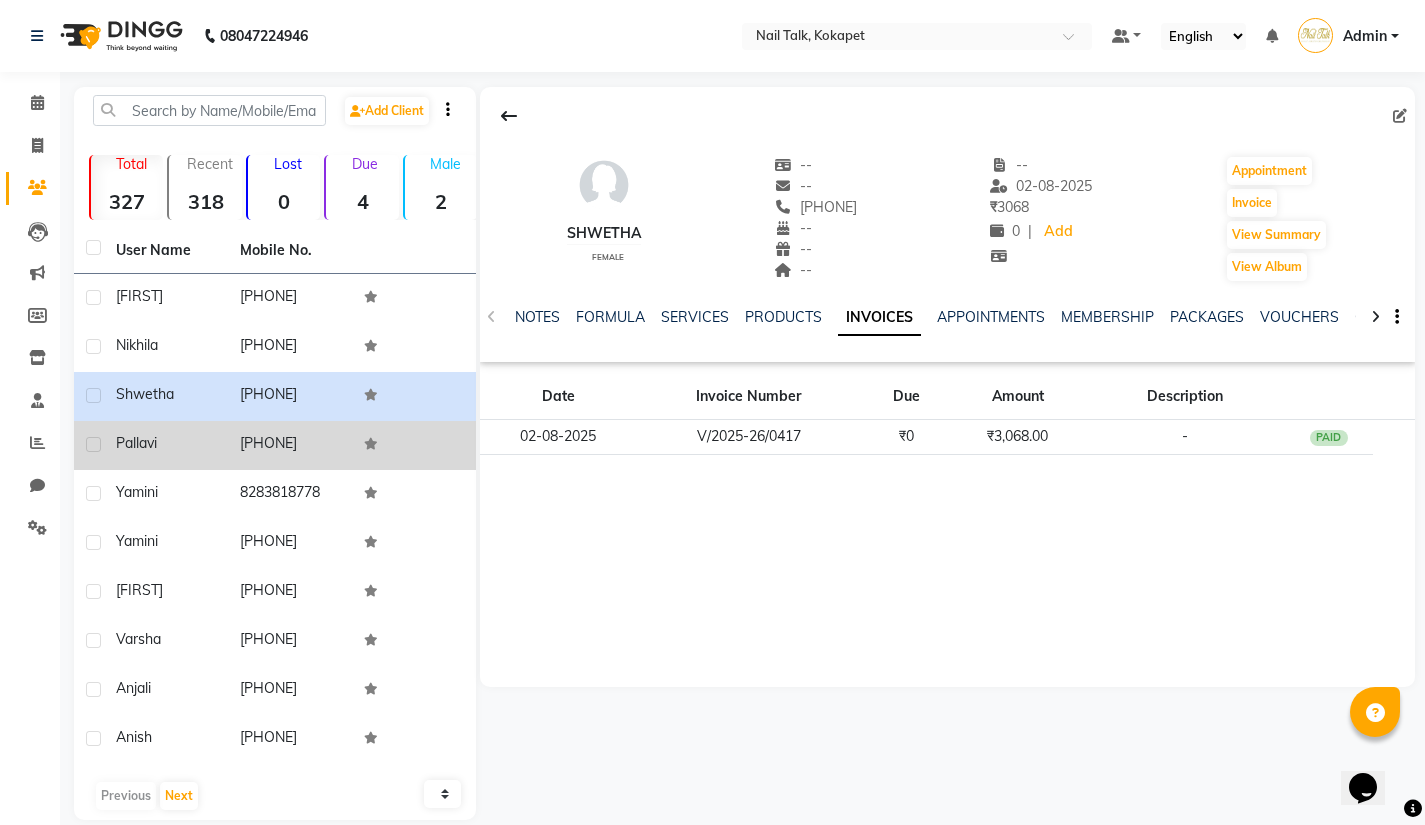 click on "[PHONE]" 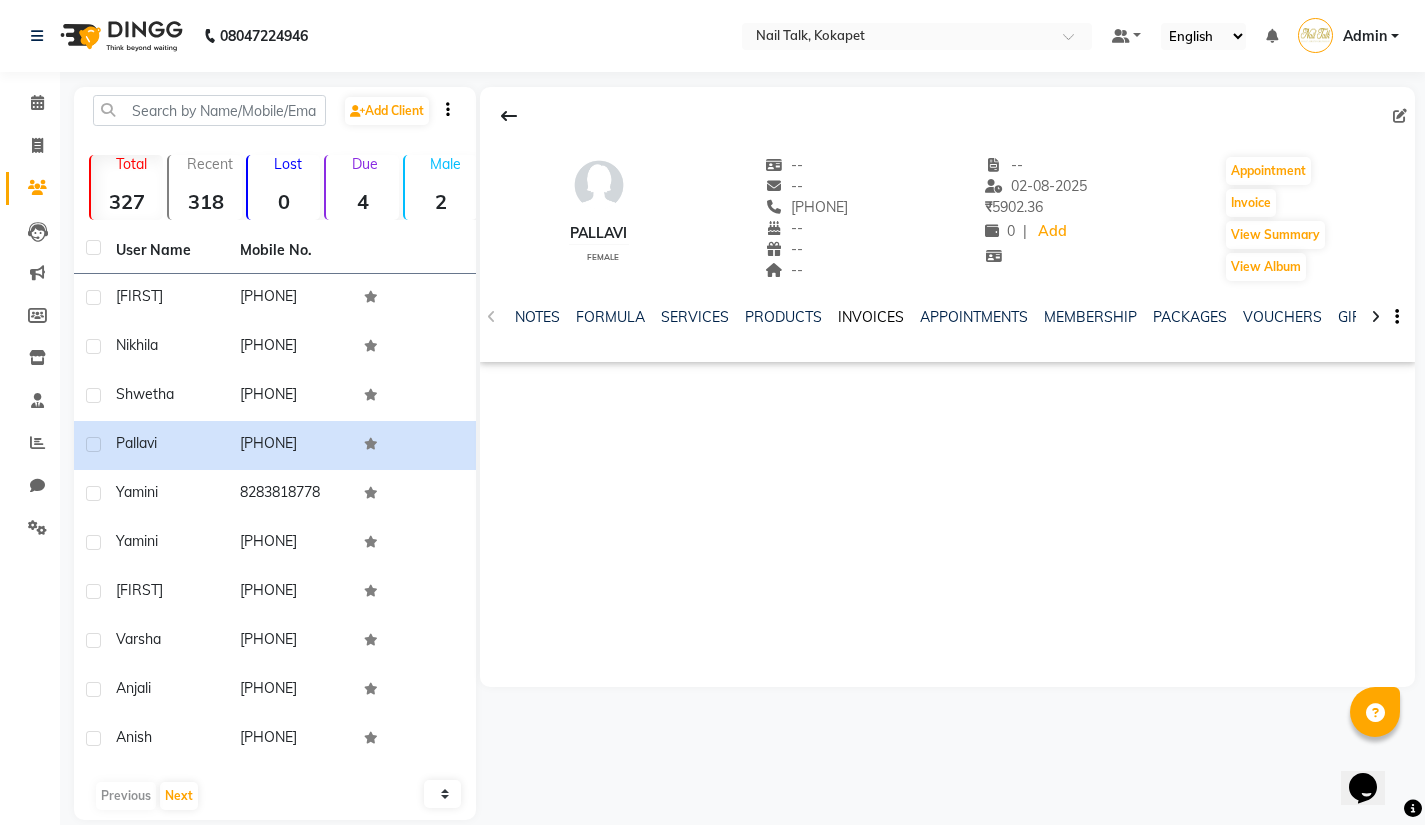 click on "INVOICES" 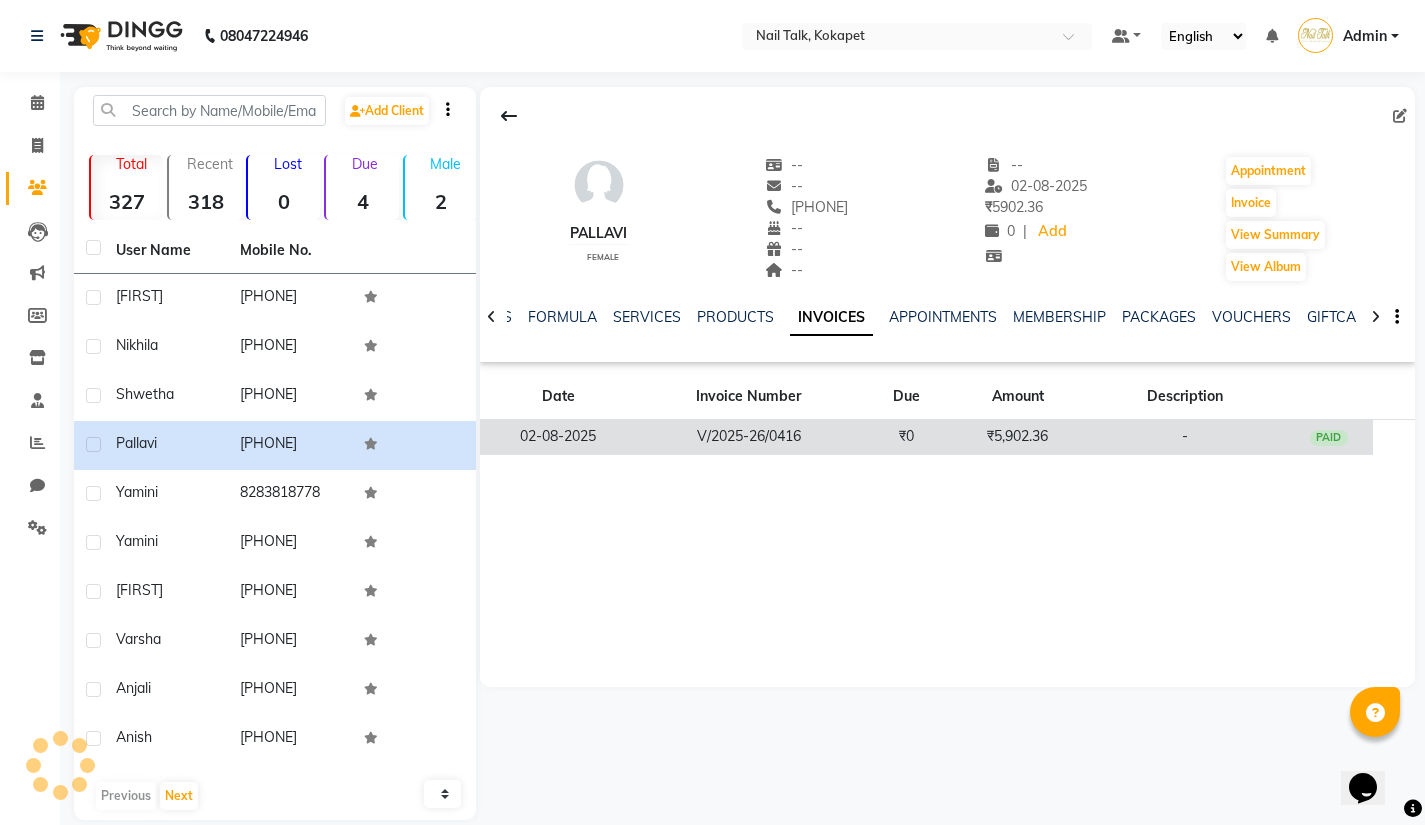 click on "₹5,902.36" 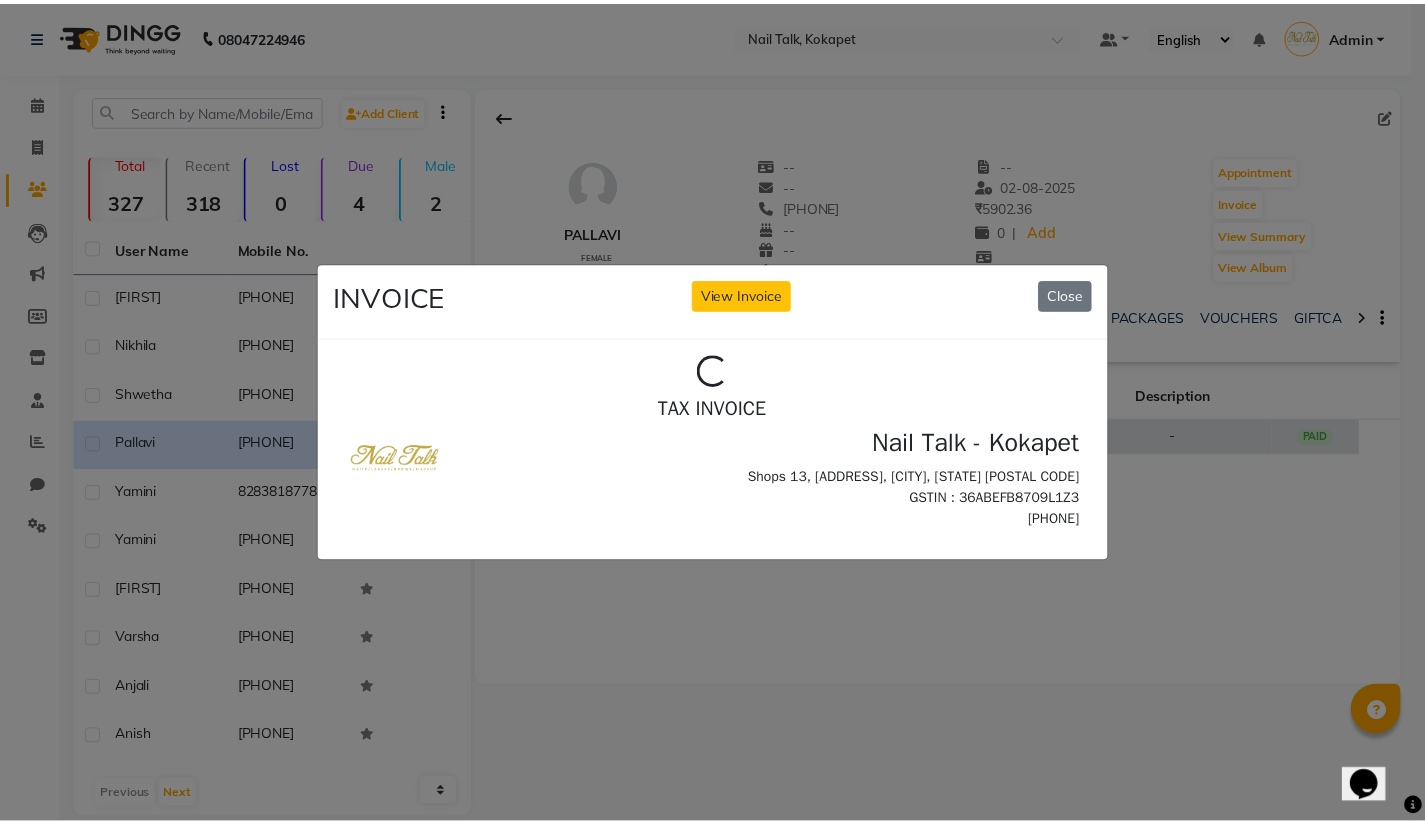 scroll, scrollTop: 0, scrollLeft: 0, axis: both 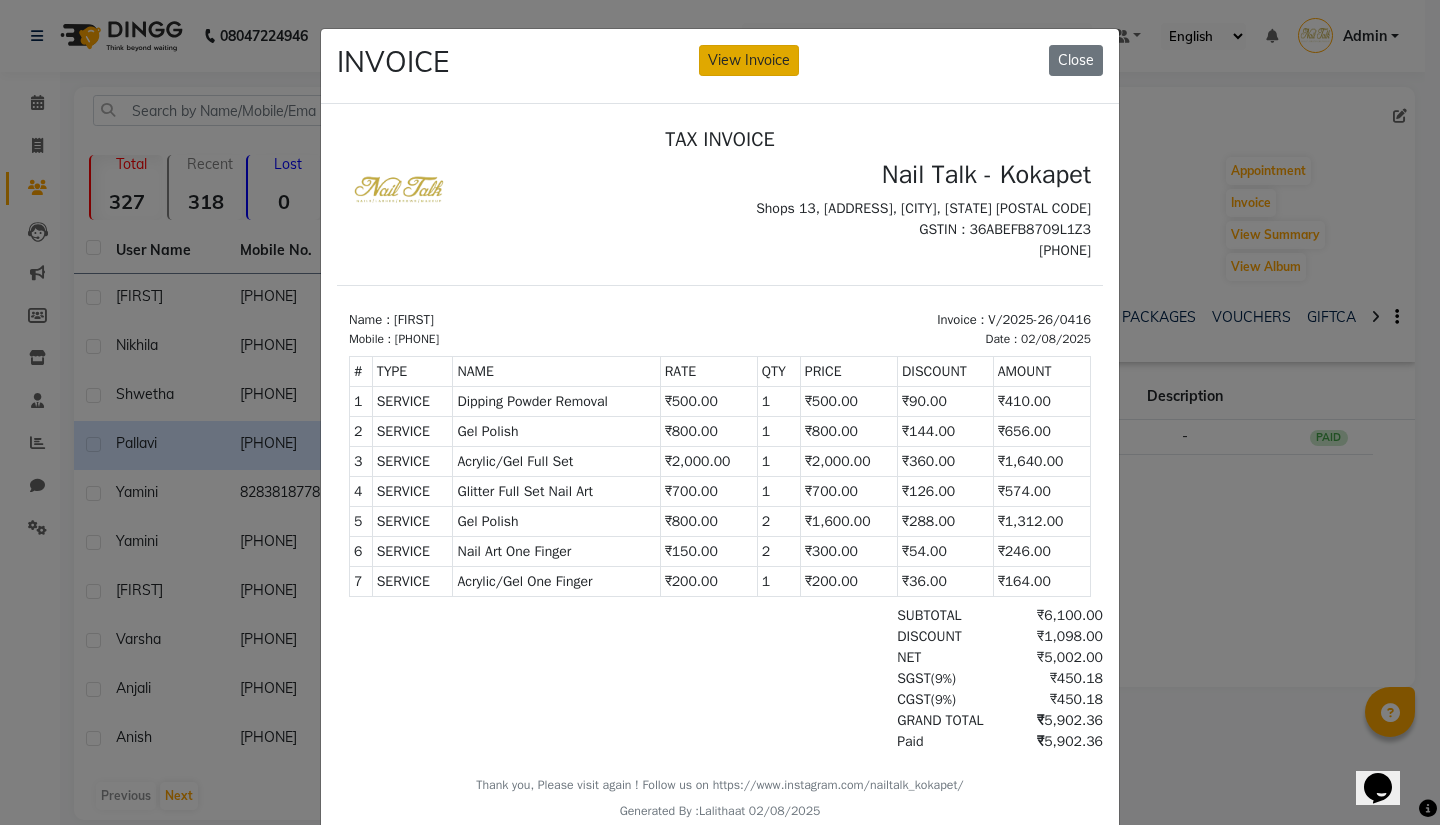 click on "View Invoice" 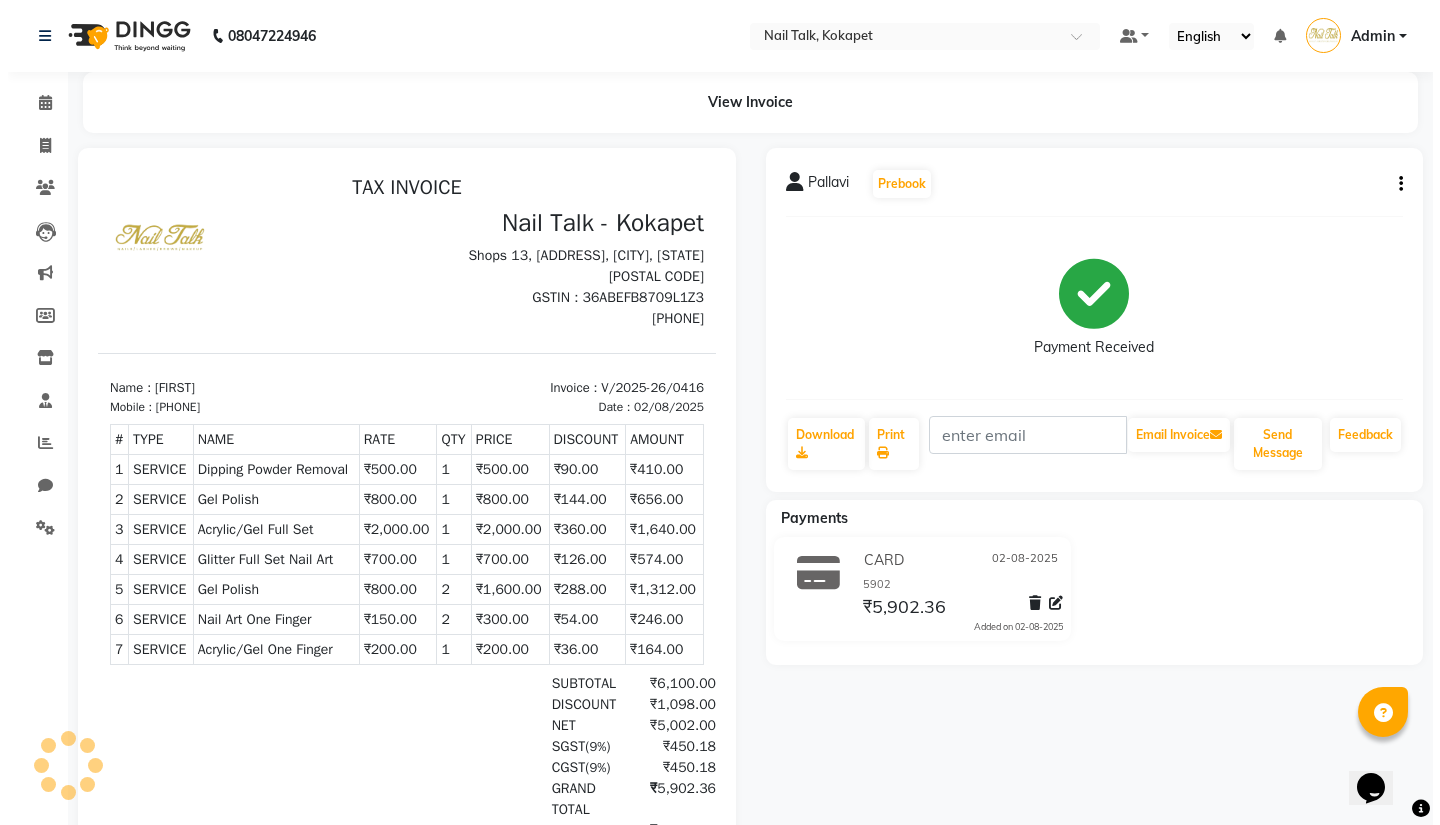 scroll, scrollTop: 0, scrollLeft: 0, axis: both 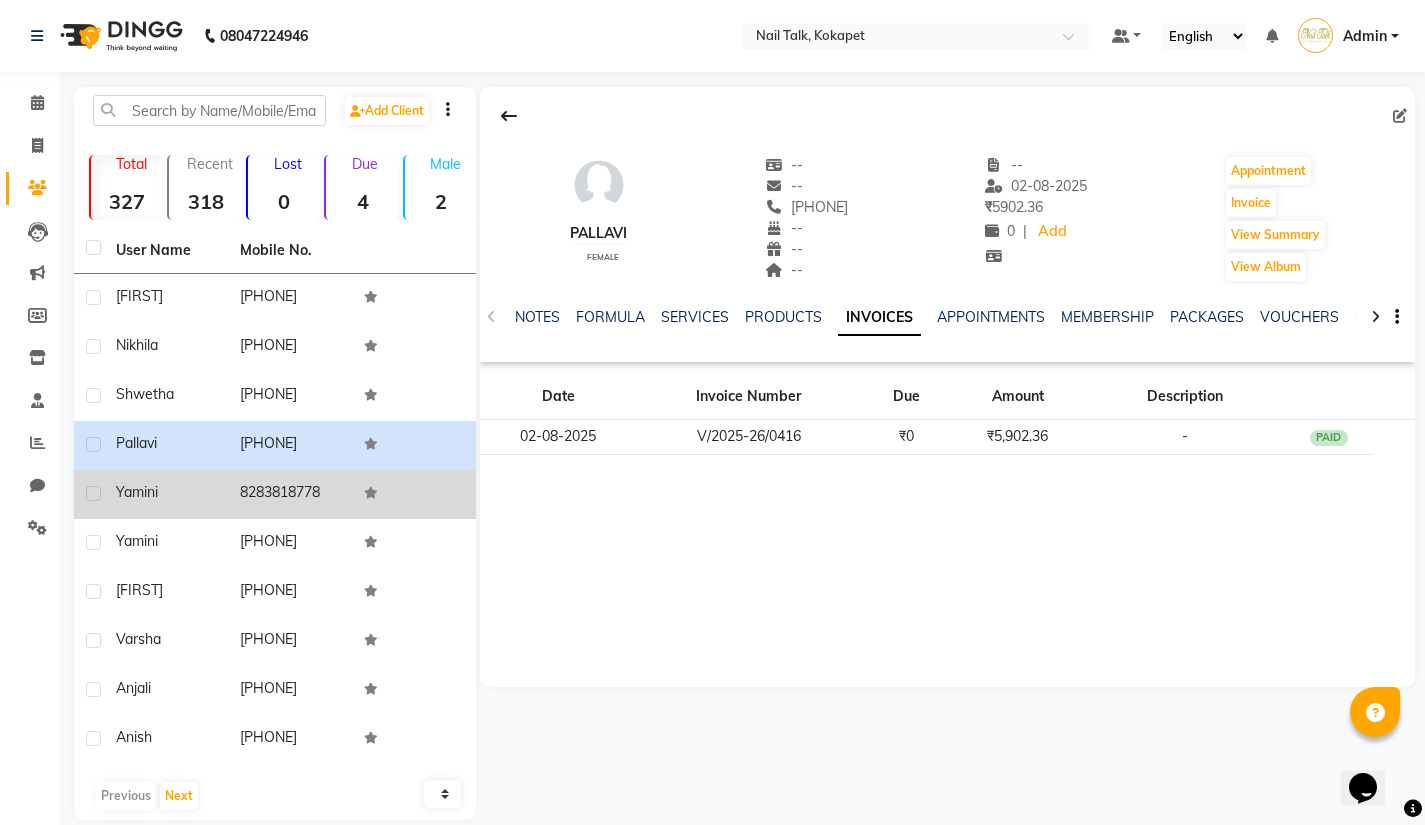 click on "Yamini" 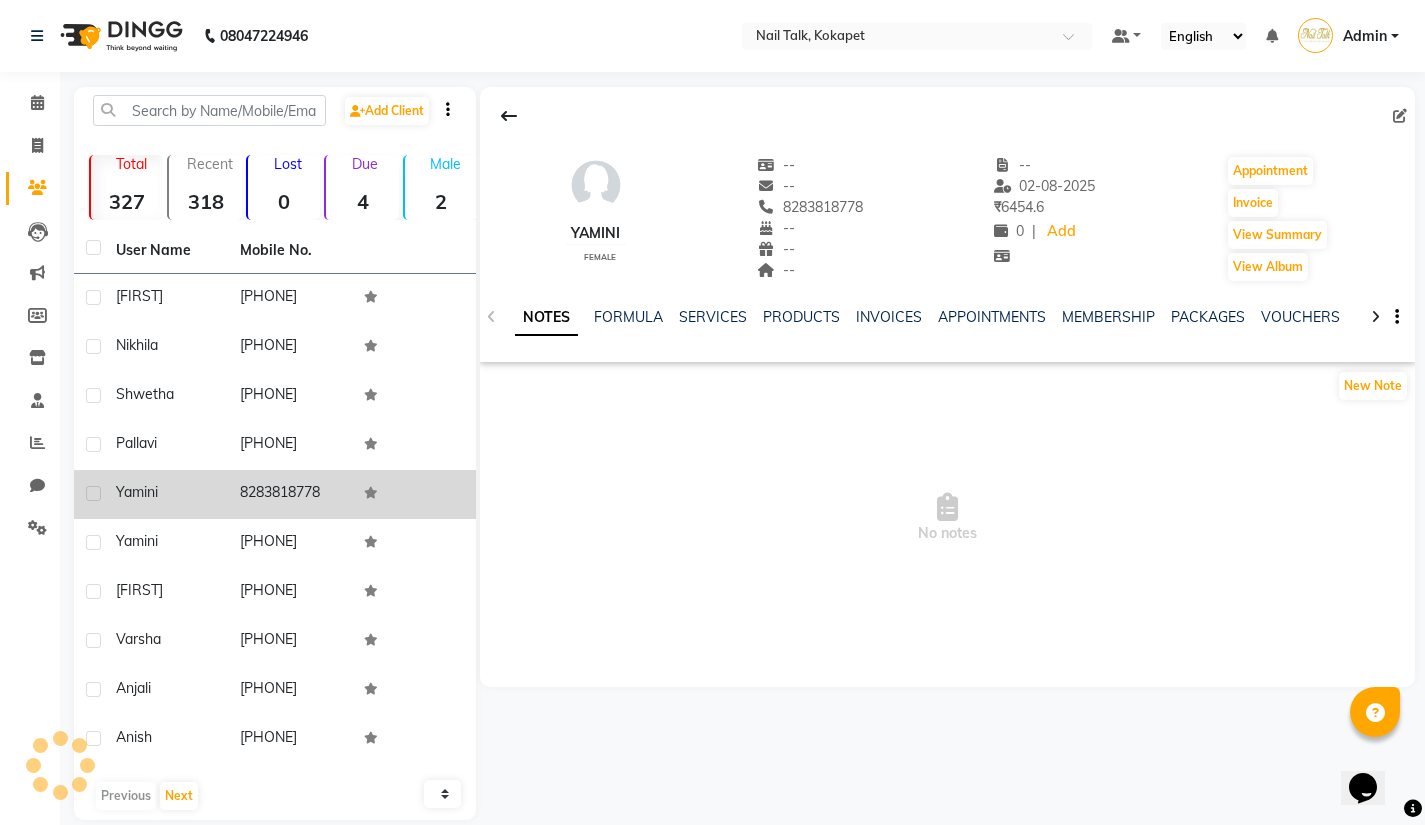 click on "Yamini" 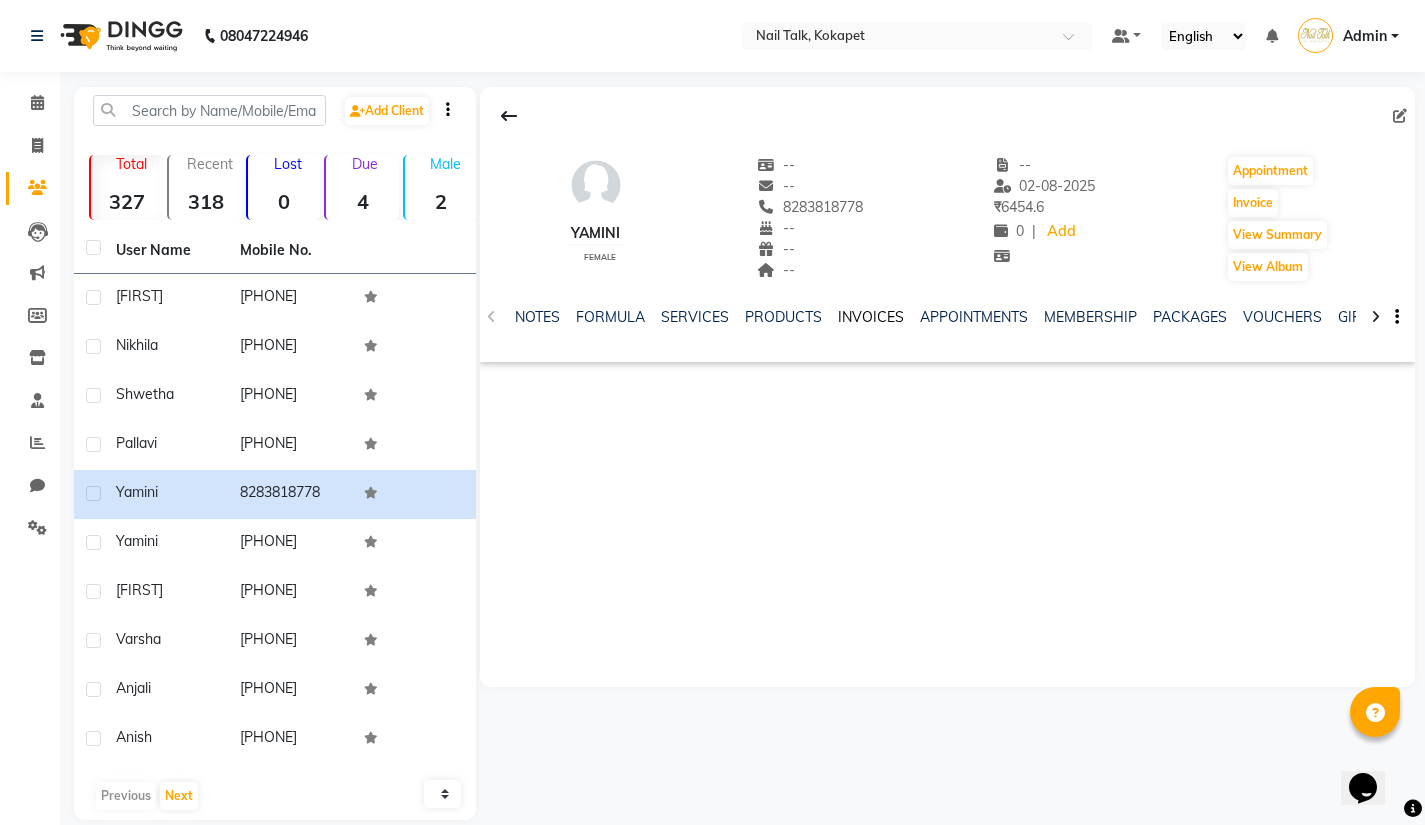 click on "INVOICES" 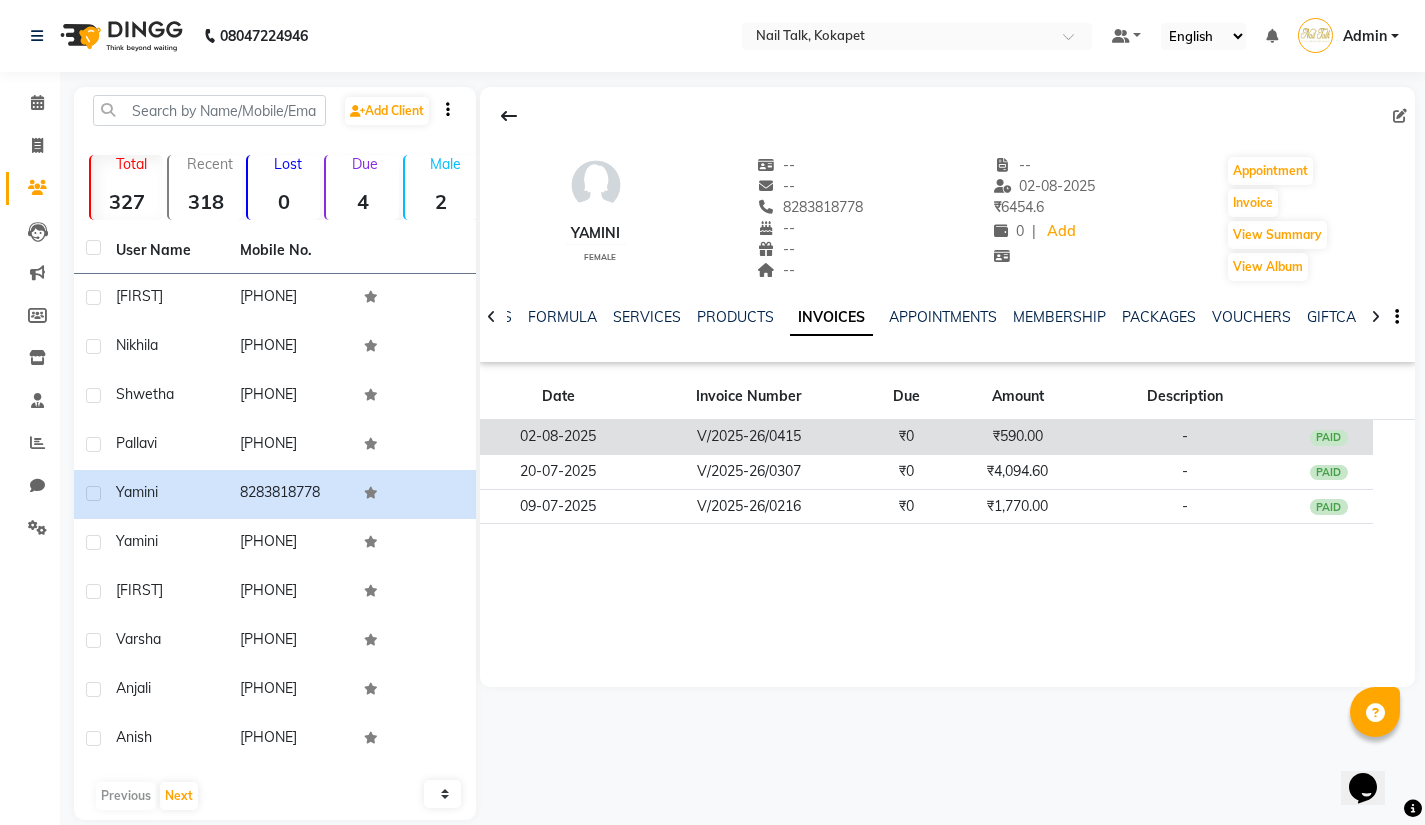 click on "₹590.00" 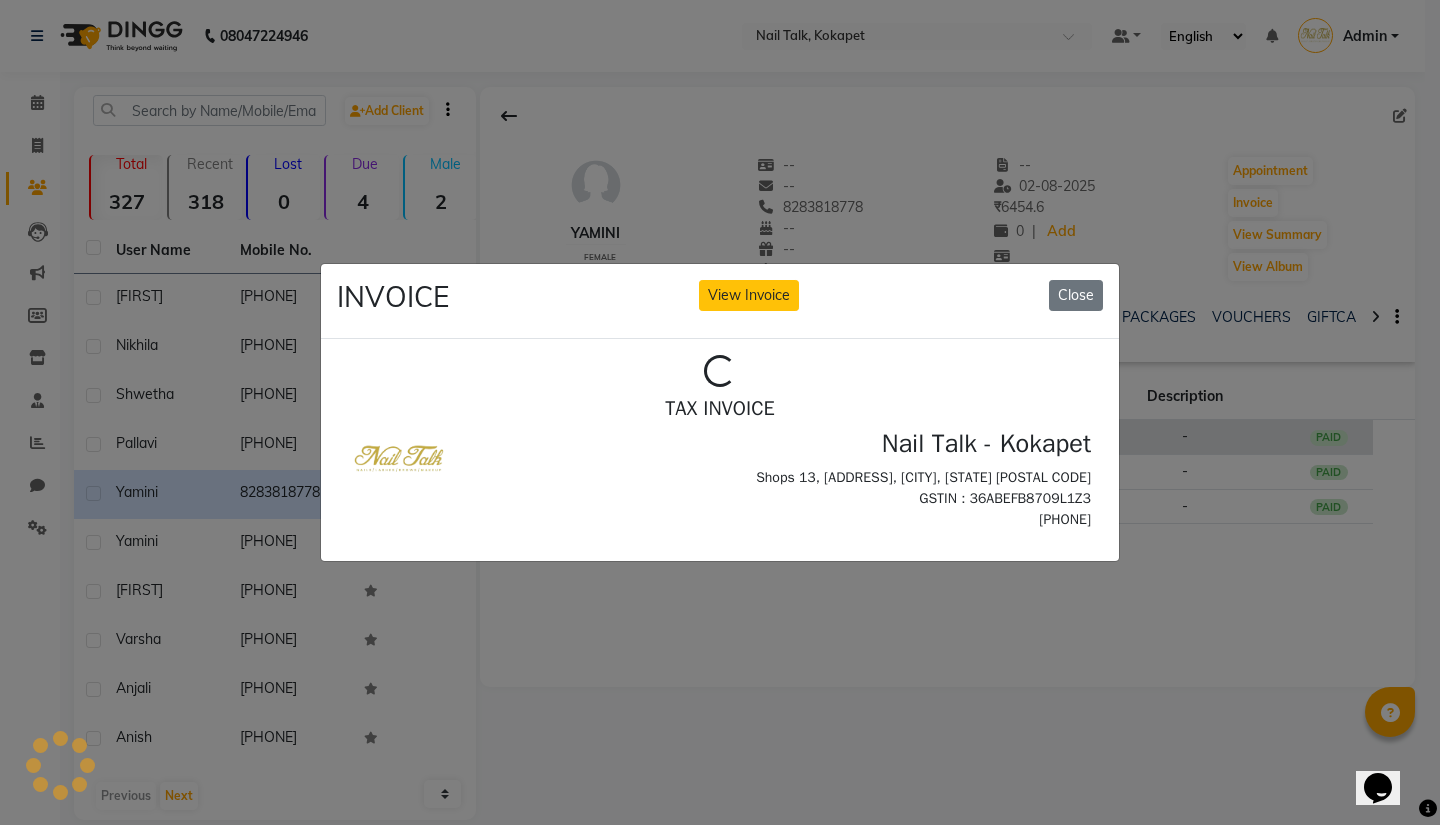 scroll, scrollTop: 0, scrollLeft: 0, axis: both 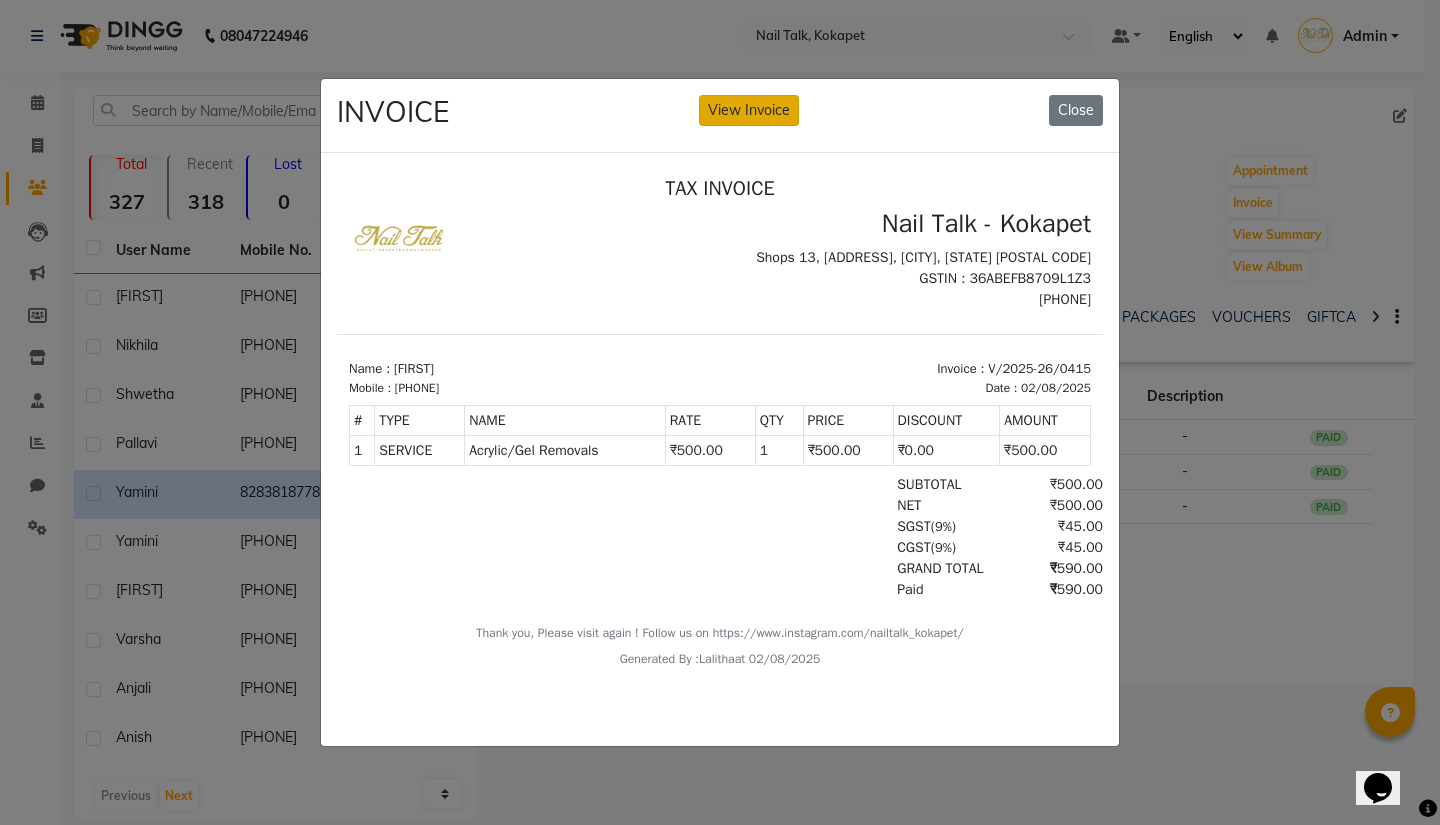 click on "View Invoice" 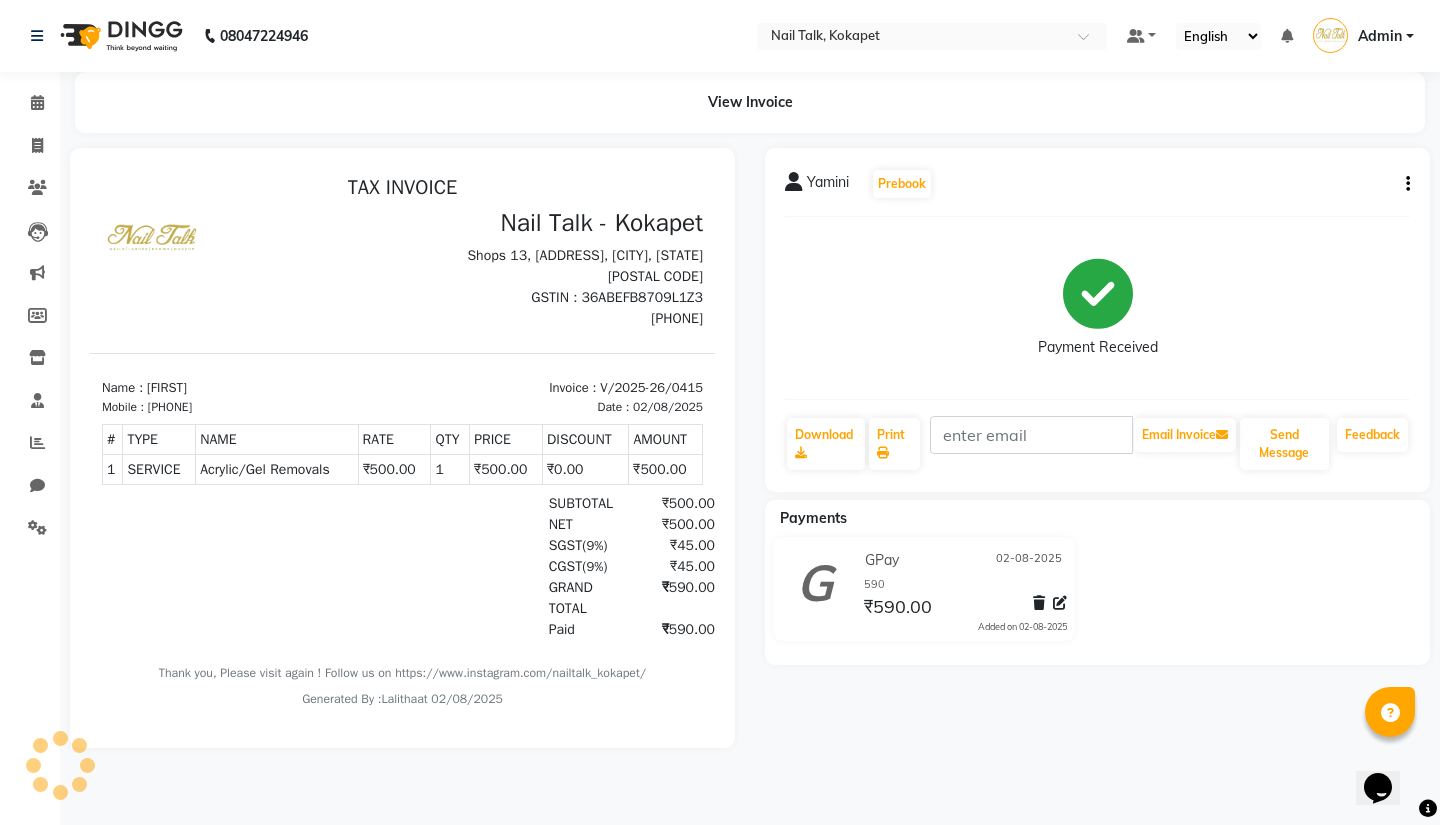 scroll, scrollTop: 0, scrollLeft: 0, axis: both 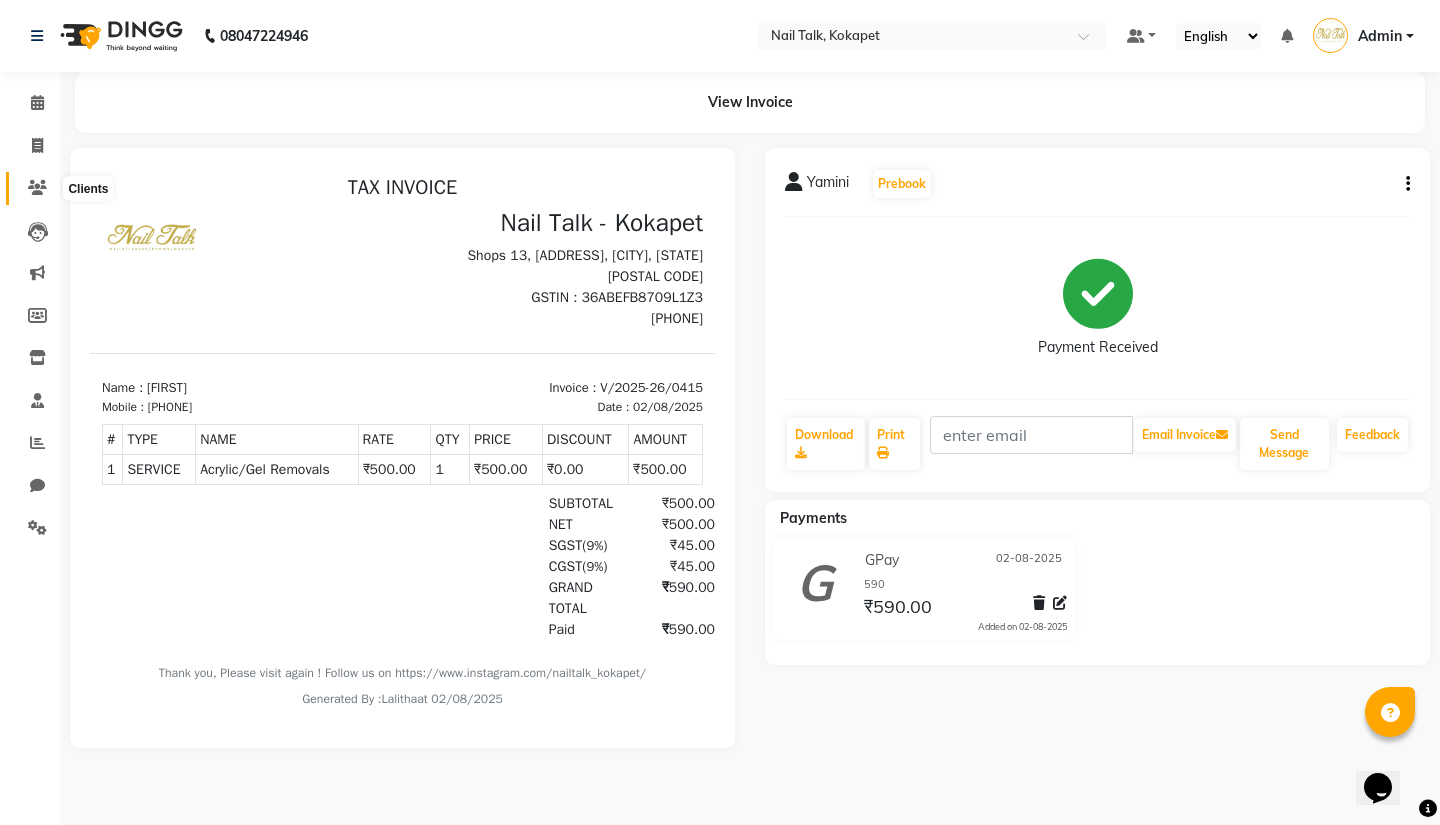 click 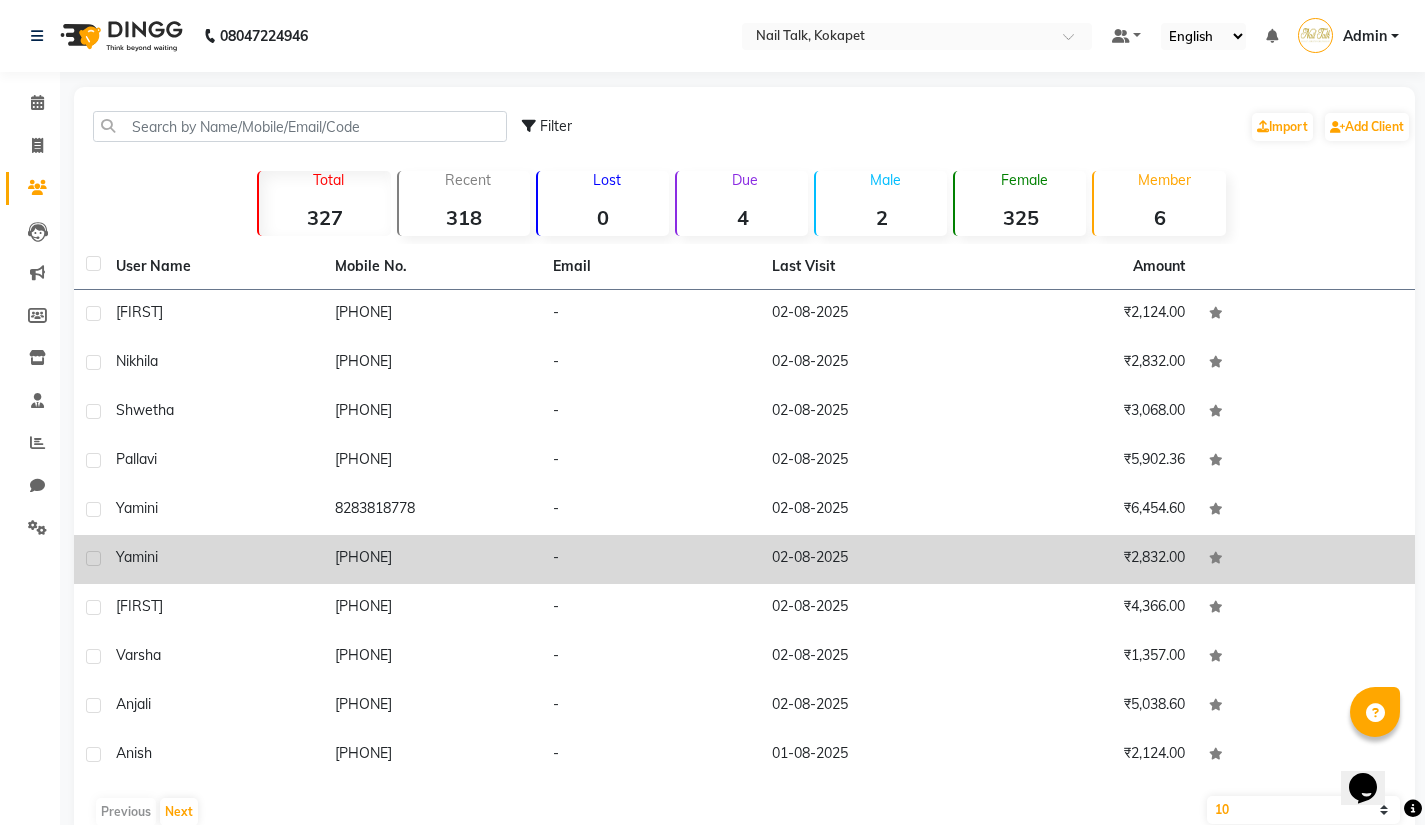 click on "02-08-2025" 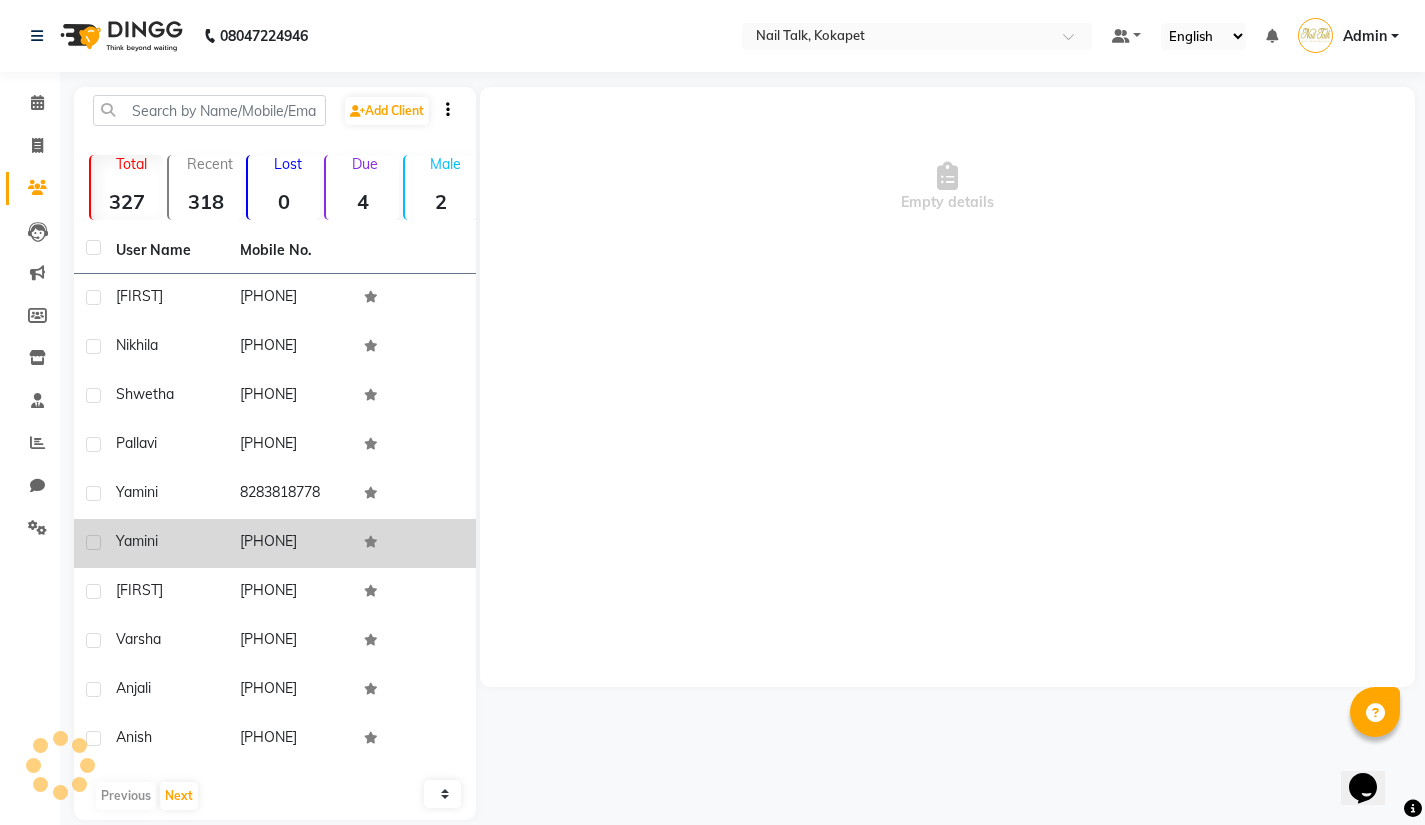 click on "Empty details" 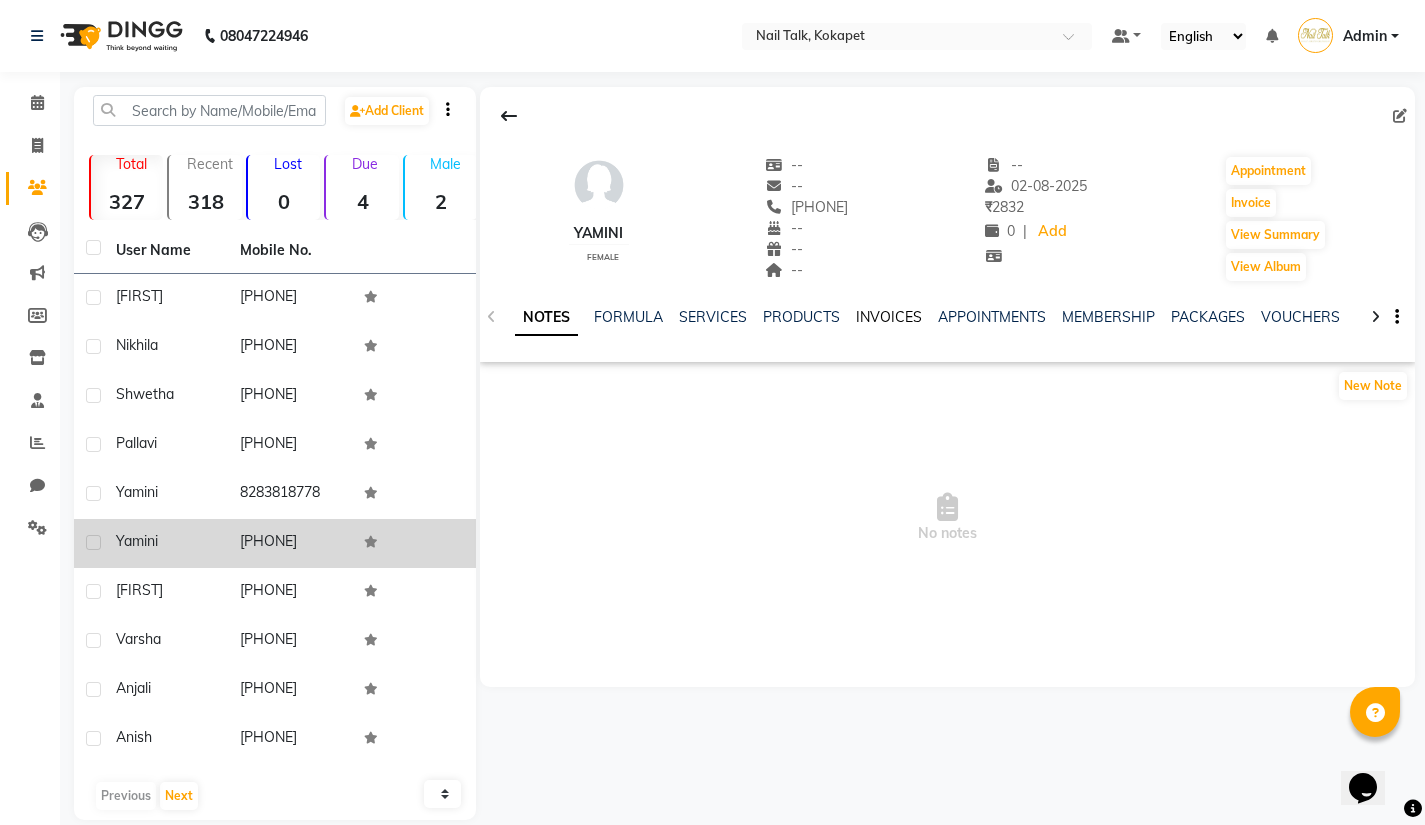 click on "INVOICES" 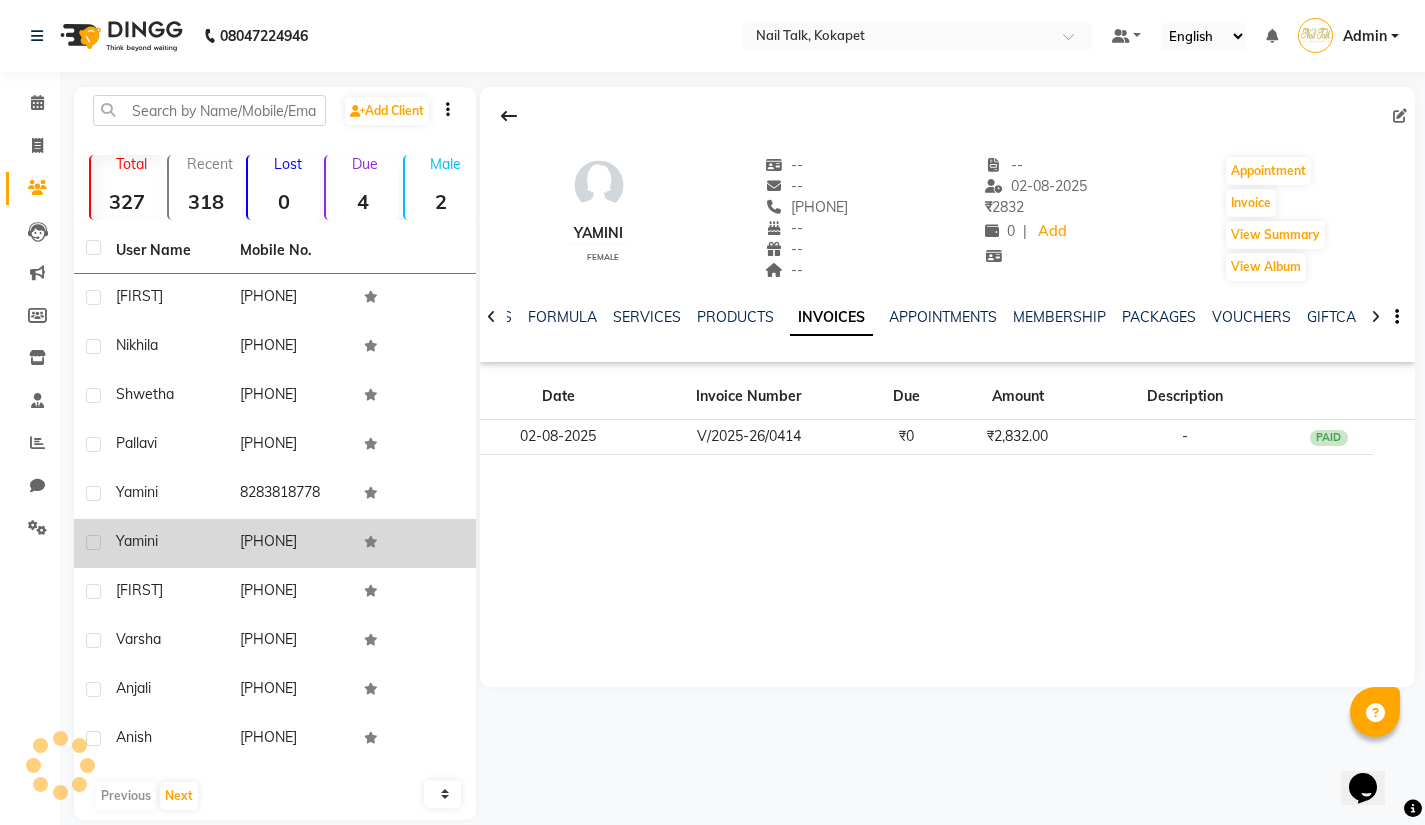 click on "INVOICES" 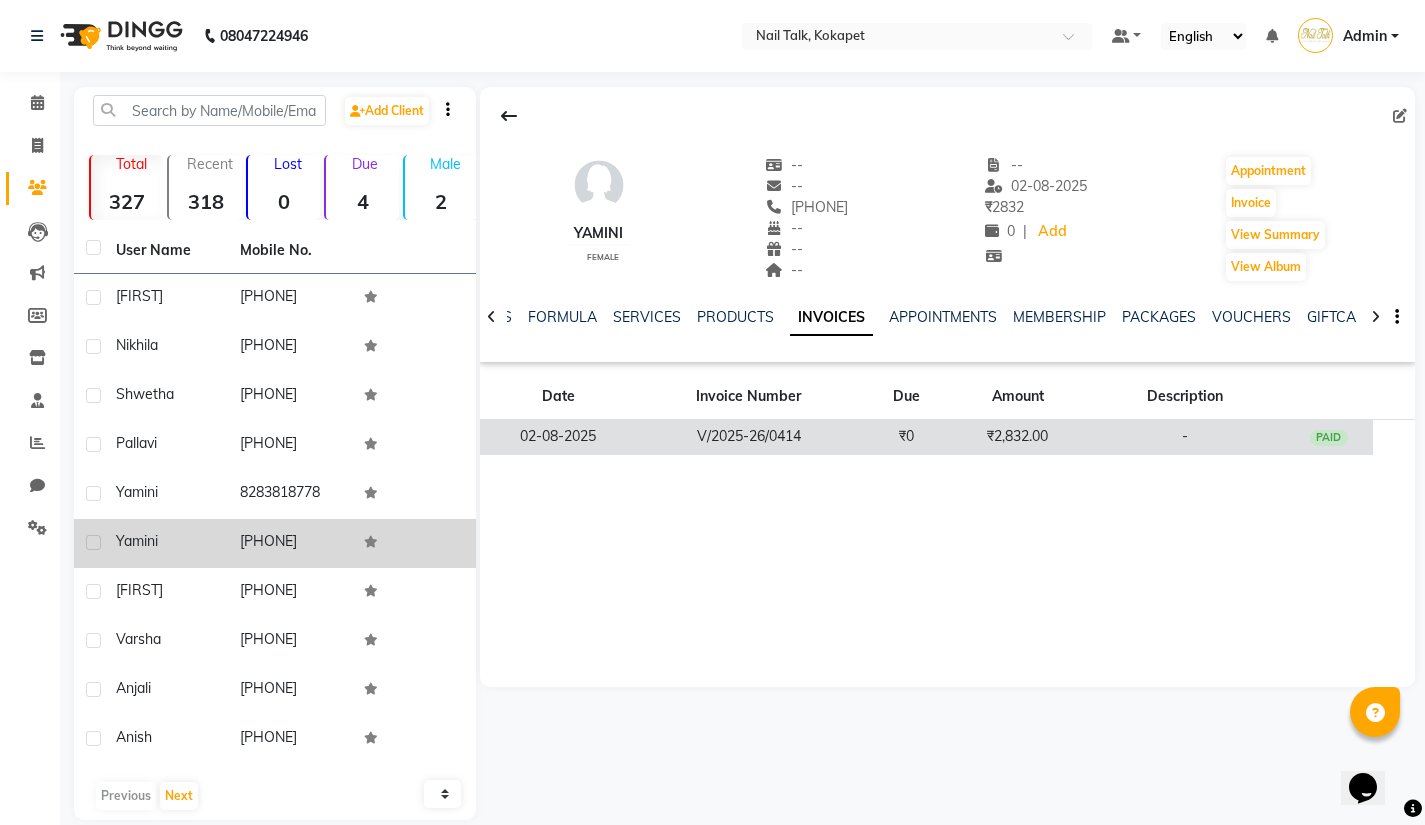 click on "₹2,832.00" 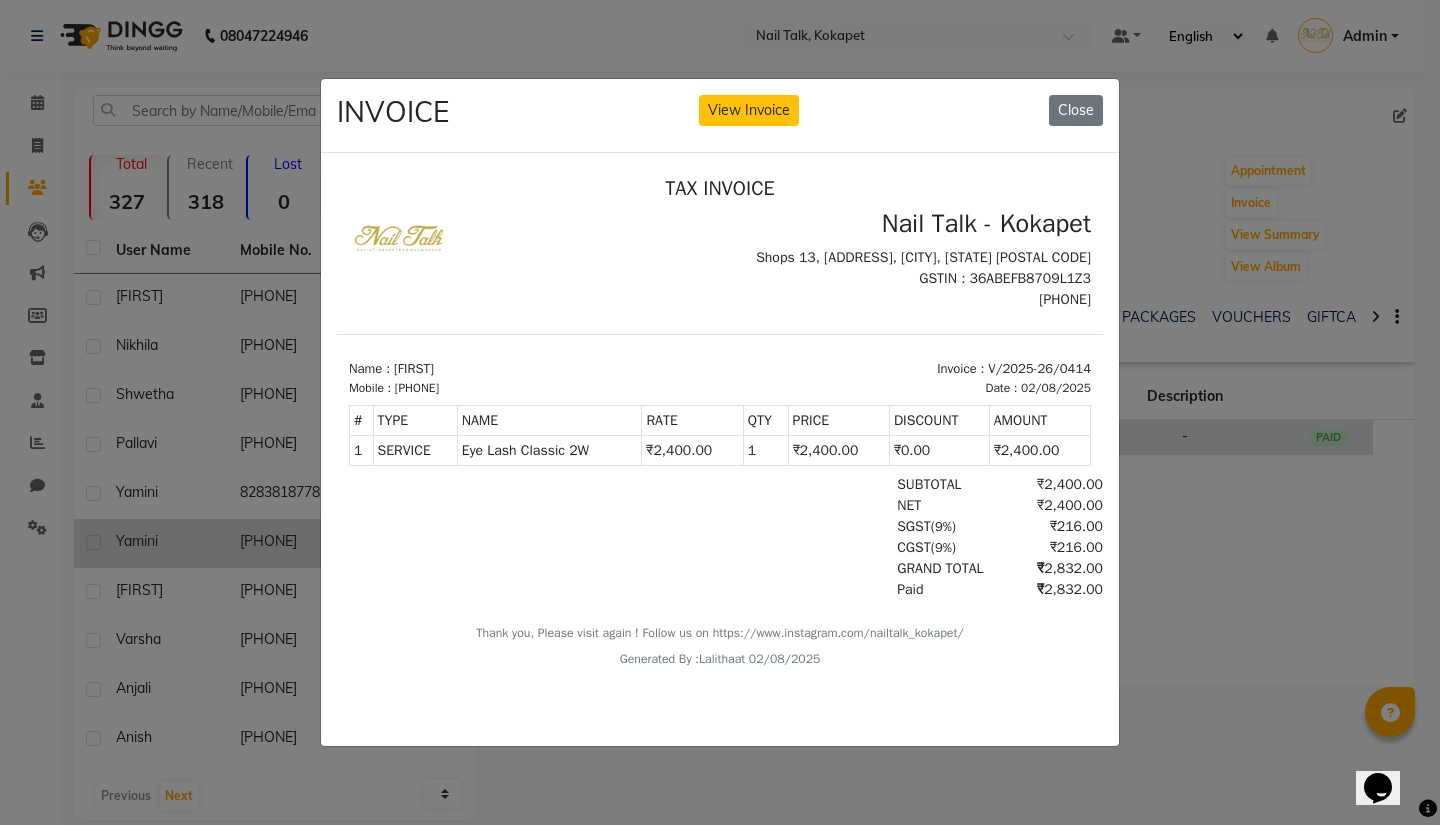 scroll, scrollTop: 0, scrollLeft: 0, axis: both 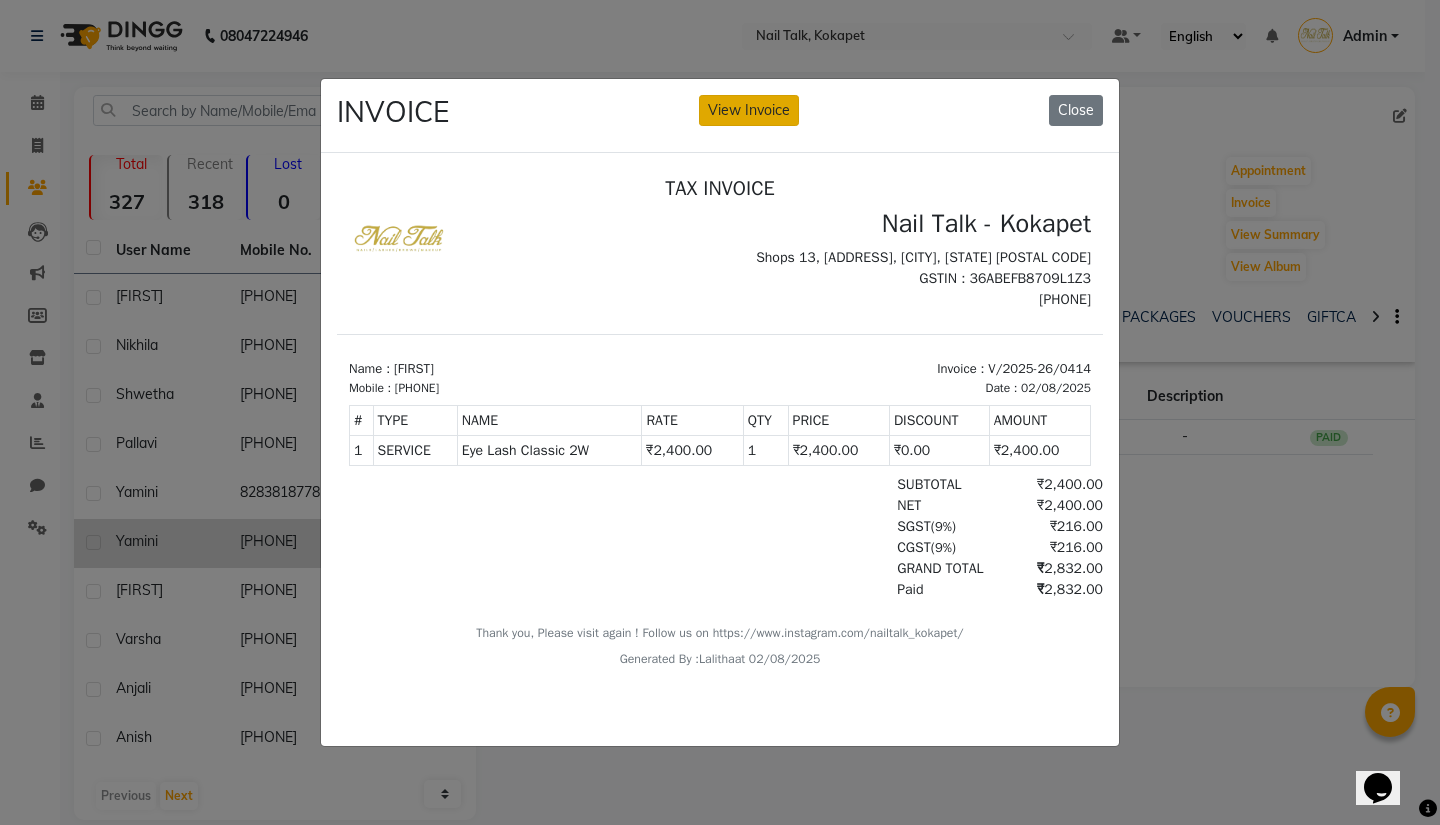 click on "View Invoice" 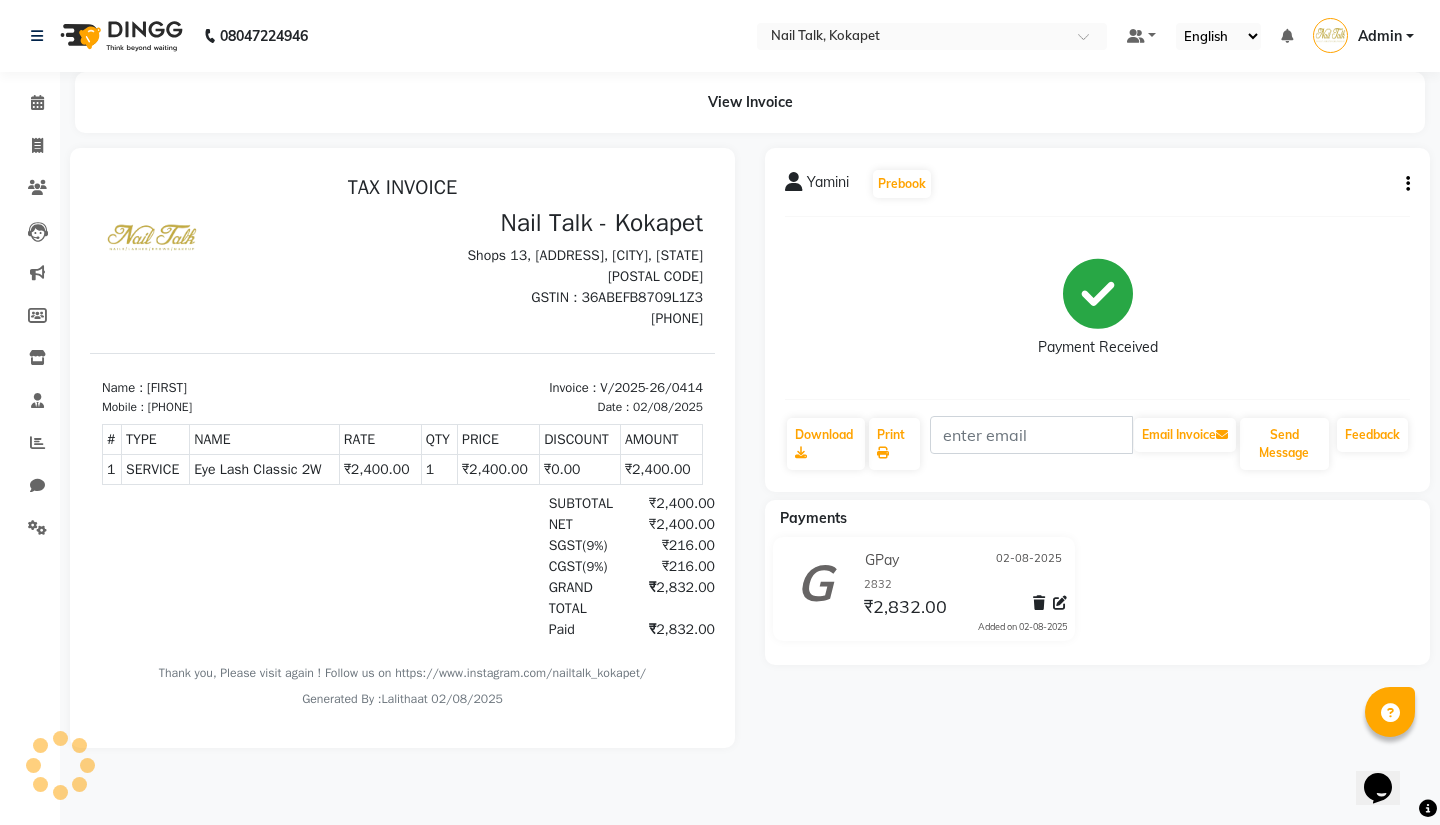 scroll, scrollTop: 0, scrollLeft: 0, axis: both 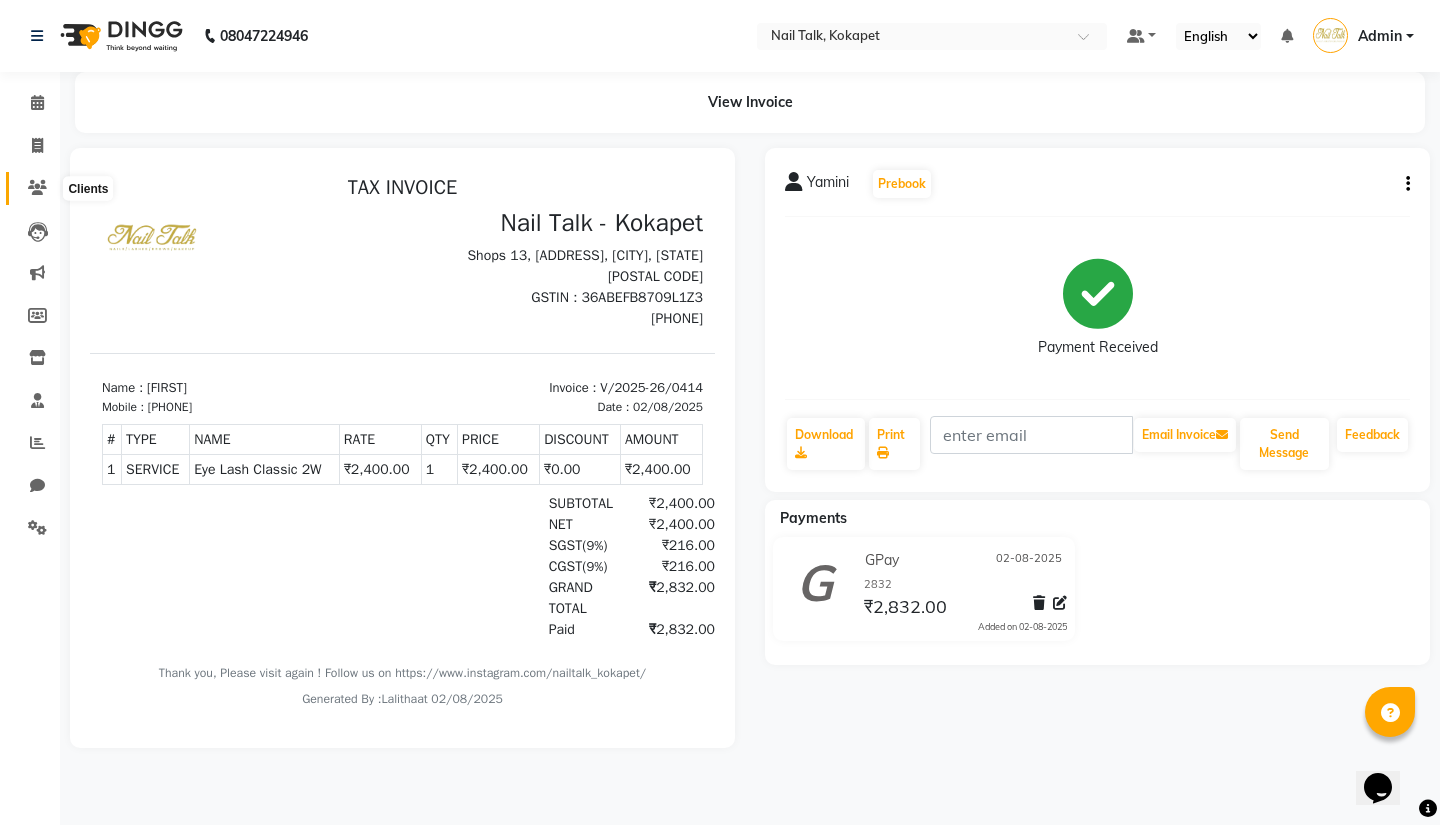 click 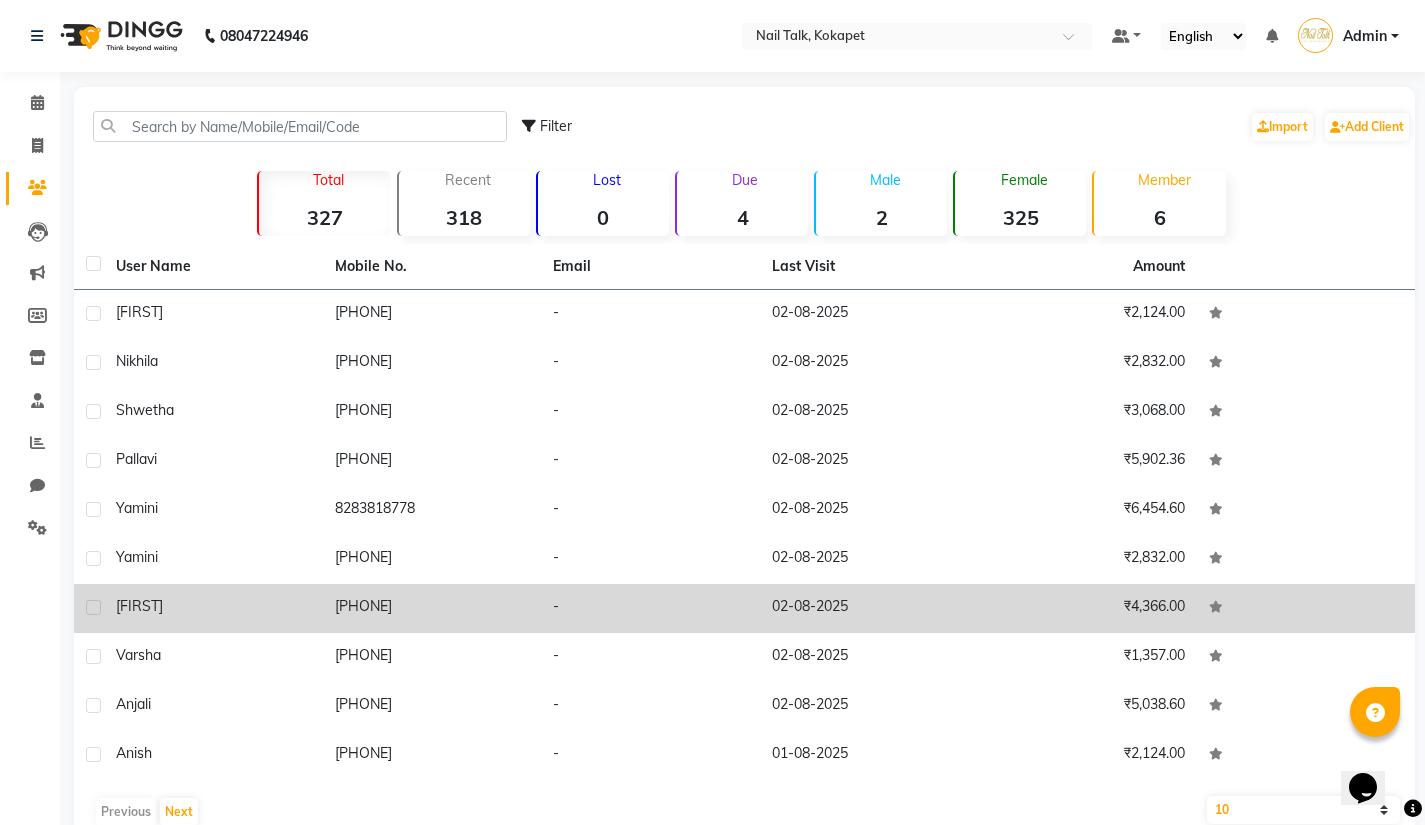 click on "02-08-2025" 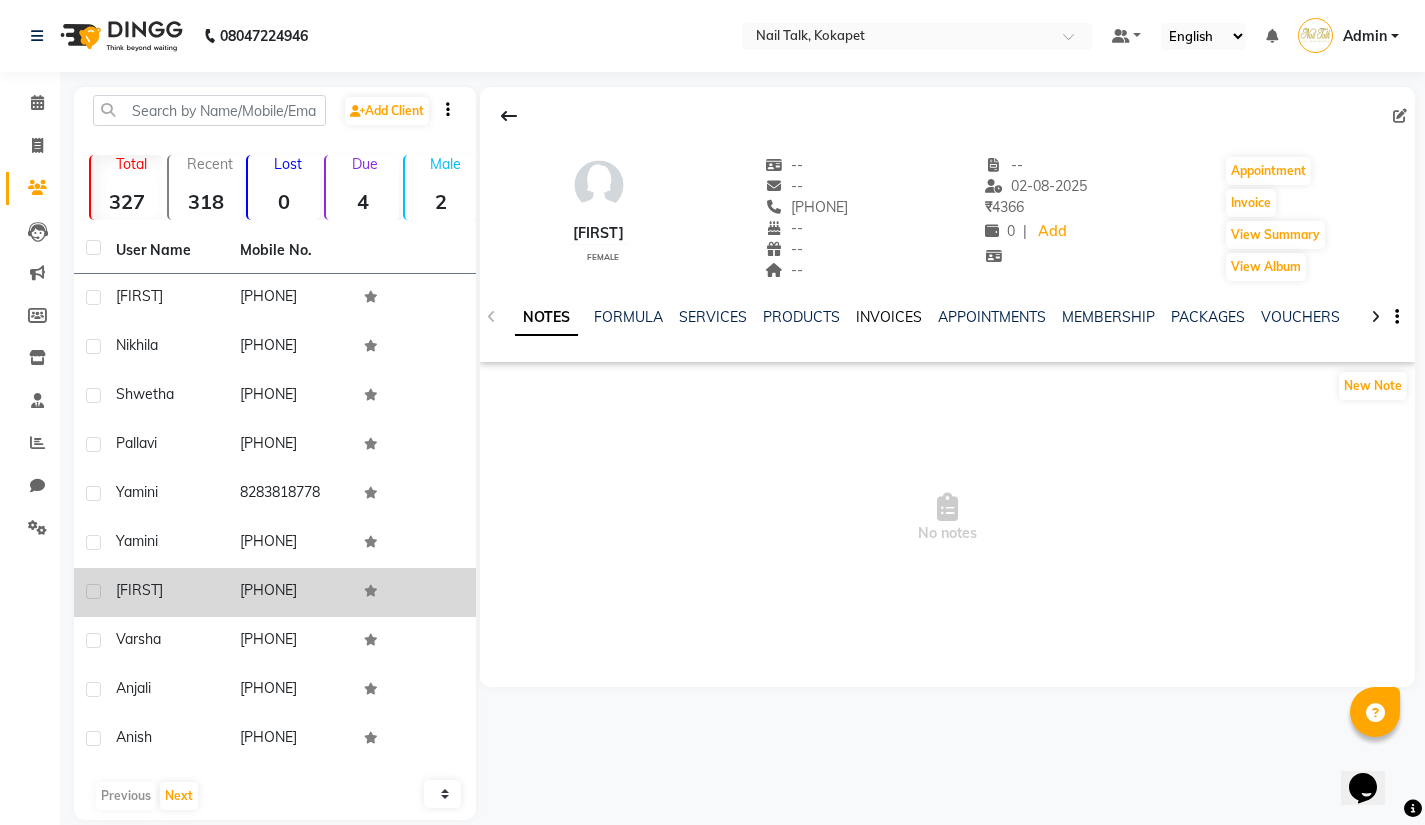 click on "INVOICES" 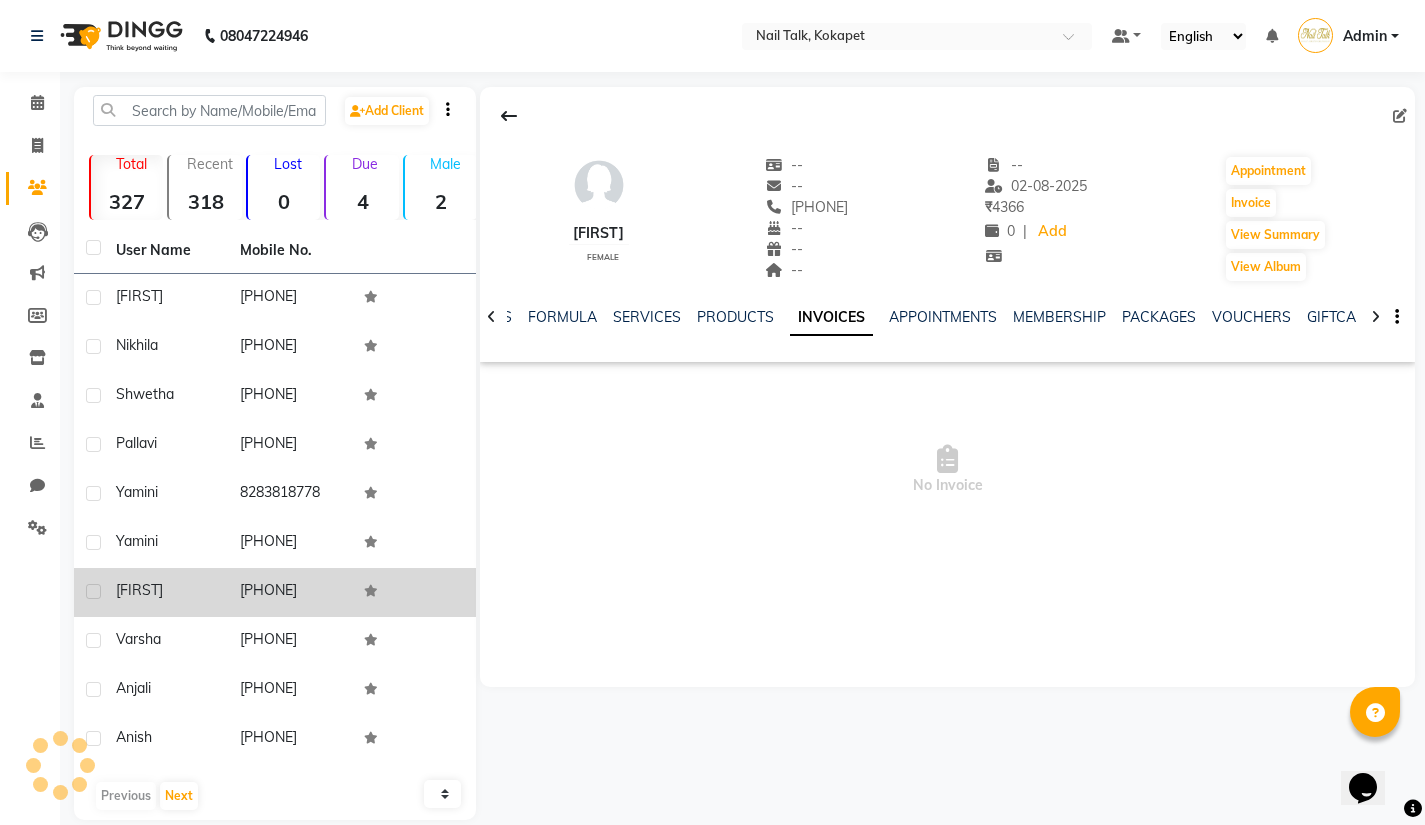 click on "INVOICES" 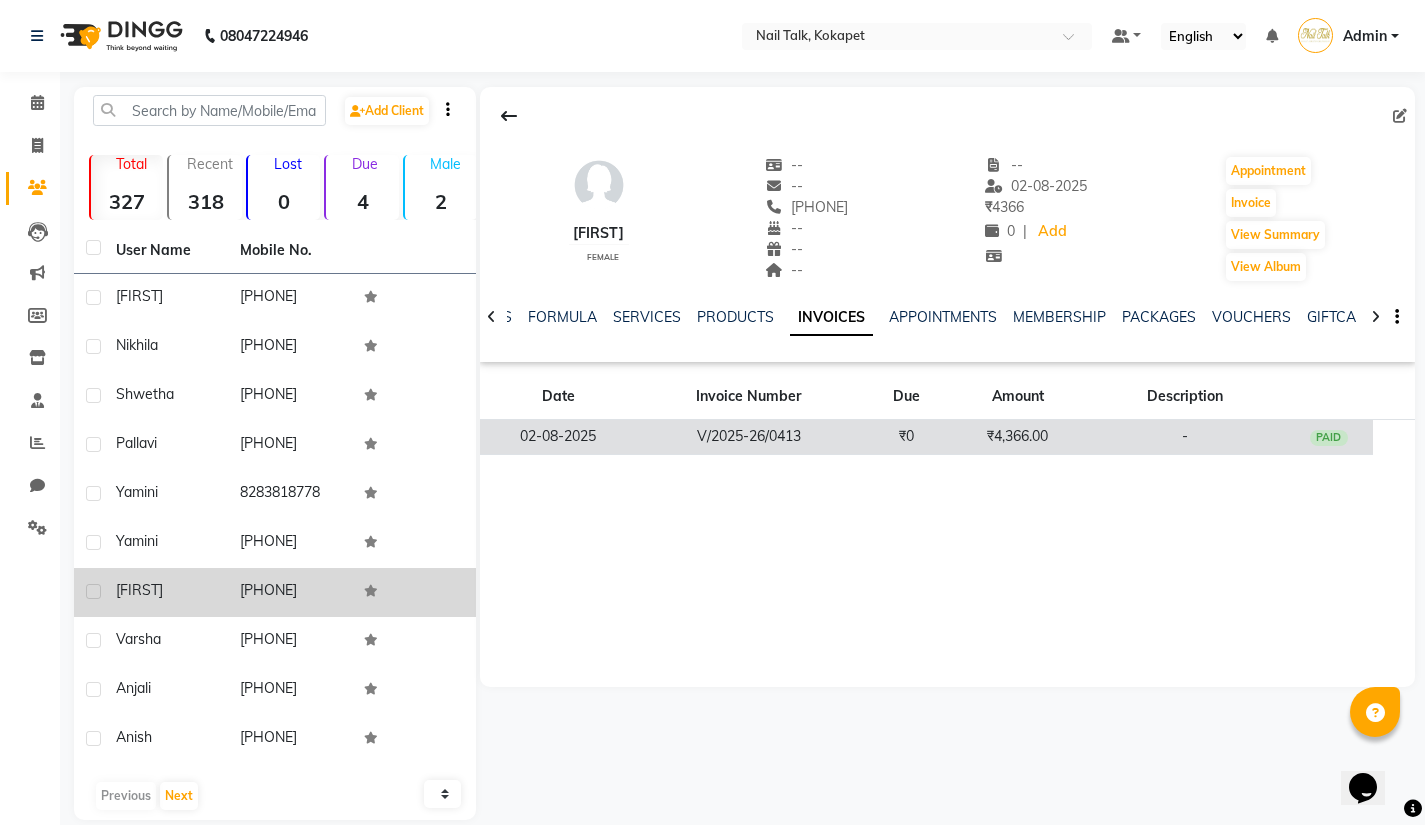 click on "₹4,366.00" 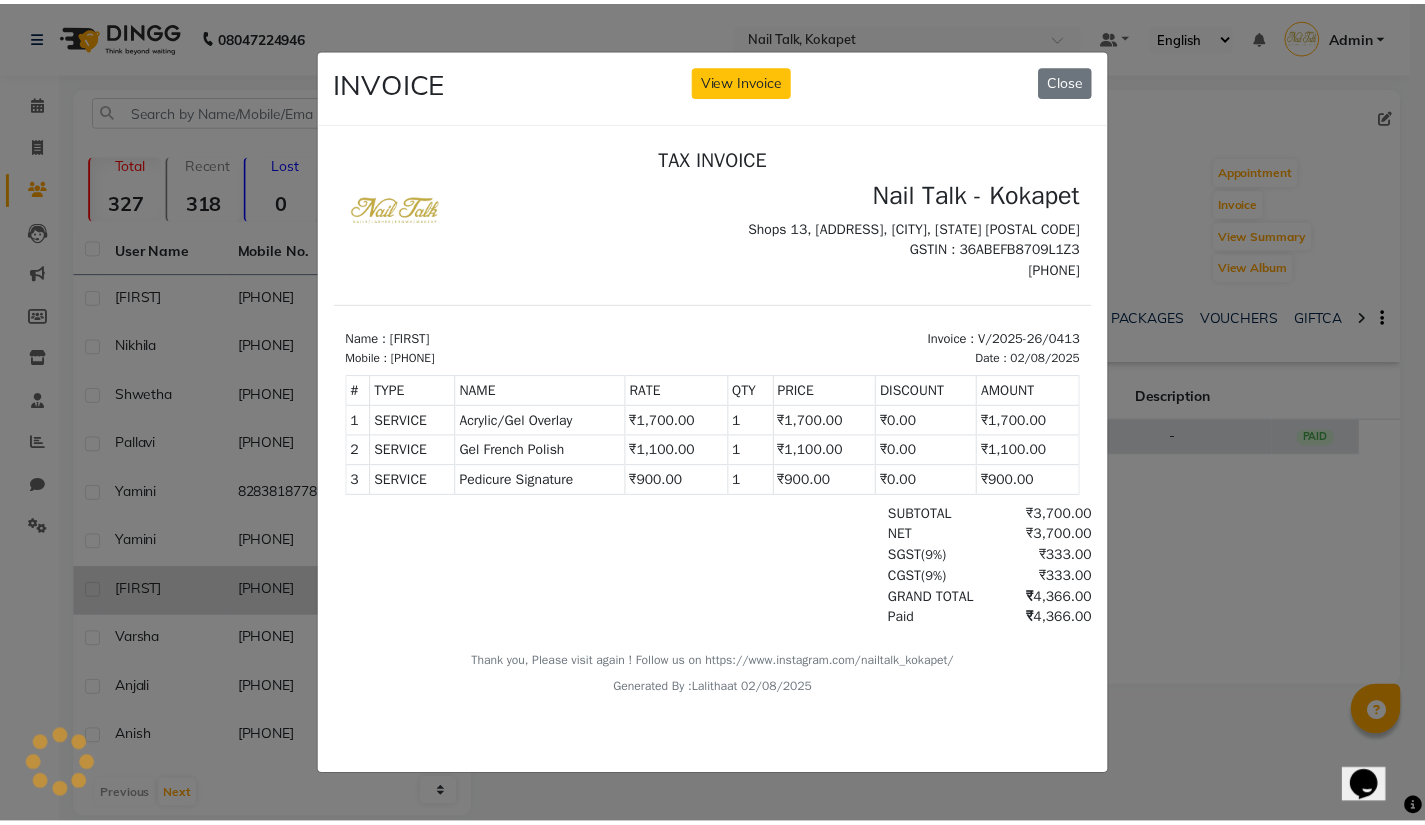 scroll, scrollTop: 0, scrollLeft: 0, axis: both 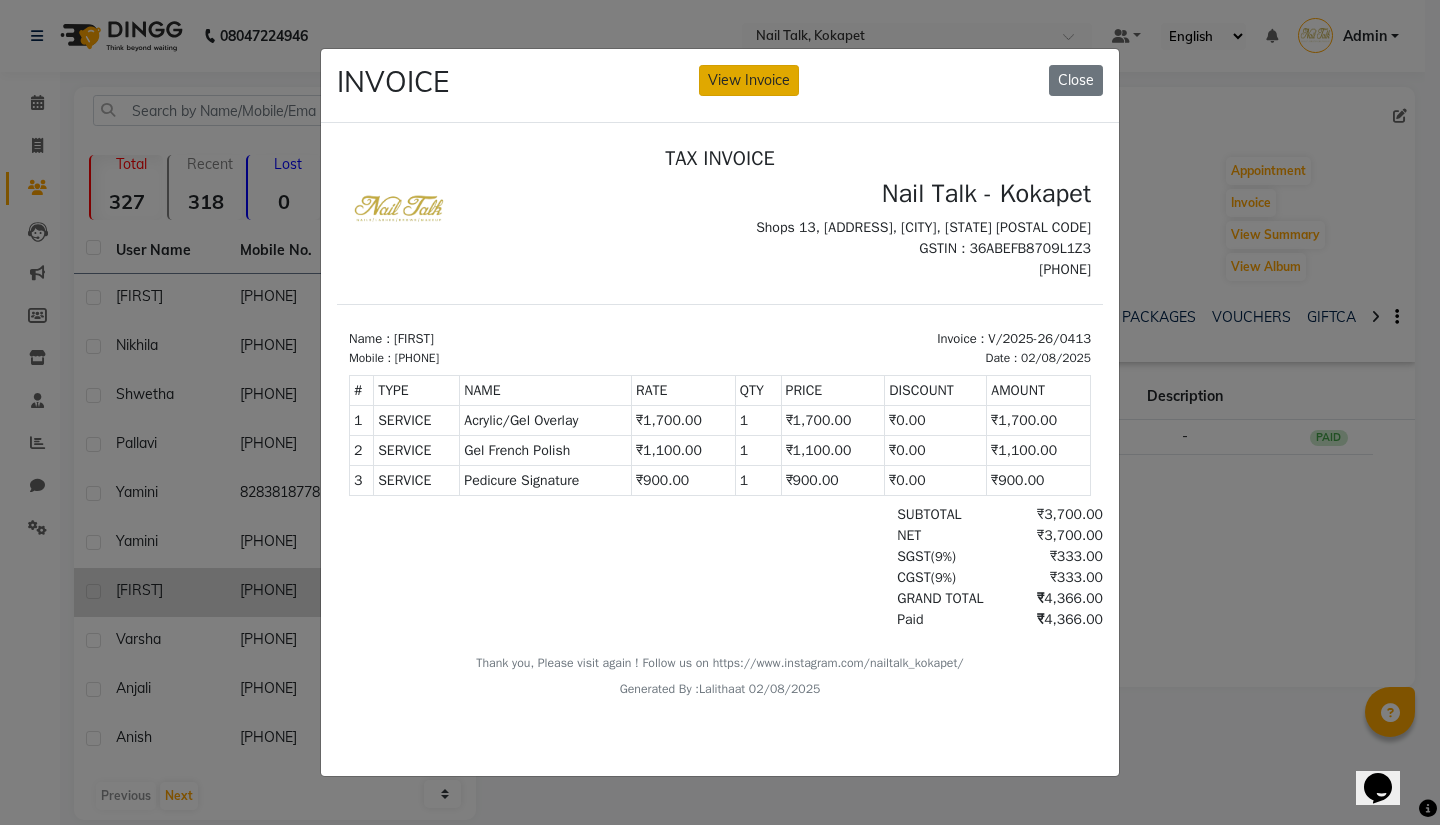 click on "View Invoice" 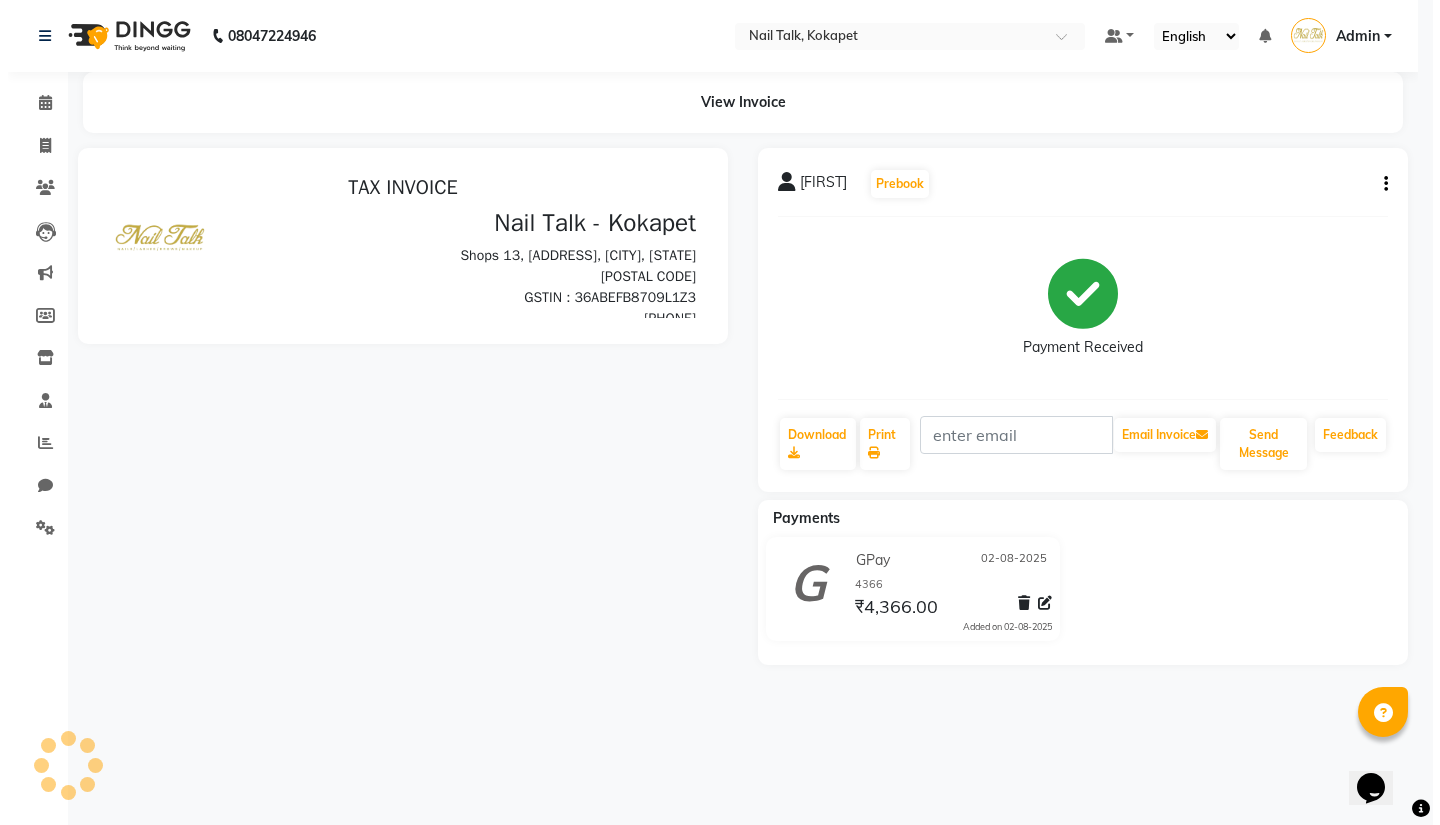 scroll, scrollTop: 0, scrollLeft: 0, axis: both 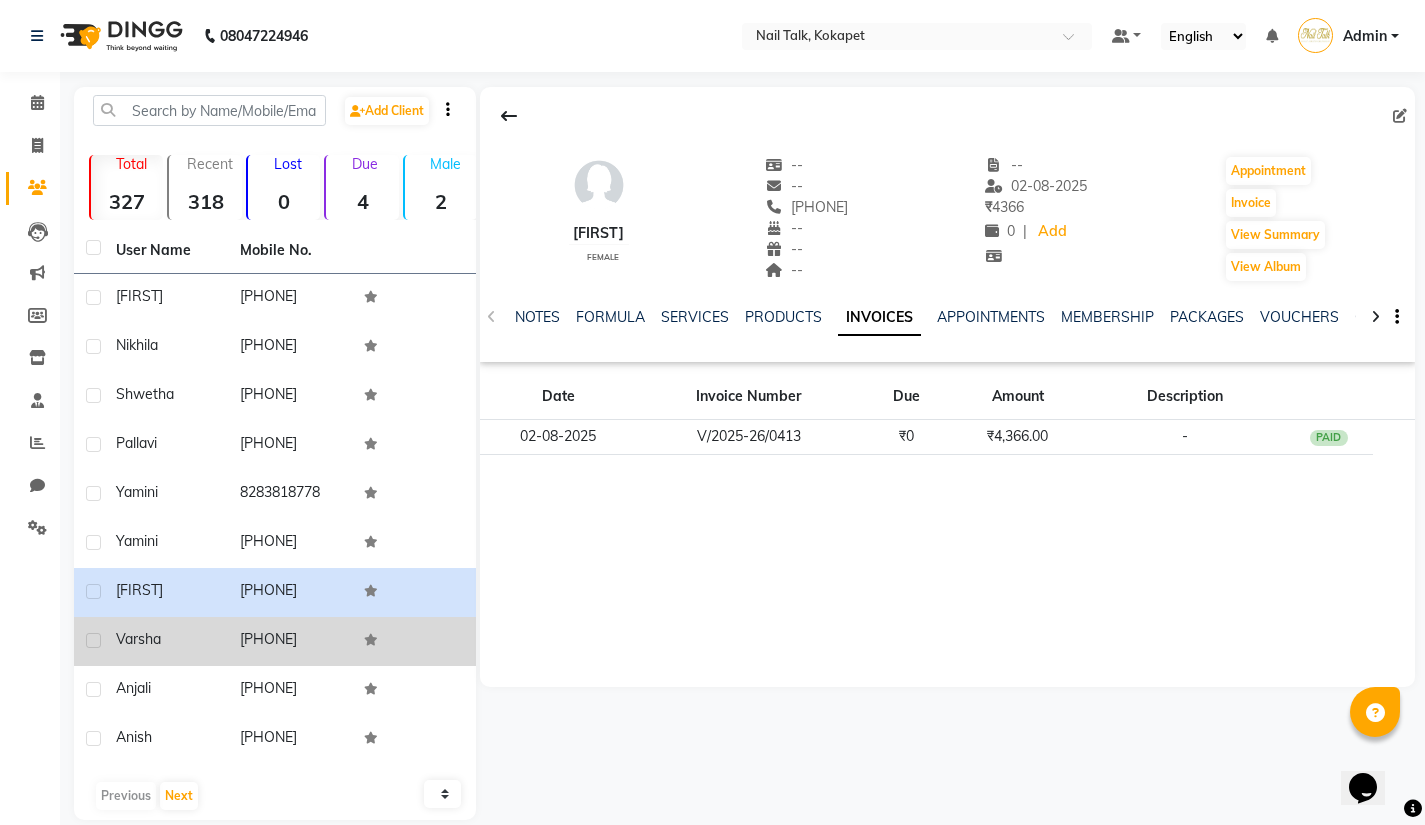 click on "[PHONE]" 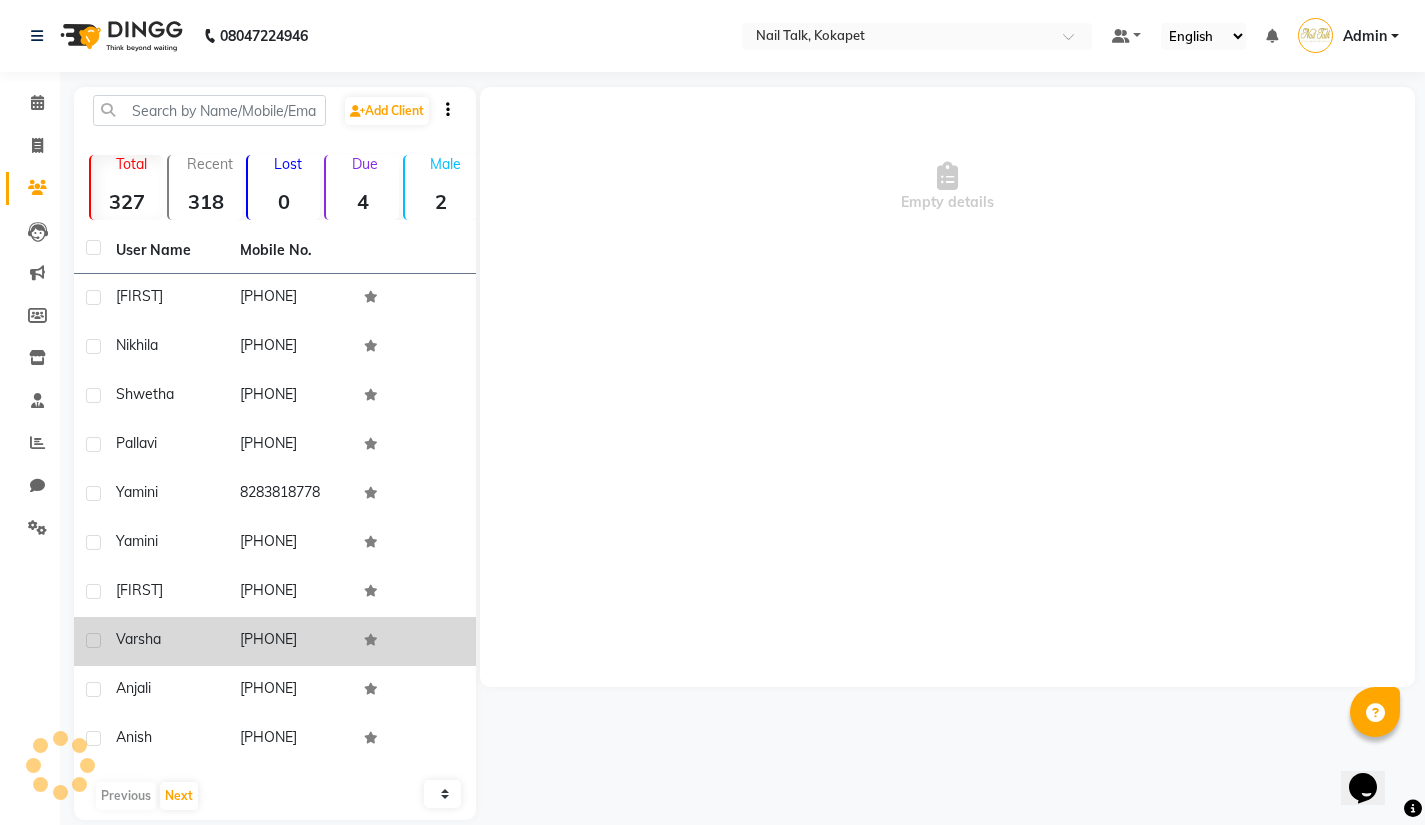 click on "[PHONE]" 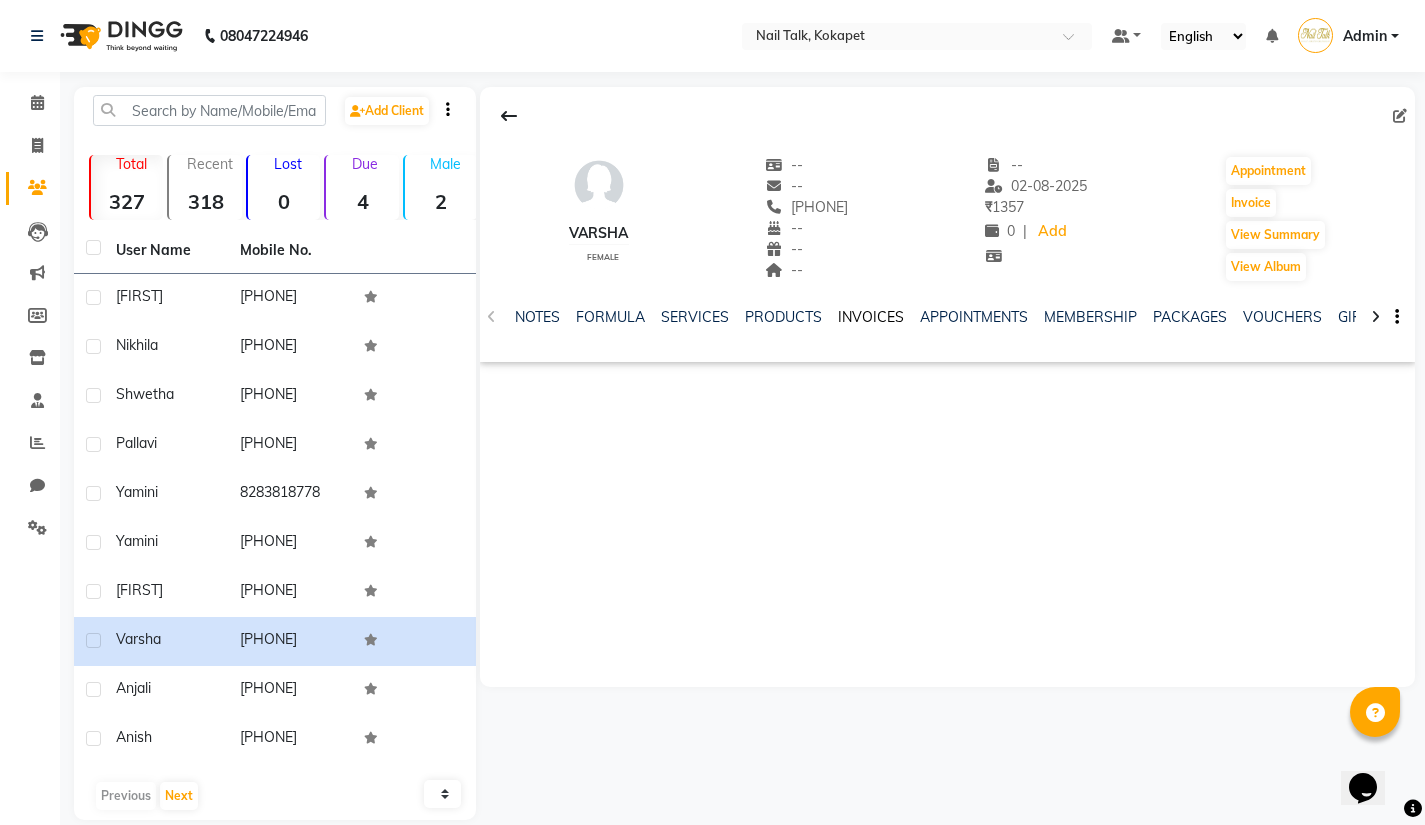 click on "INVOICES" 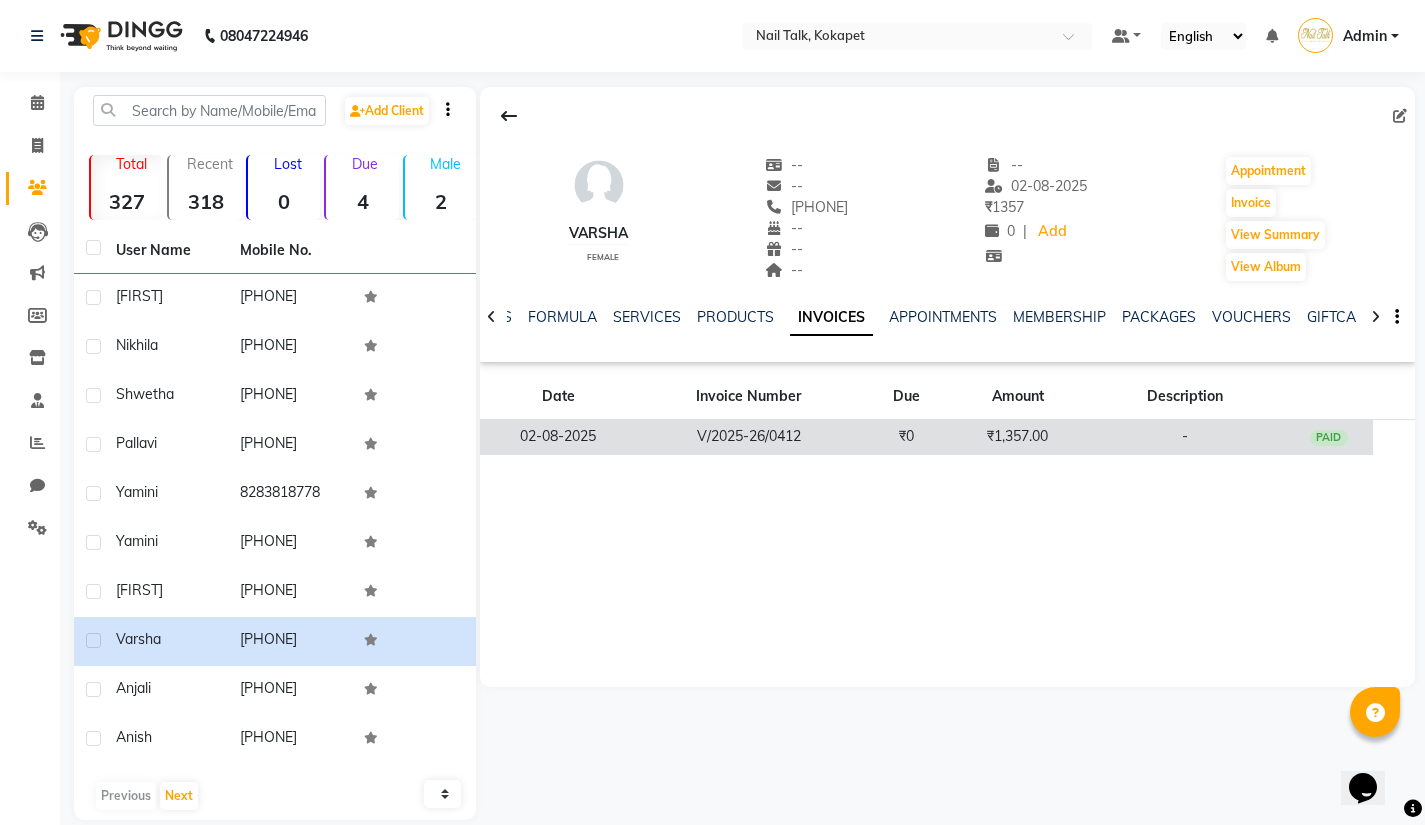 click on "₹1,357.00" 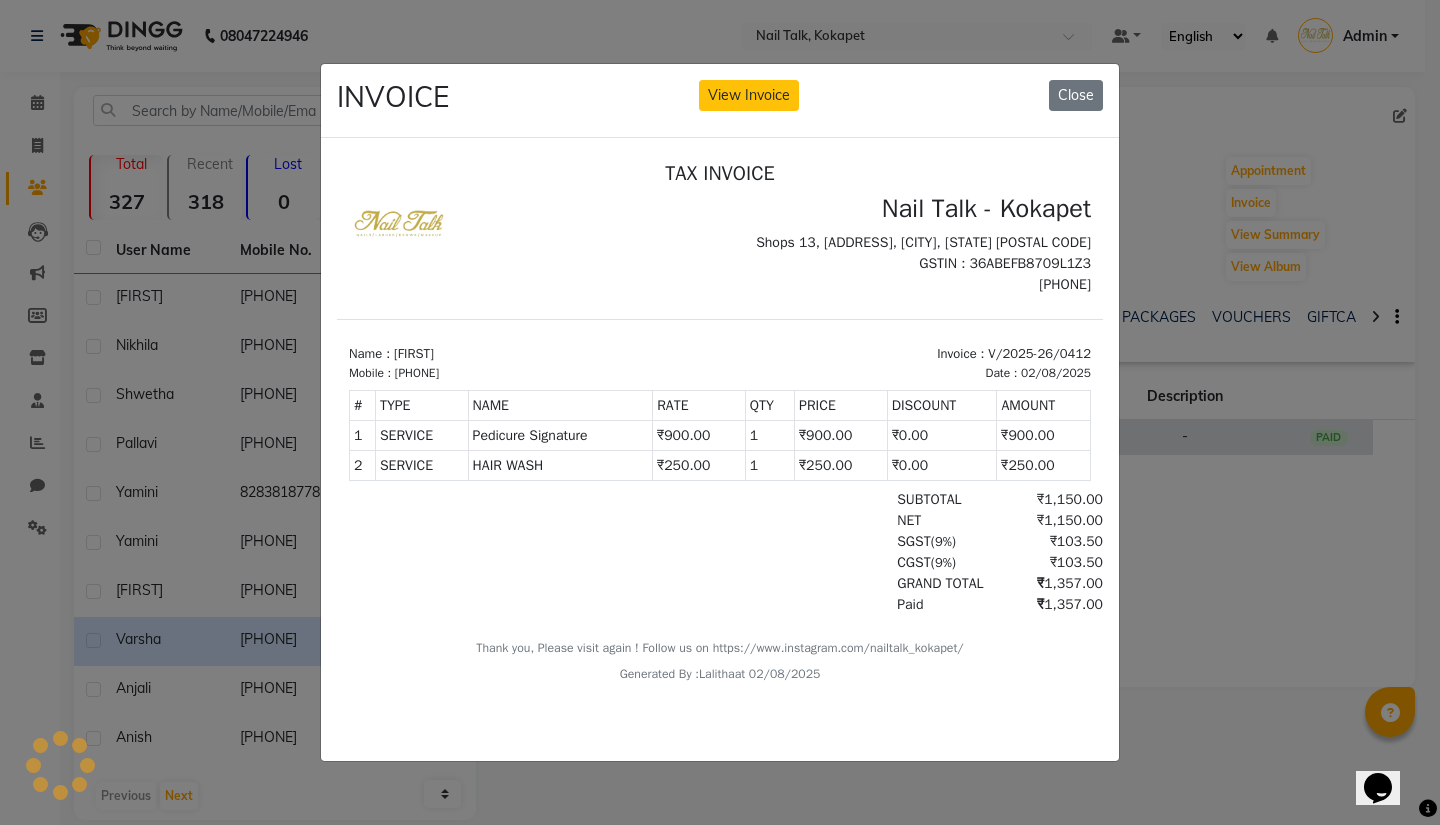 scroll, scrollTop: 0, scrollLeft: 0, axis: both 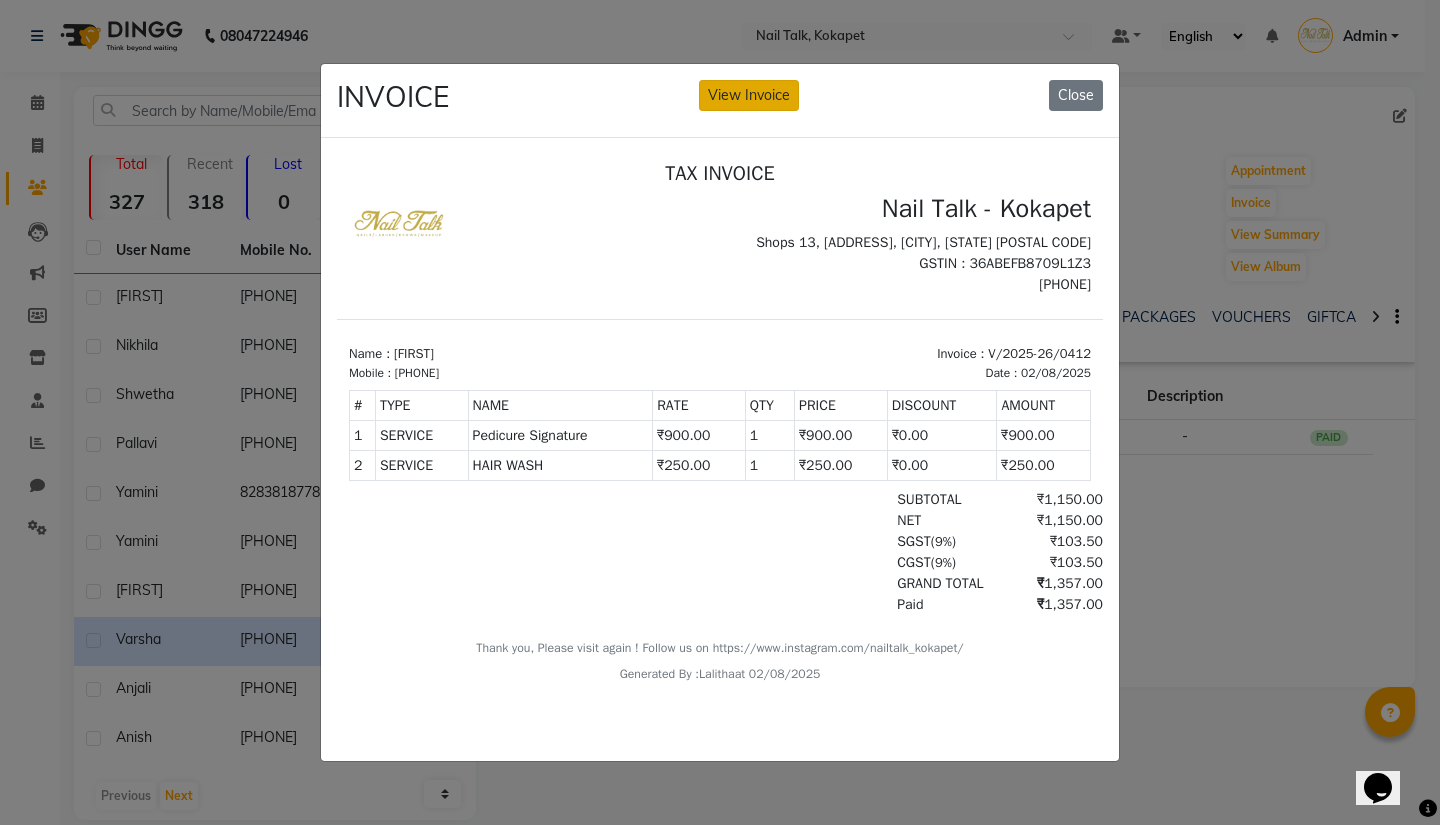 click on "View Invoice" 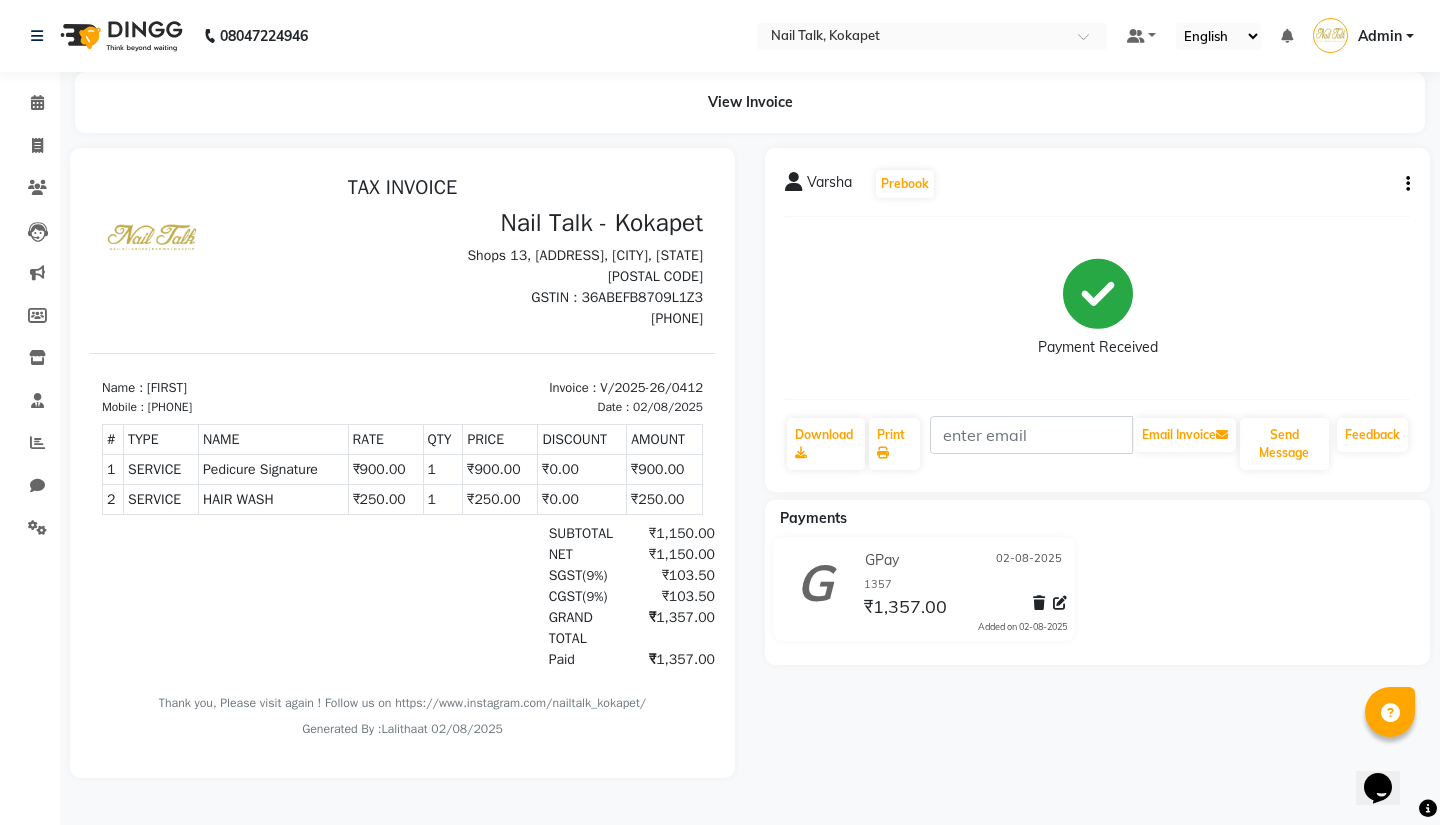scroll, scrollTop: 0, scrollLeft: 0, axis: both 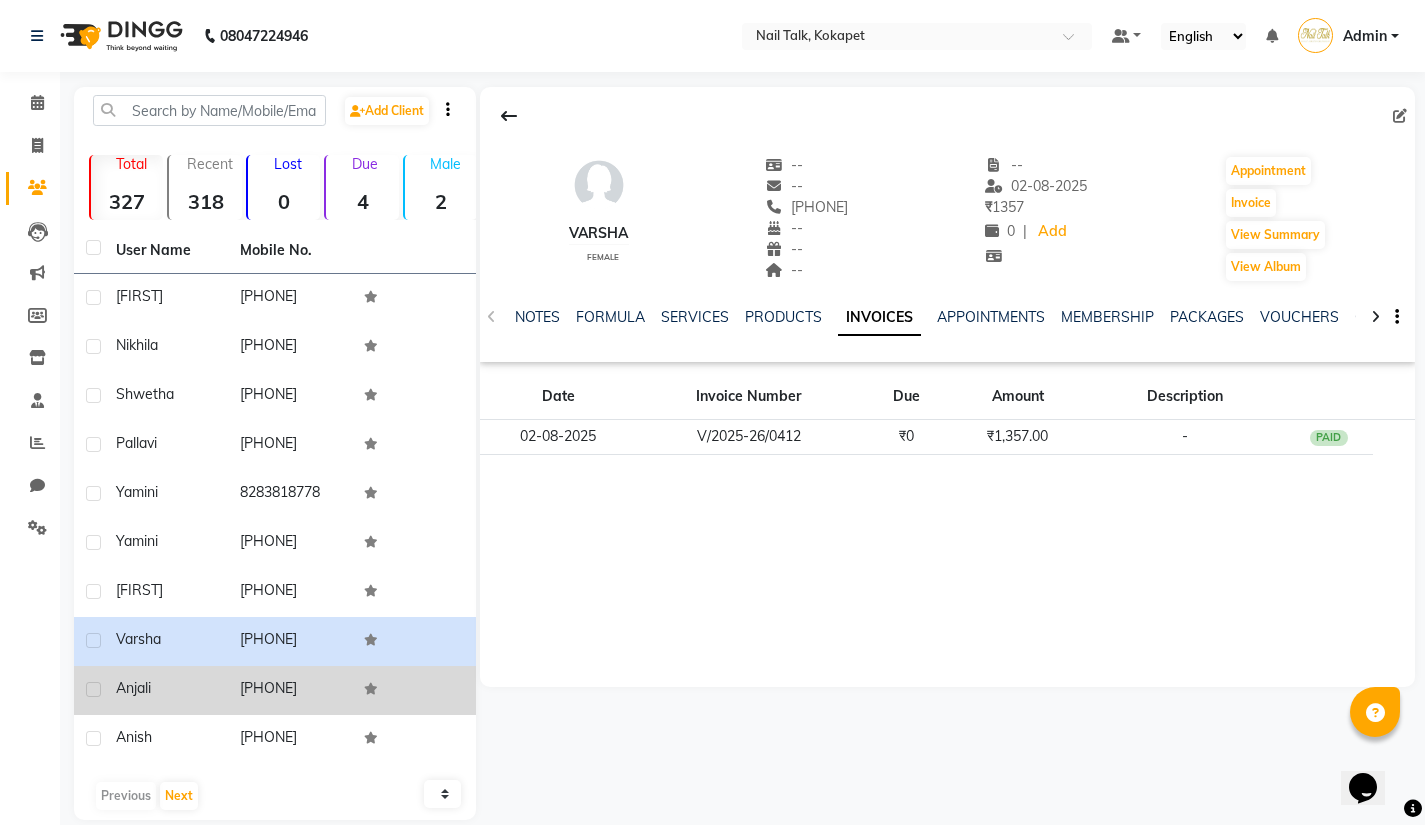 click on "[PHONE]" 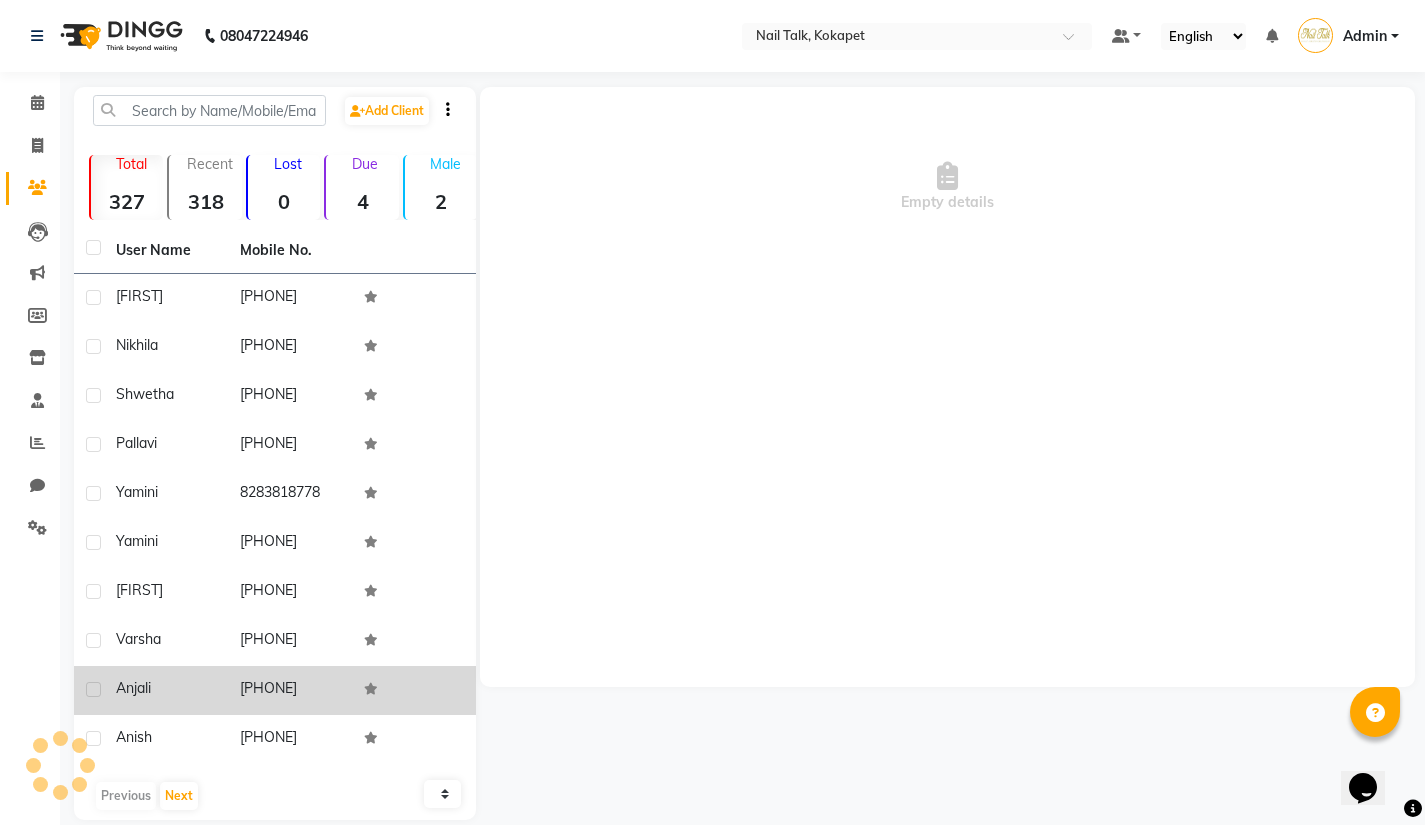 click on "[PHONE]" 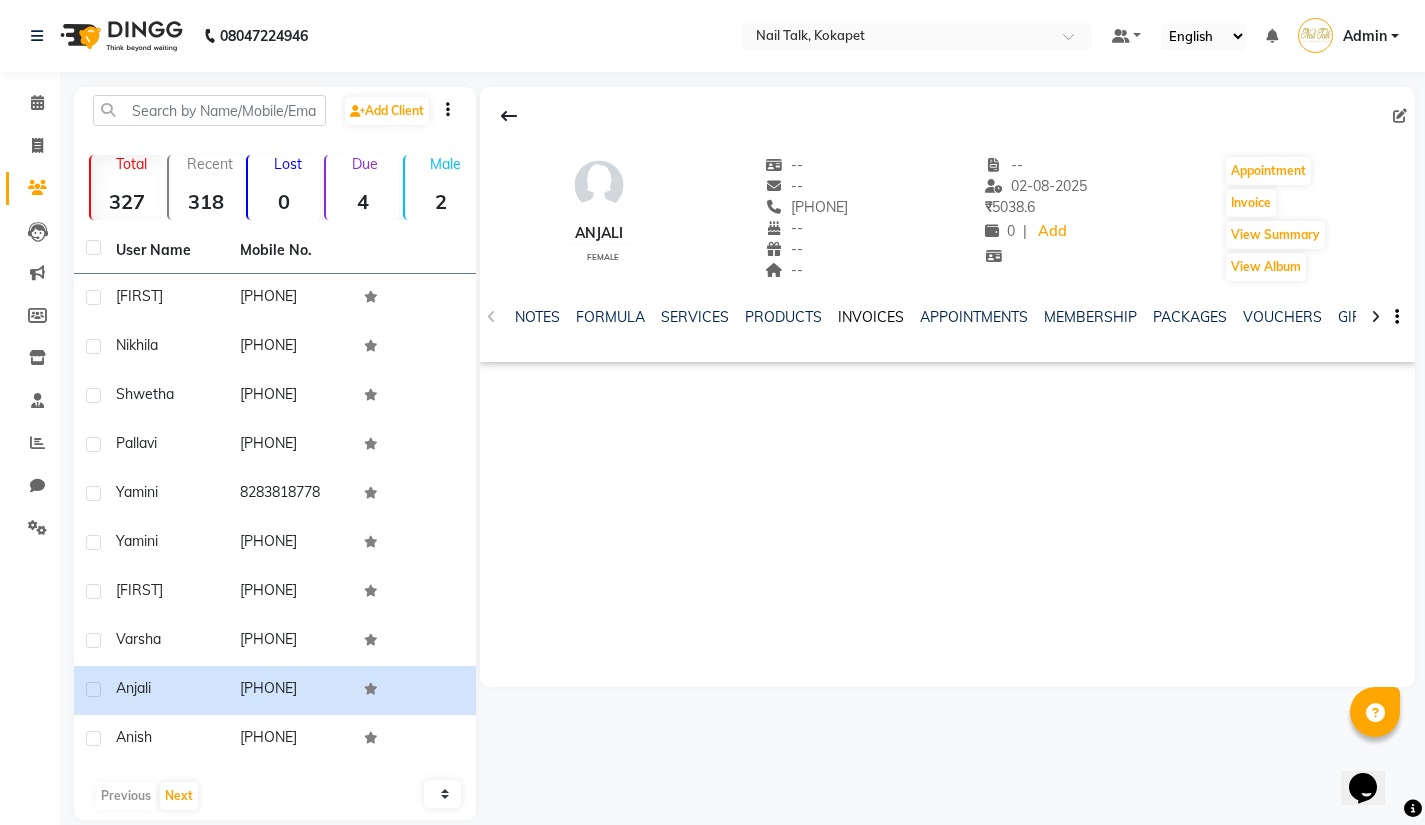 click on "INVOICES" 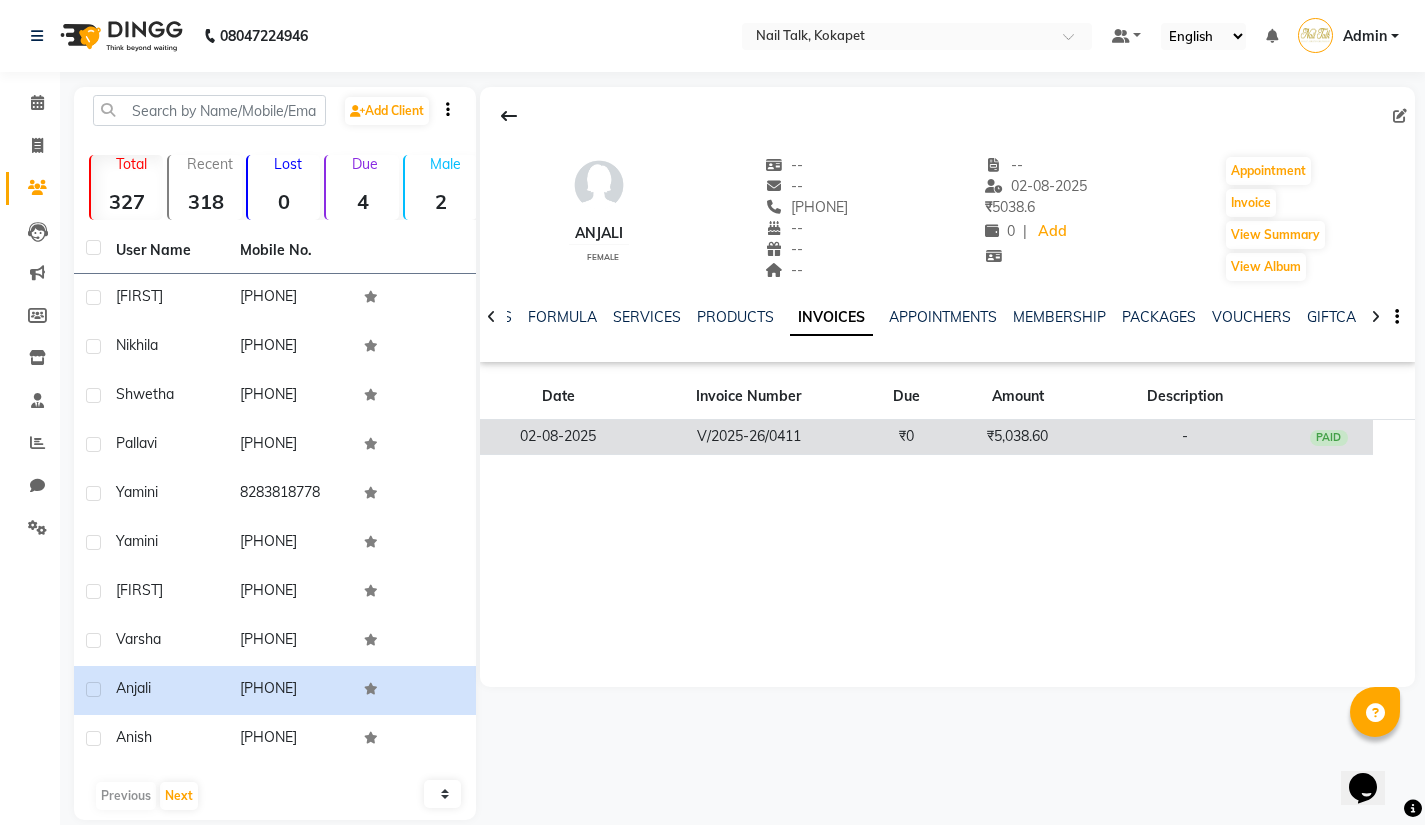 click on "₹5,038.60" 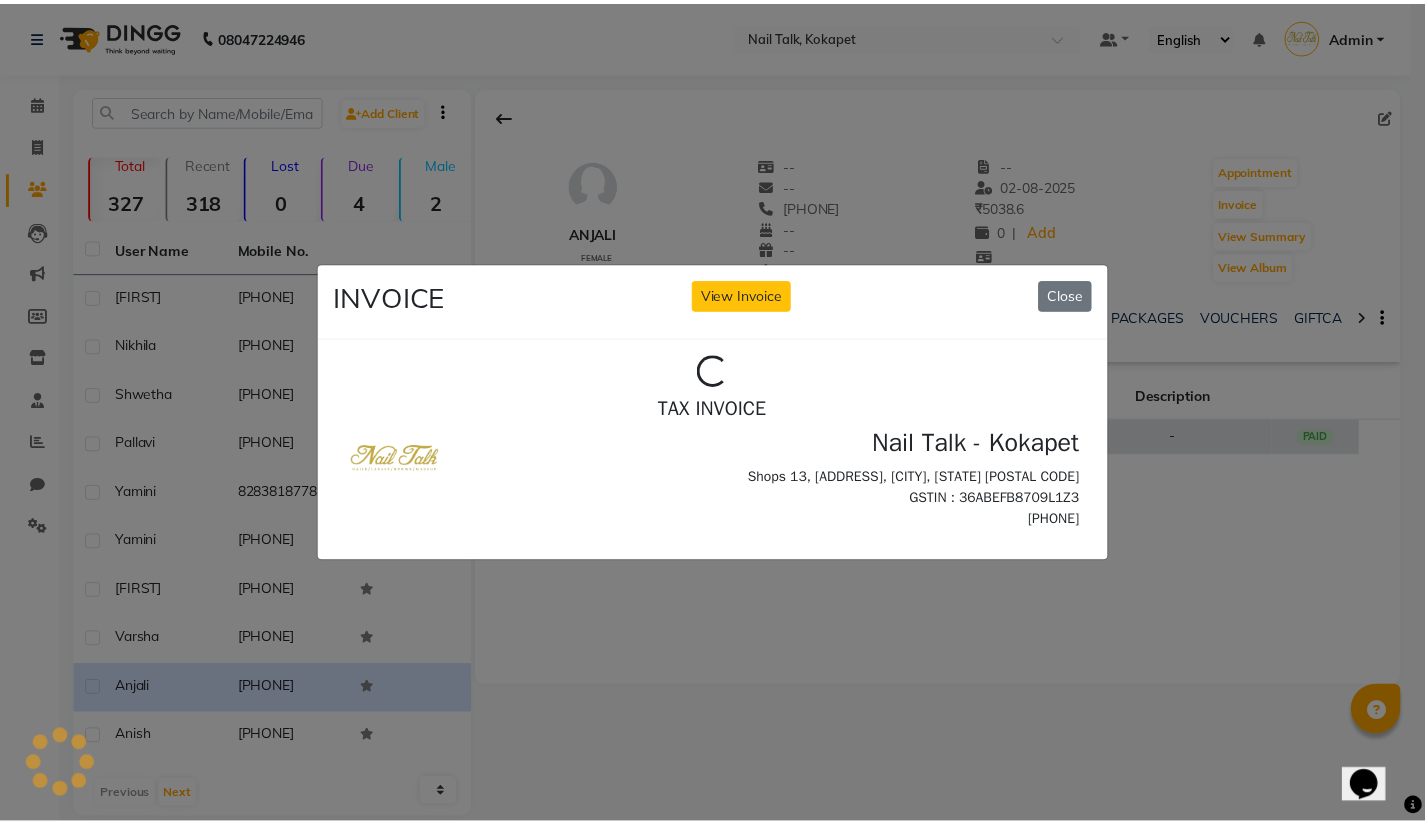 scroll, scrollTop: 0, scrollLeft: 0, axis: both 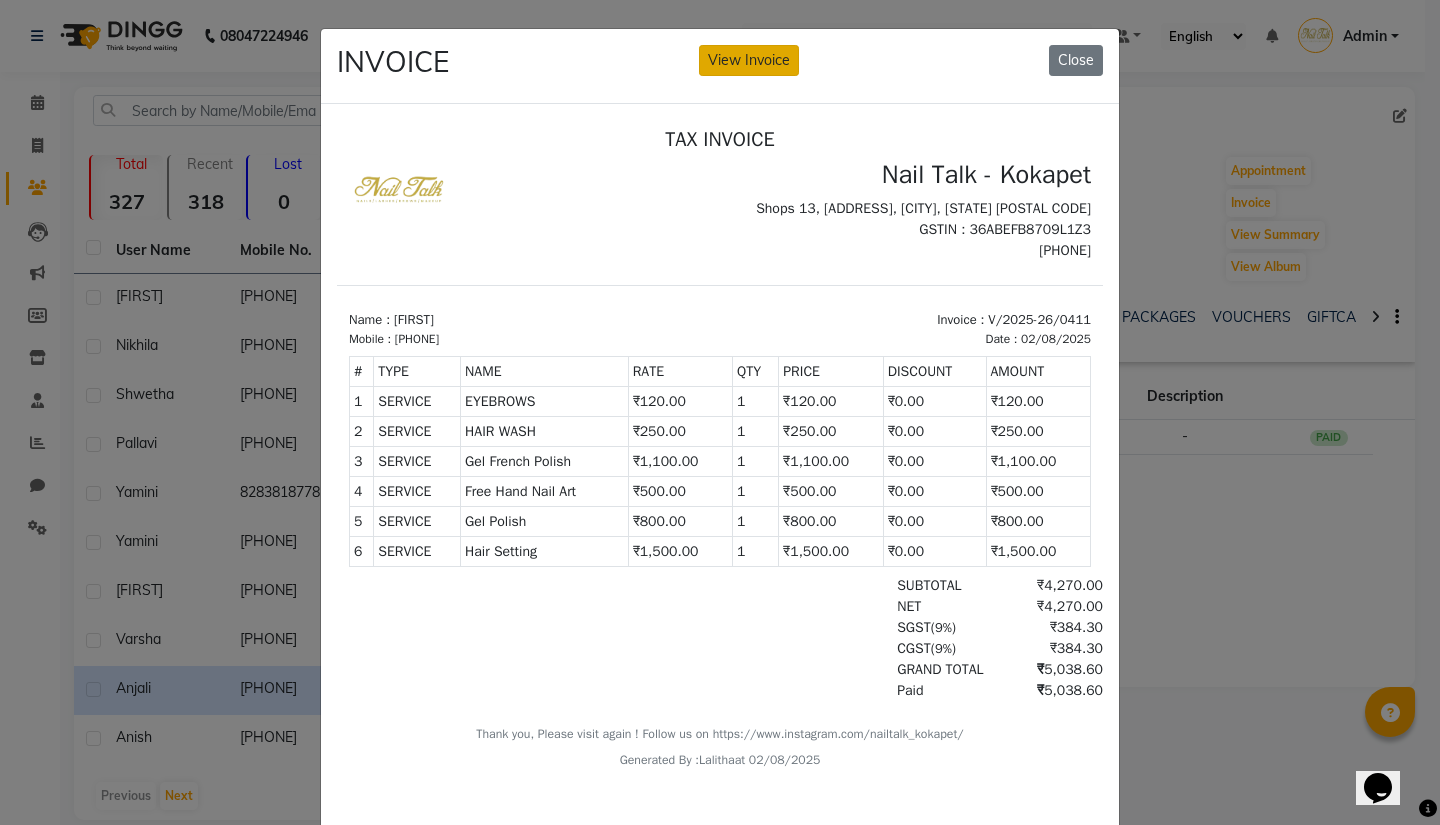 click on "View Invoice" 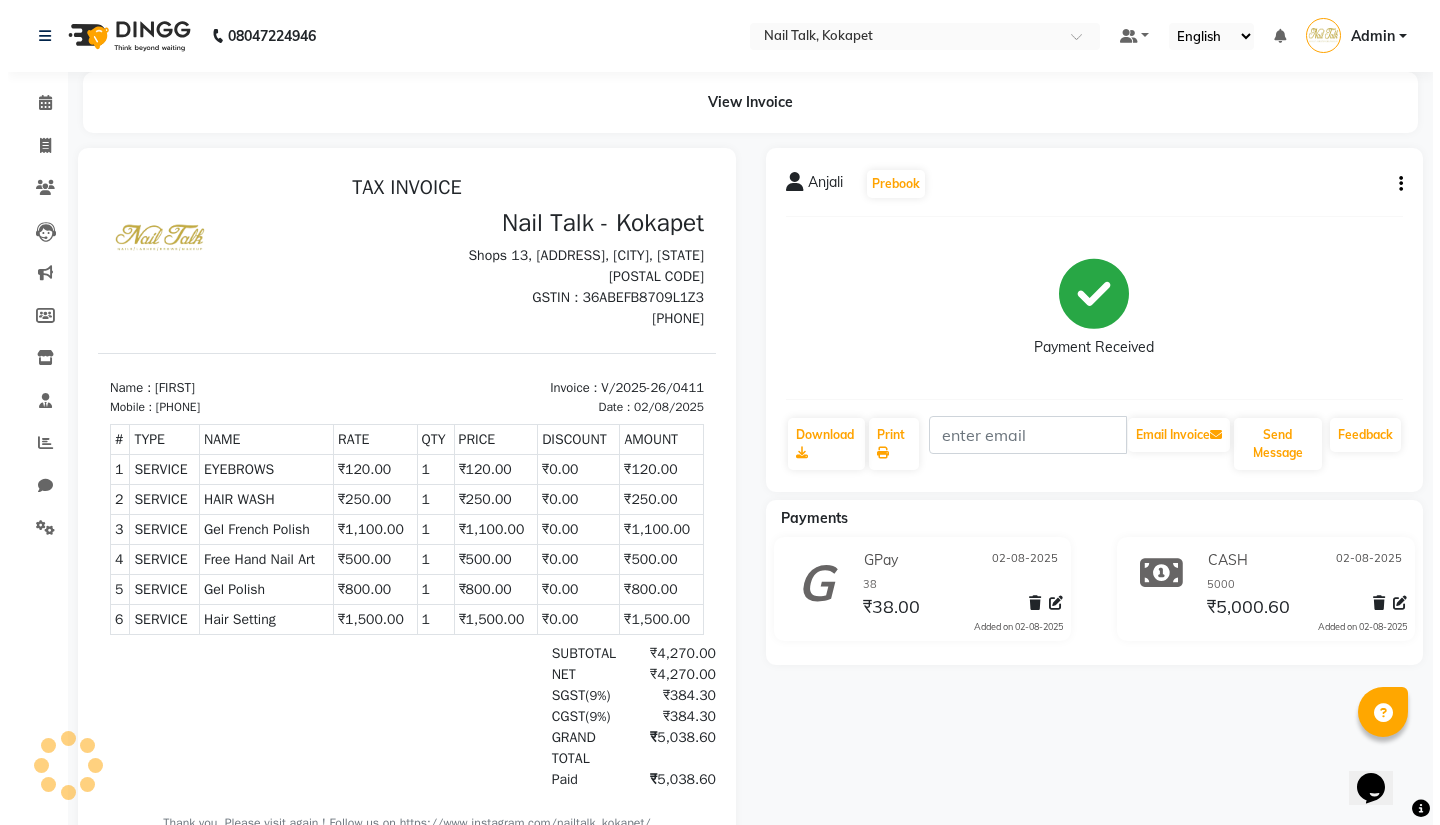 scroll, scrollTop: 0, scrollLeft: 0, axis: both 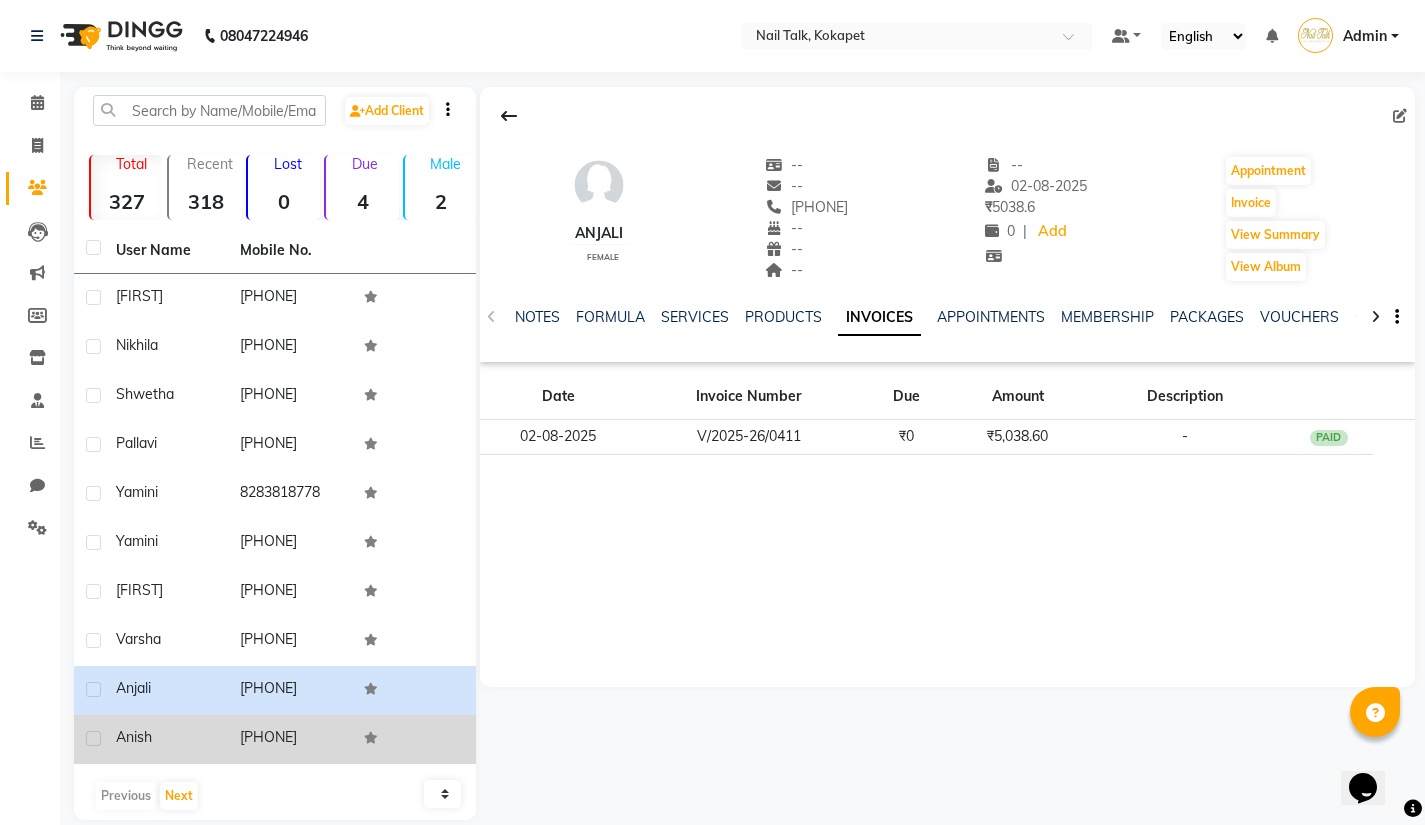 click on "[PHONE]" 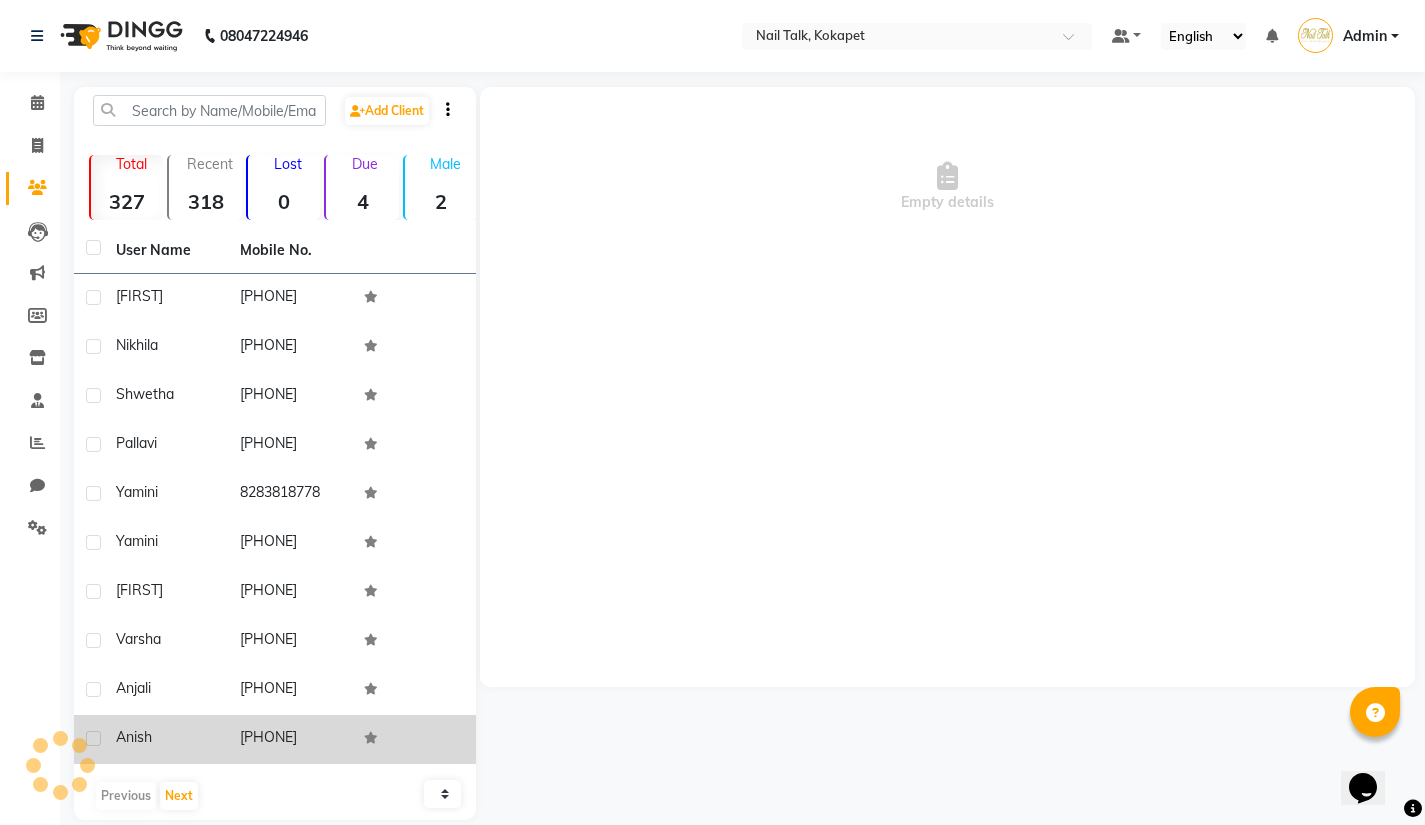 click on "[PHONE]" 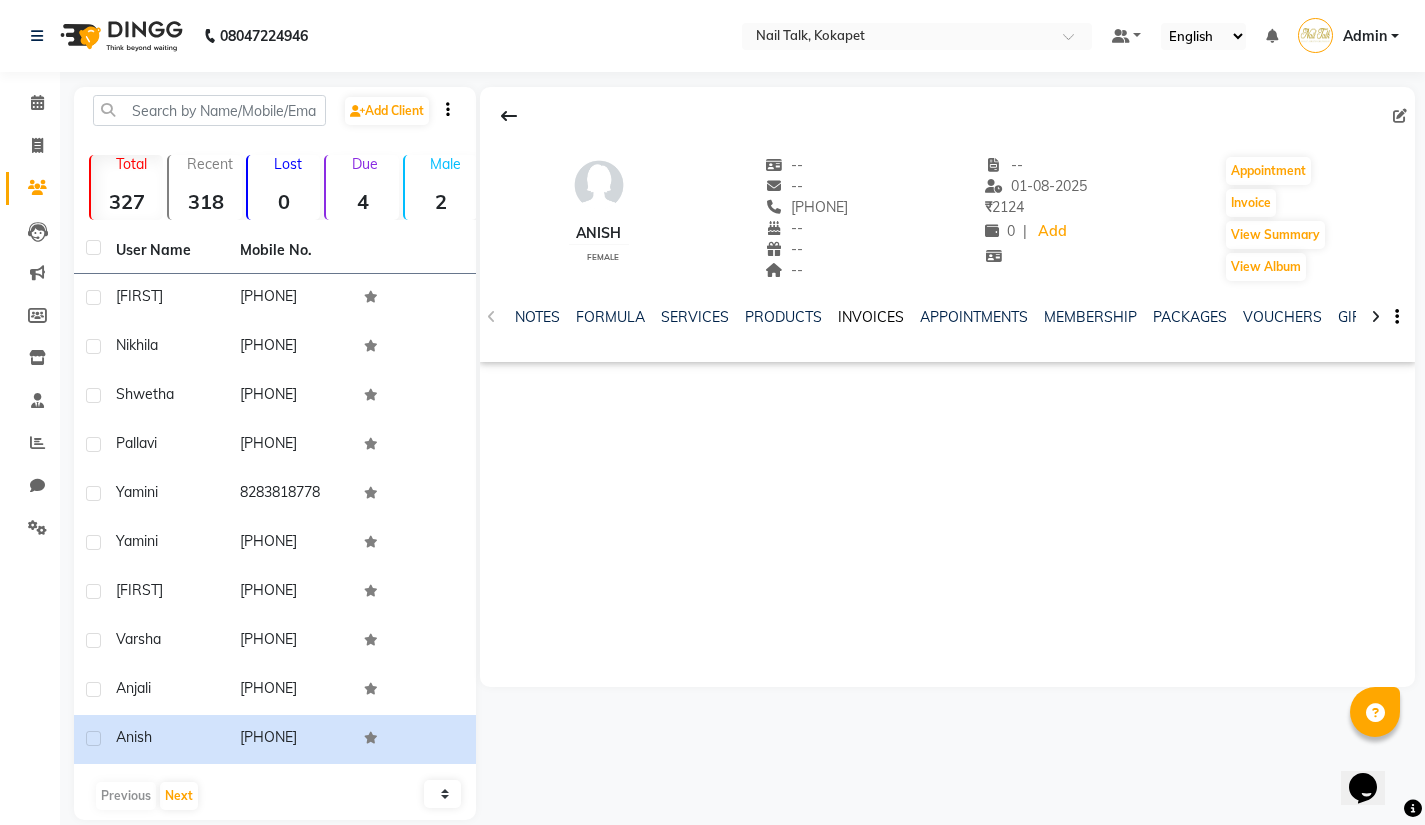 click on "INVOICES" 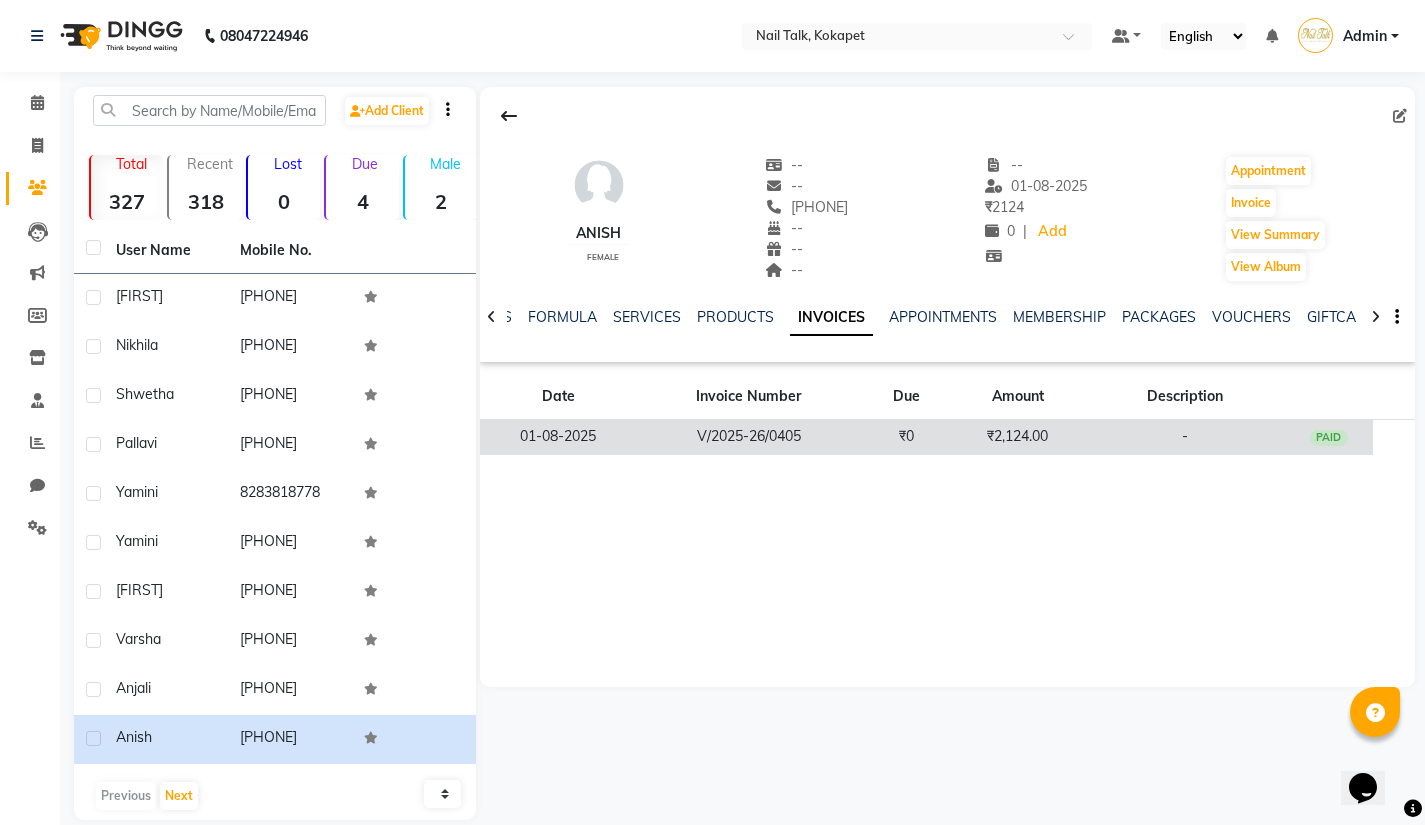 click on "₹2,124.00" 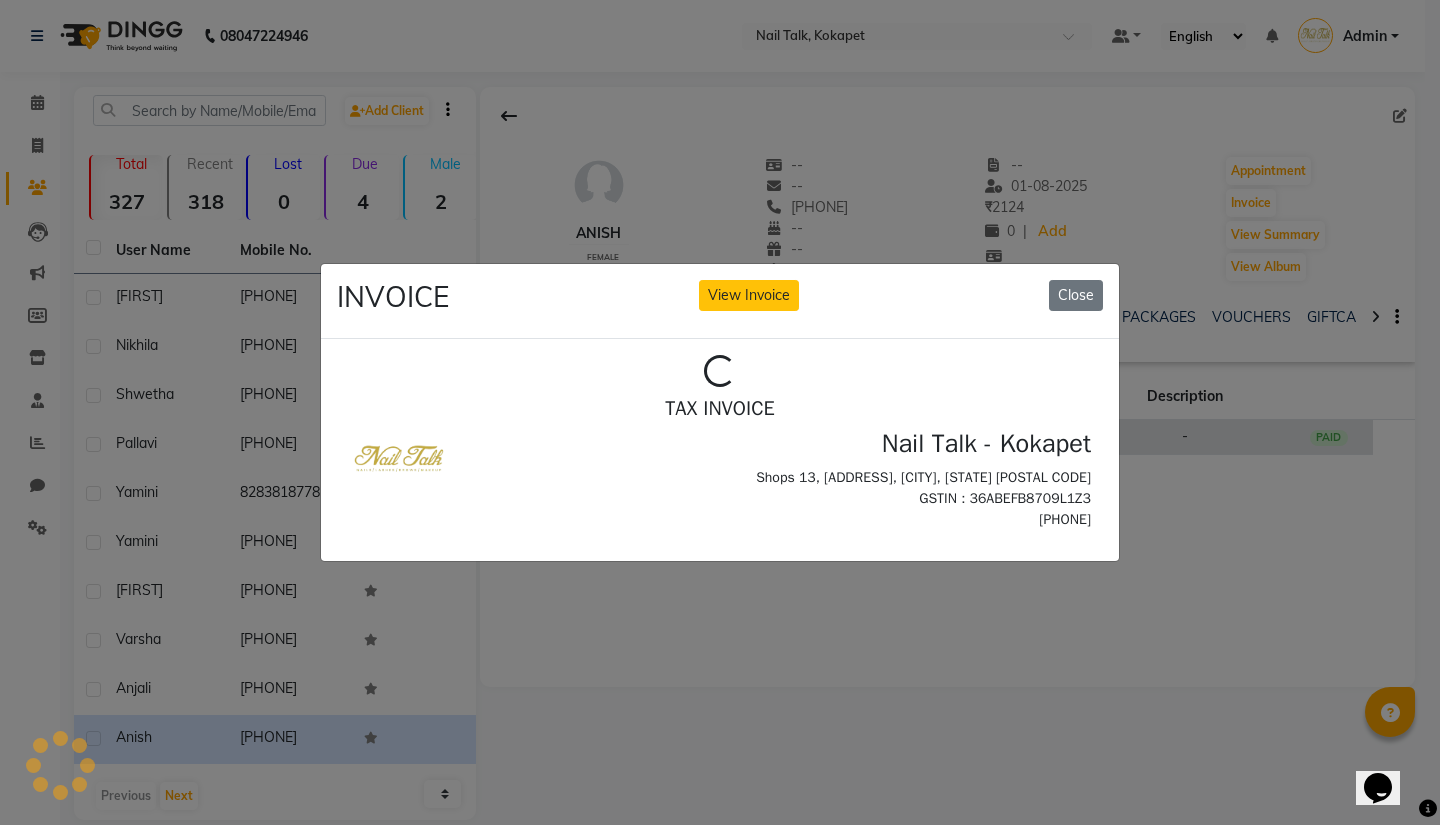 scroll, scrollTop: 0, scrollLeft: 0, axis: both 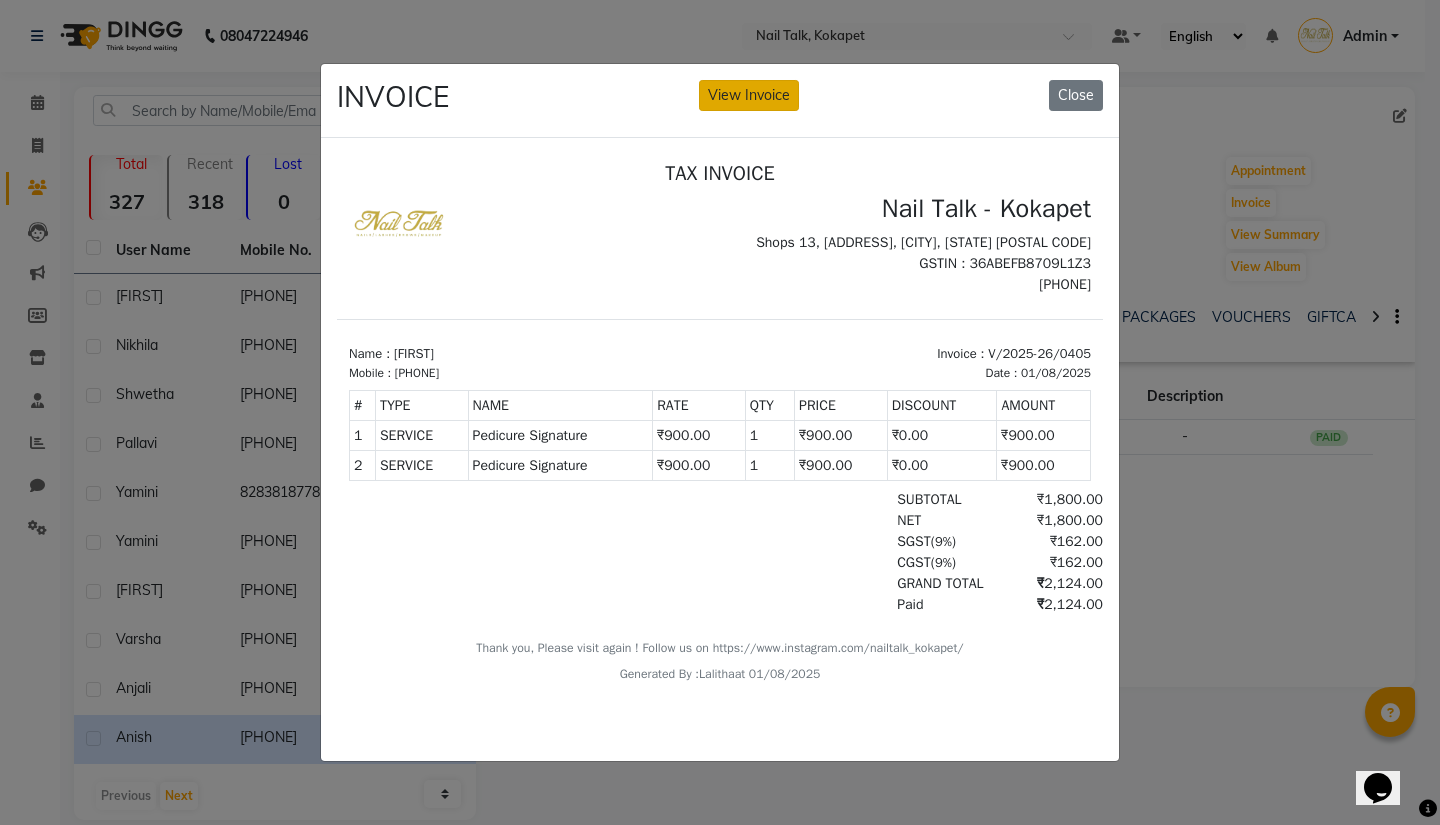 click on "View Invoice" 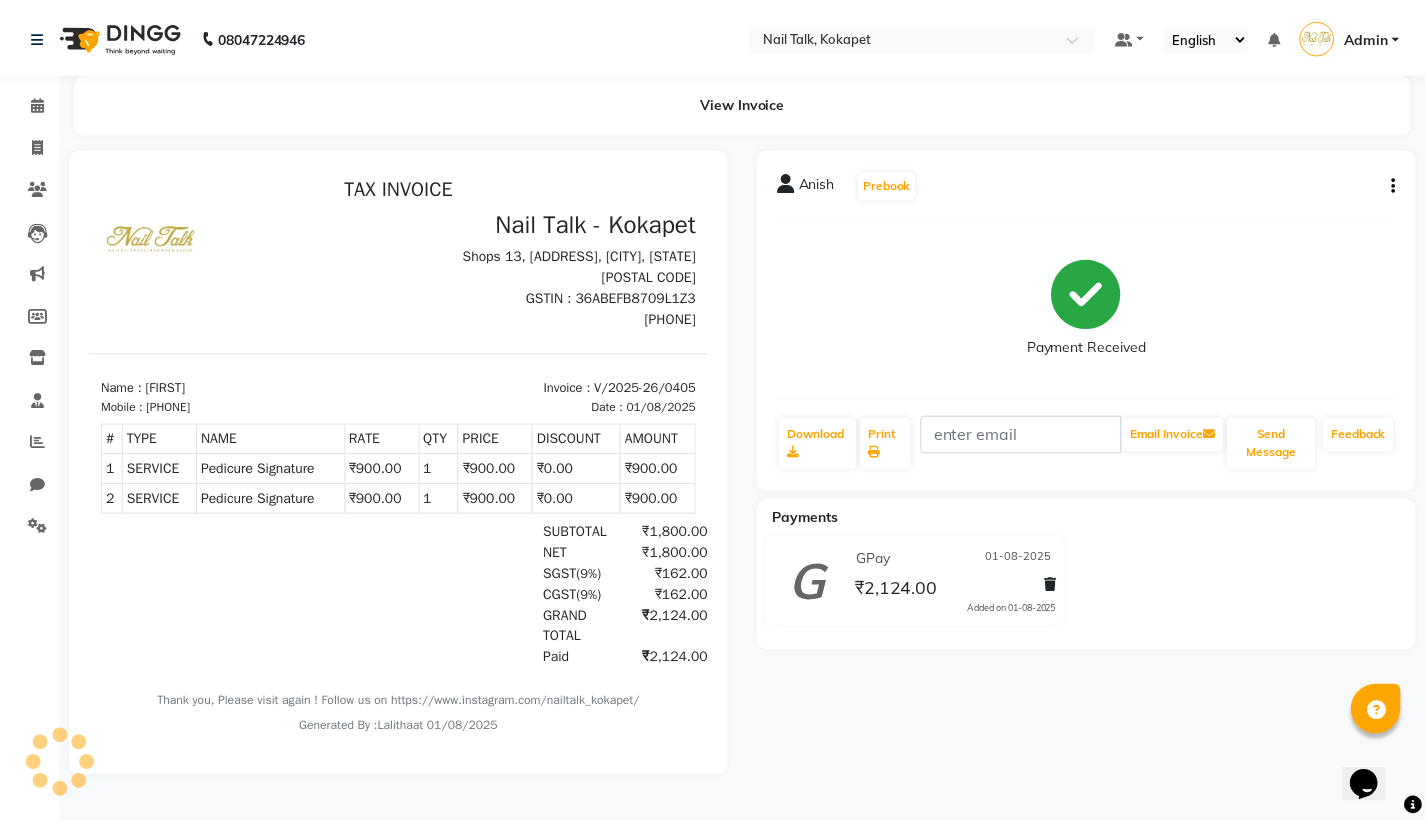 scroll, scrollTop: 0, scrollLeft: 0, axis: both 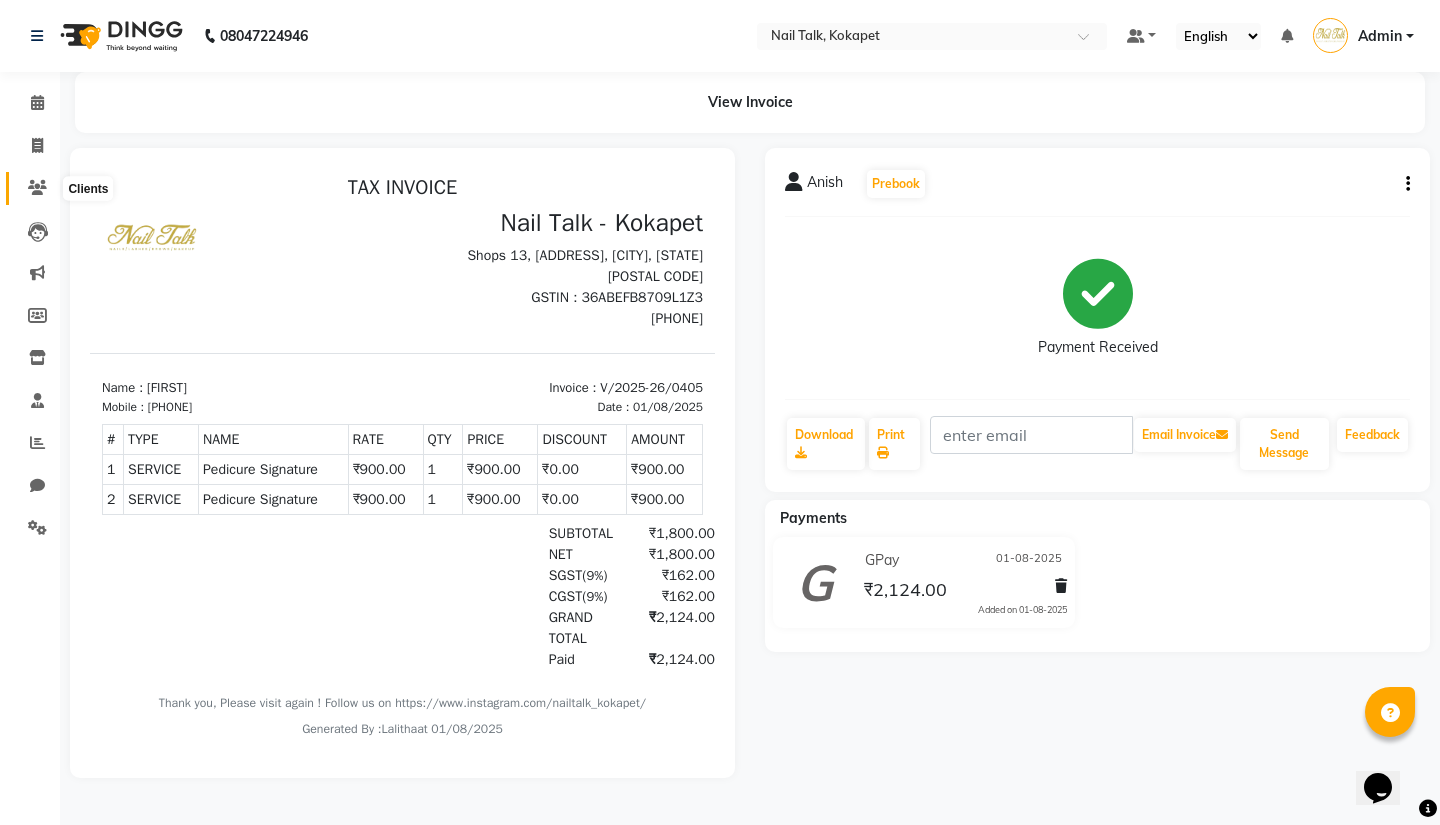 click 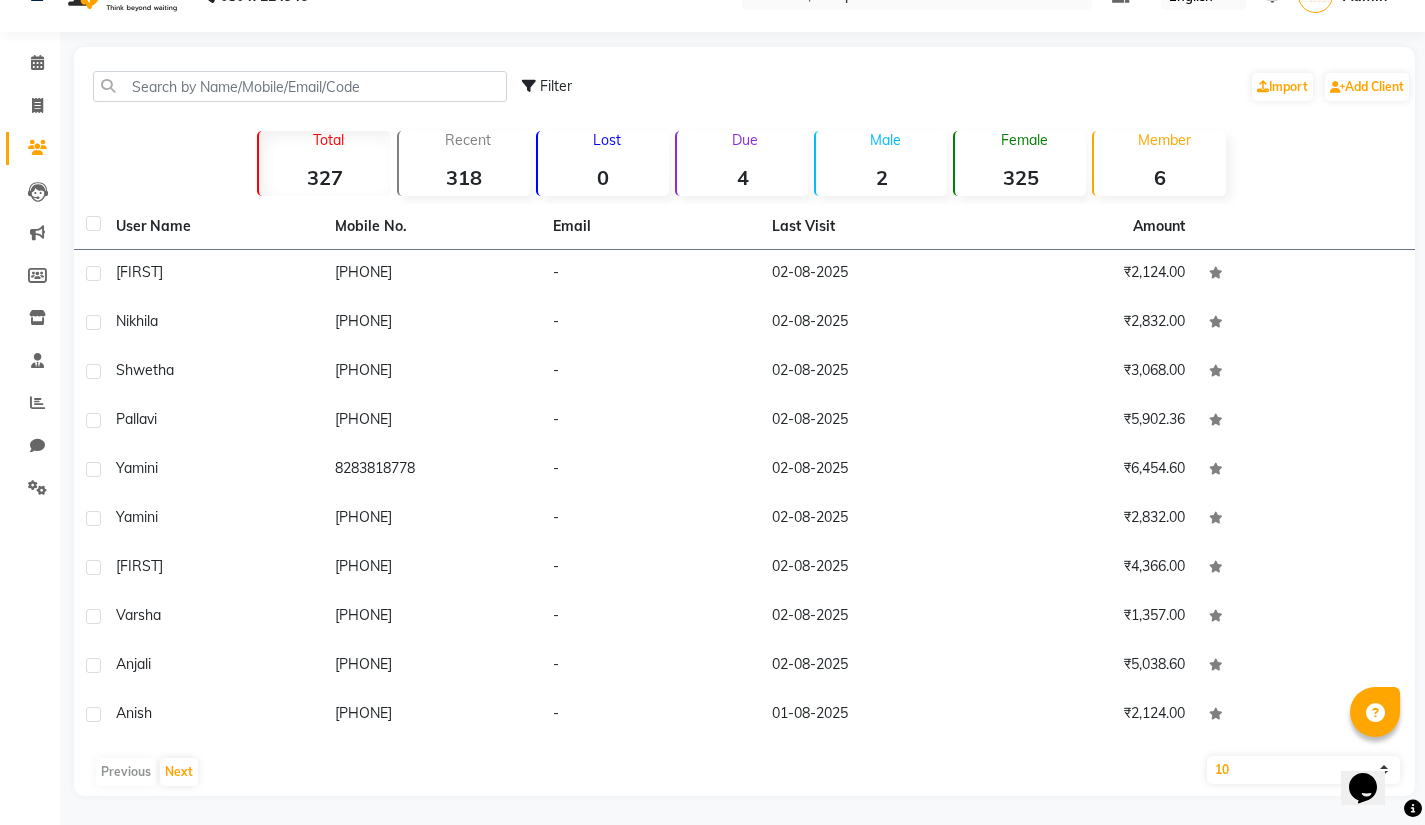 scroll, scrollTop: 41, scrollLeft: 0, axis: vertical 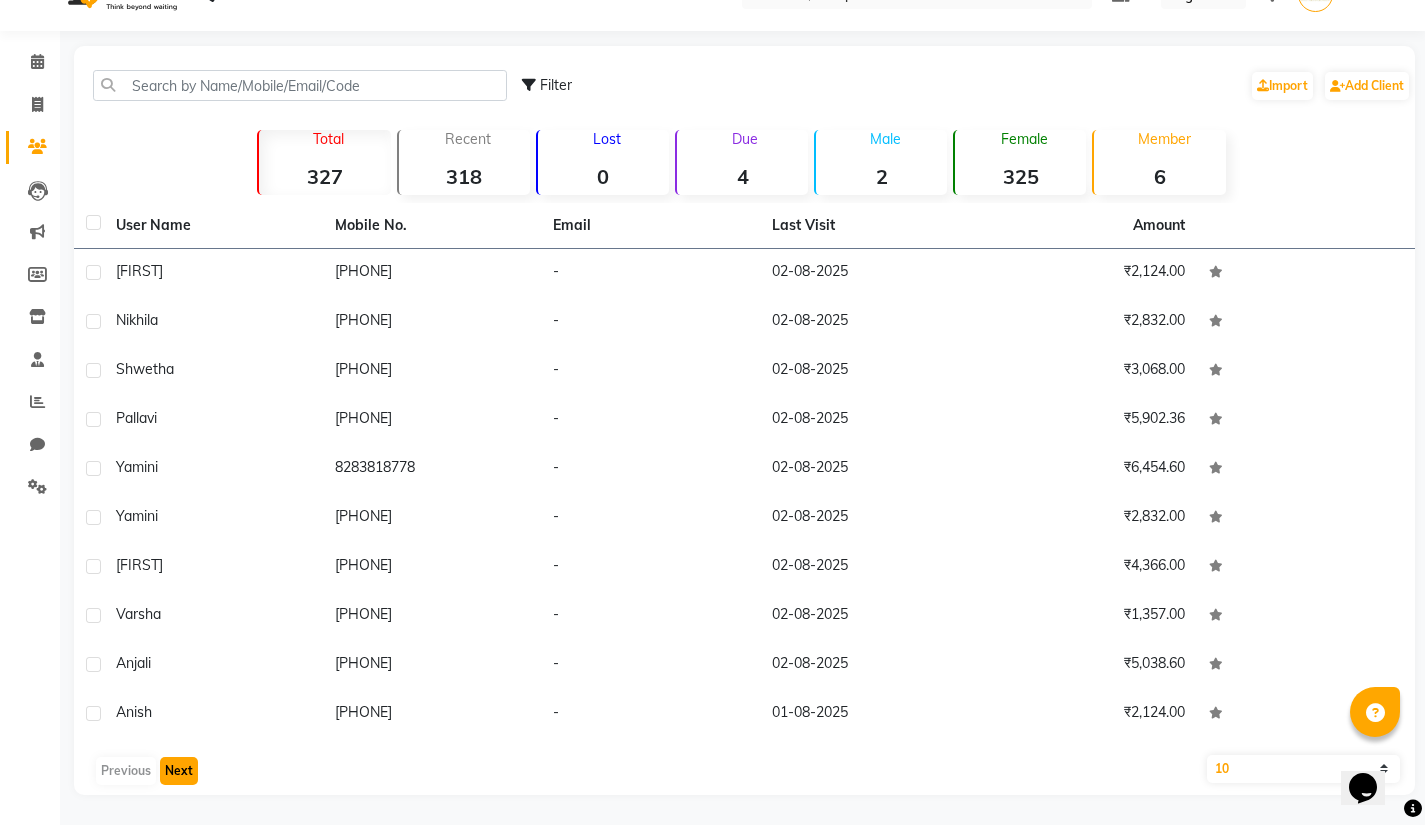 click on "Next" 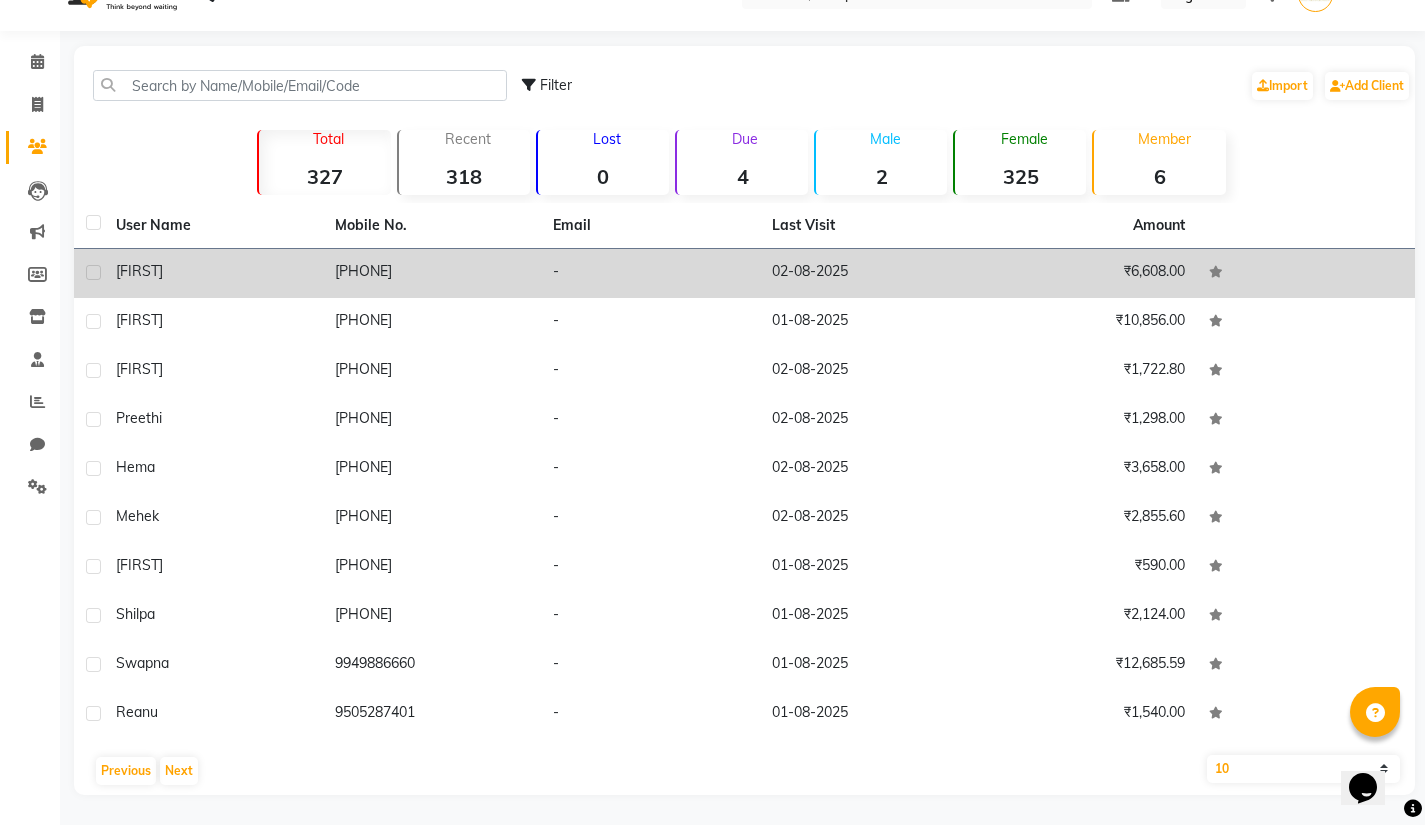 click on "02-08-2025" 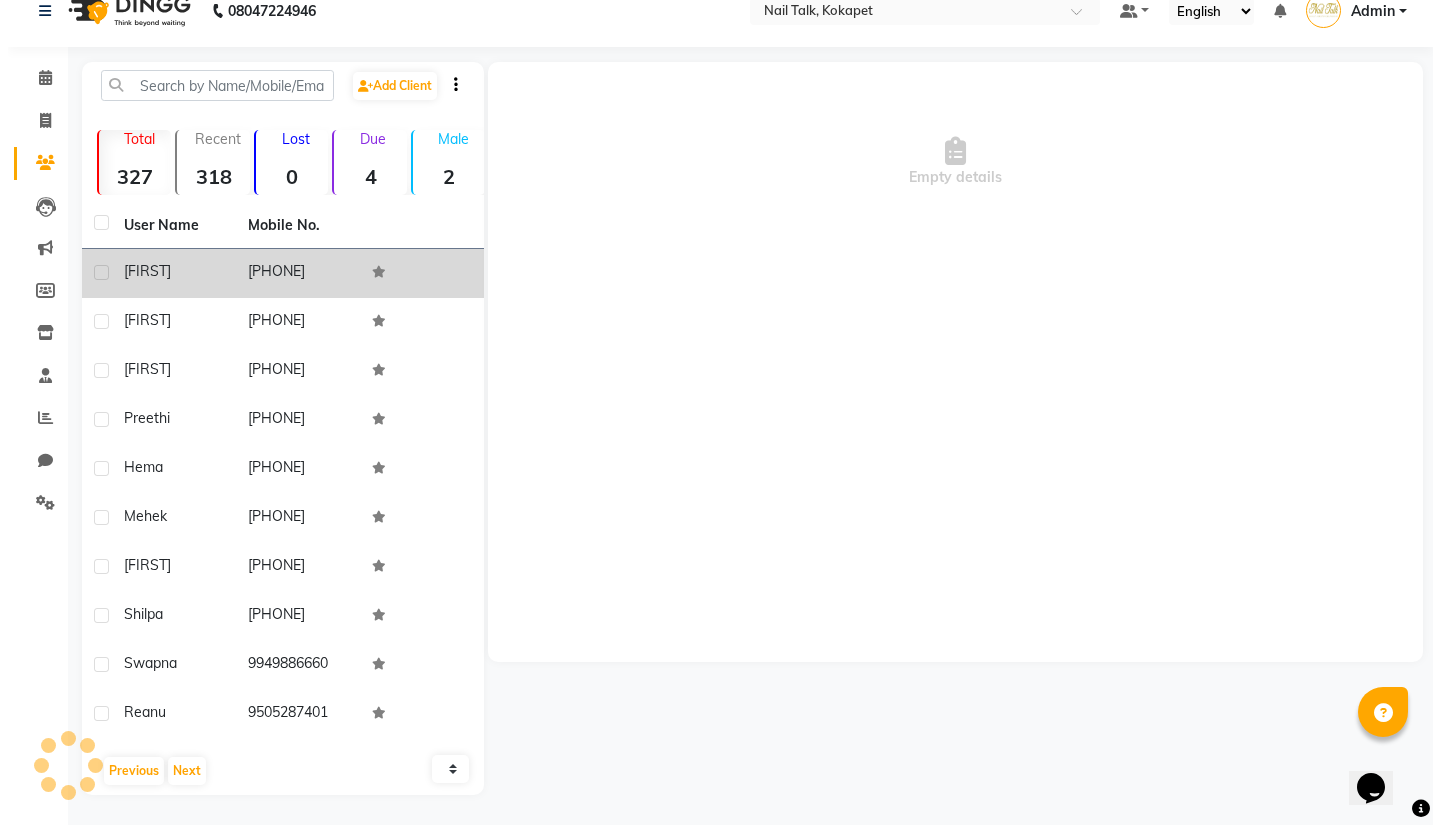 scroll, scrollTop: 25, scrollLeft: 0, axis: vertical 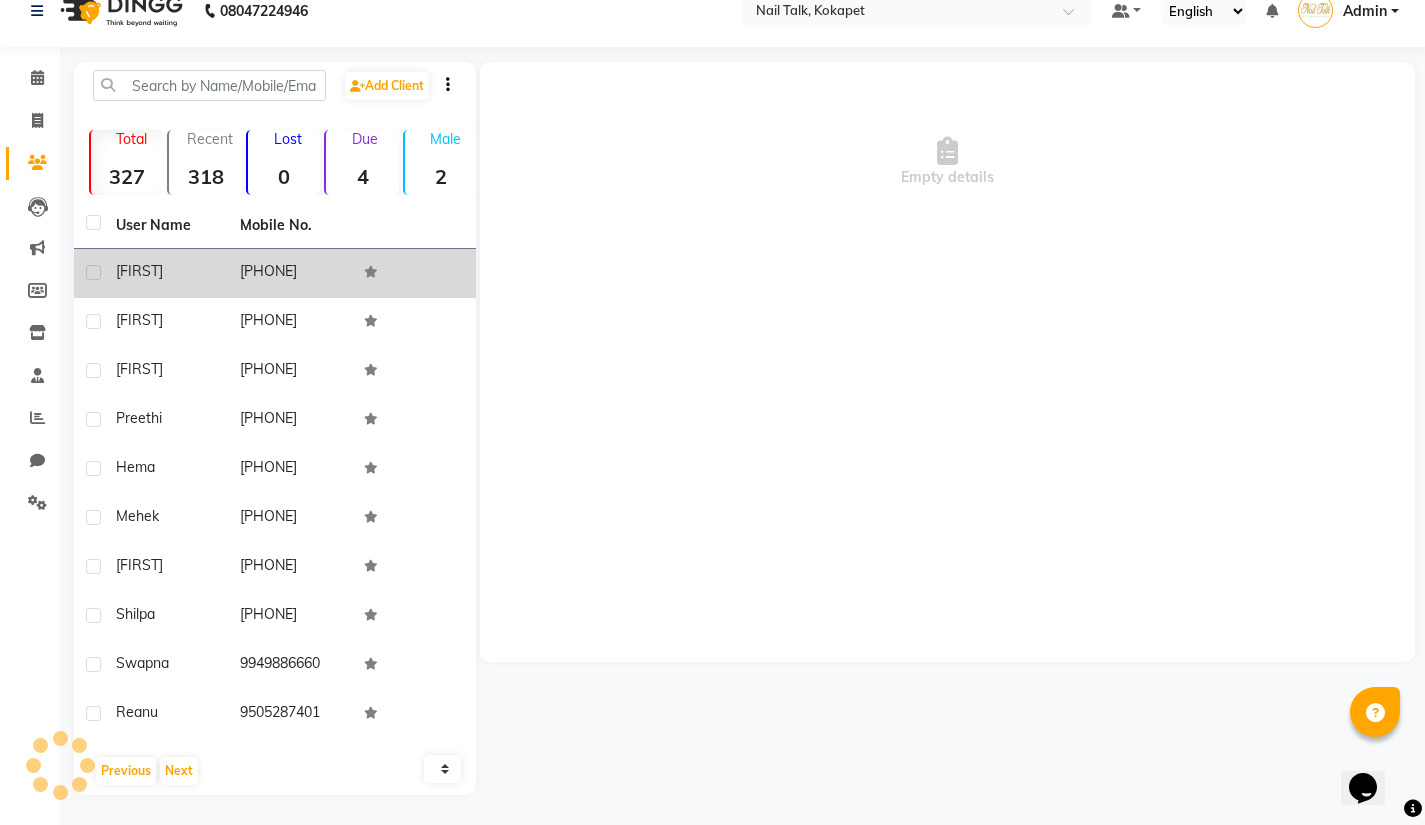 click on "Empty details" 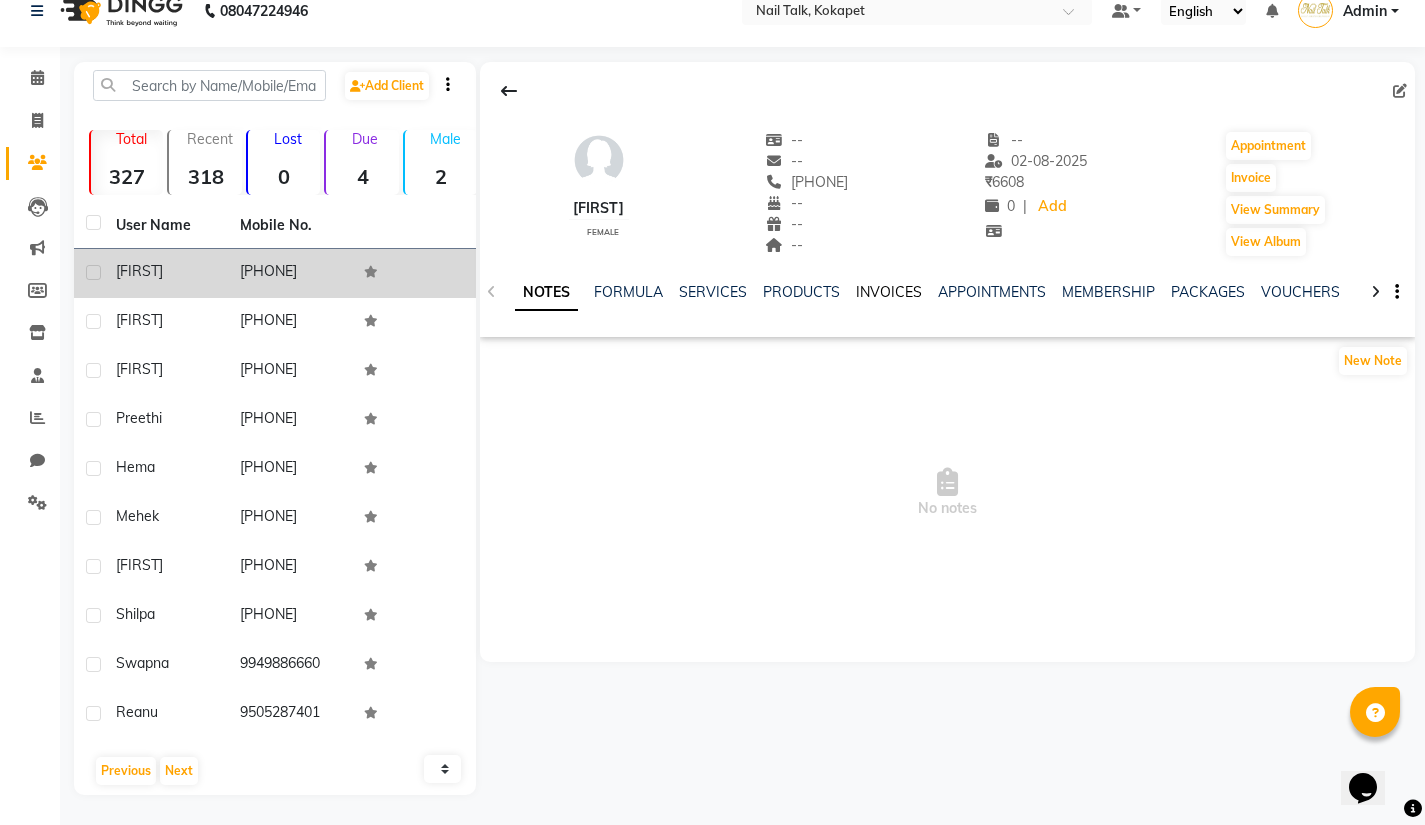 click on "INVOICES" 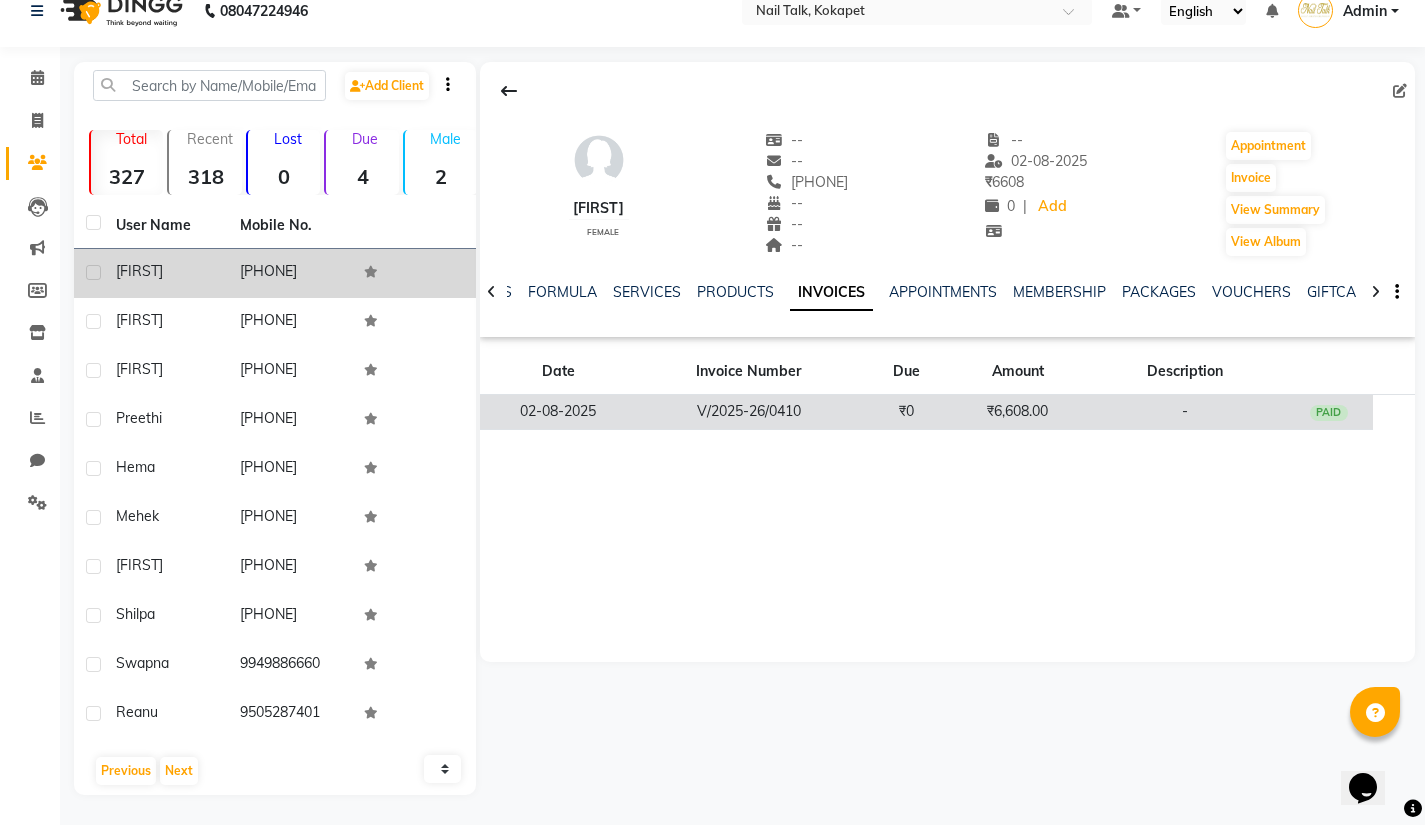 click on "₹6,608.00" 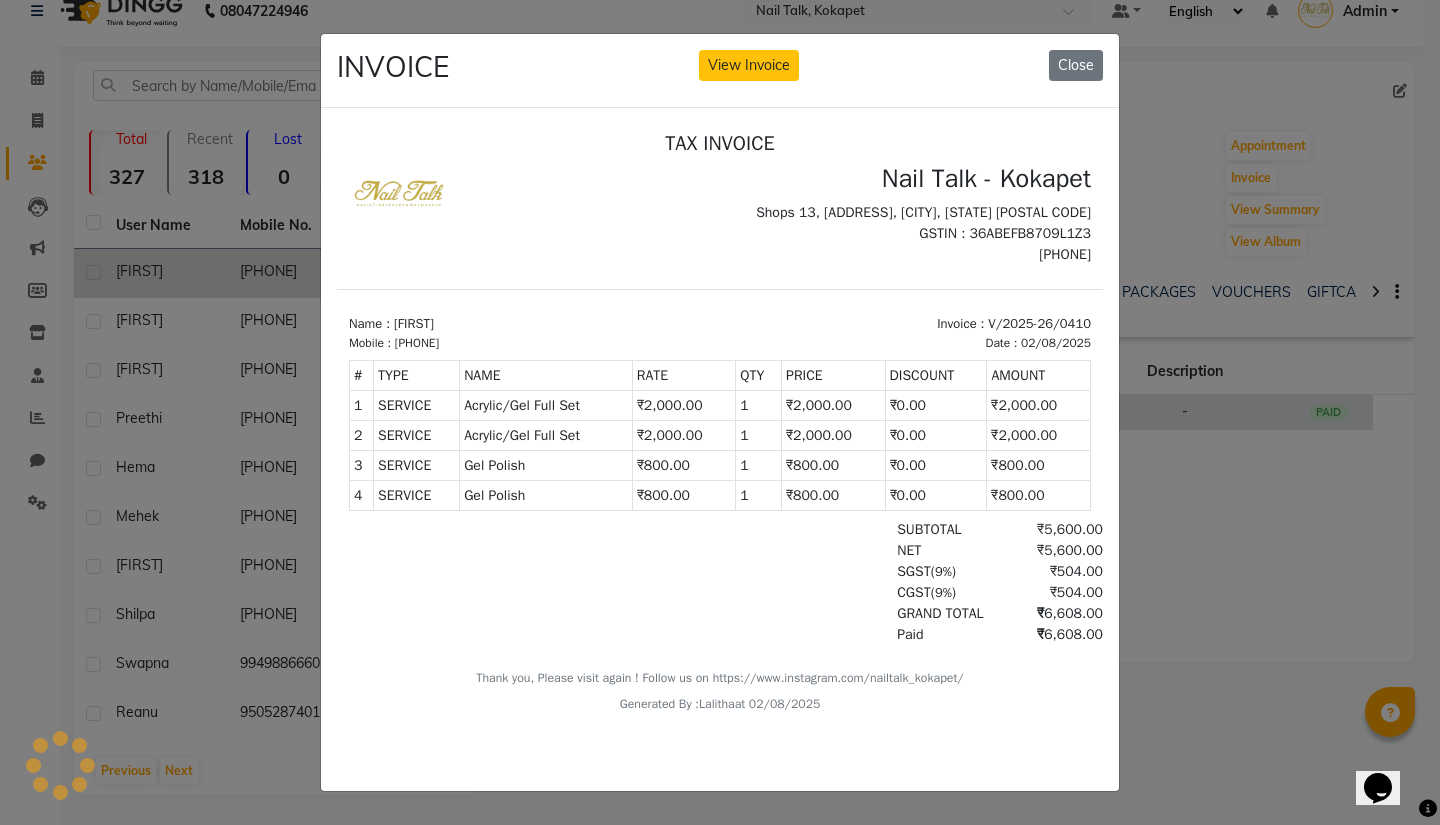 scroll, scrollTop: 0, scrollLeft: 0, axis: both 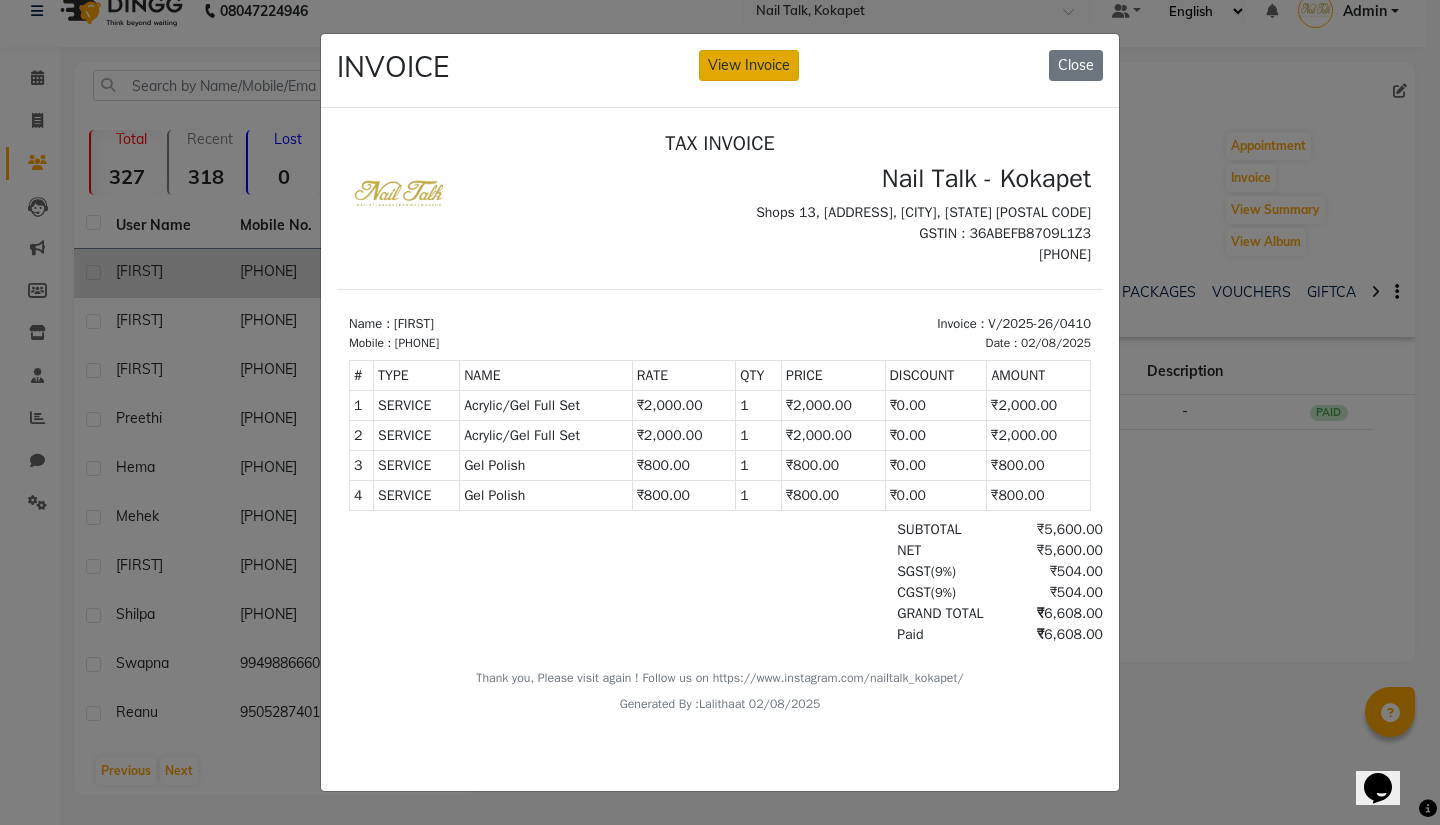 click on "View Invoice" 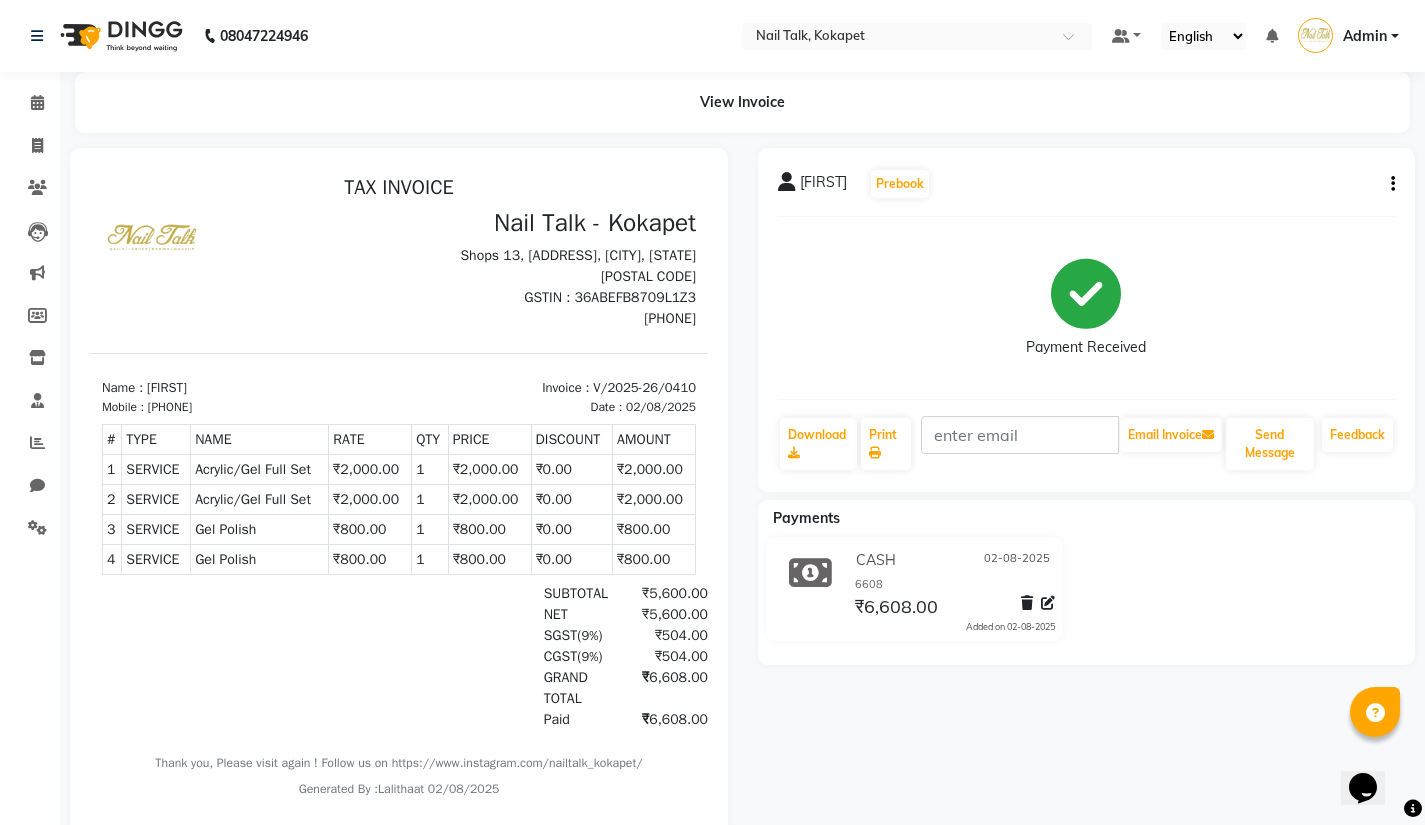 scroll, scrollTop: 0, scrollLeft: 0, axis: both 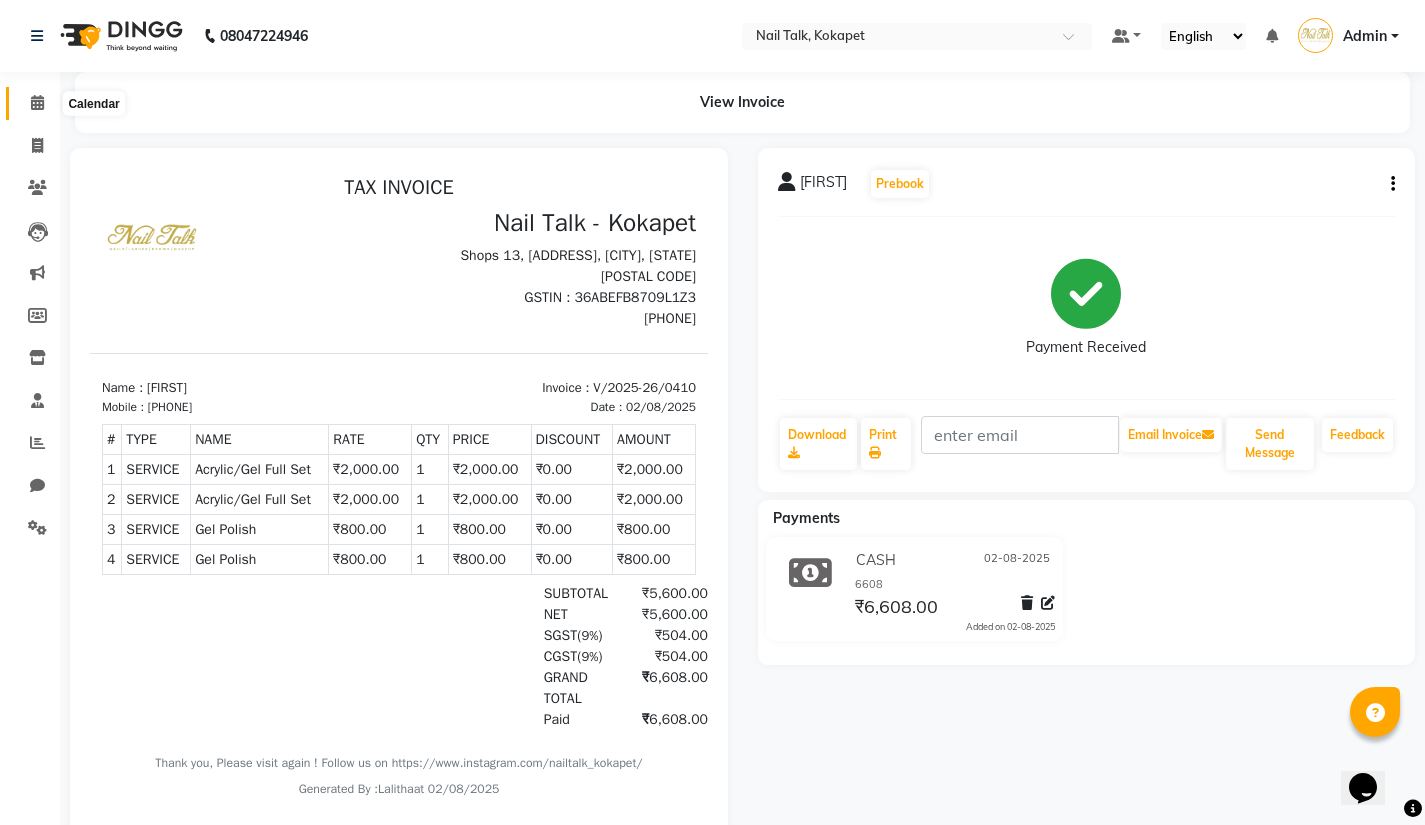 click 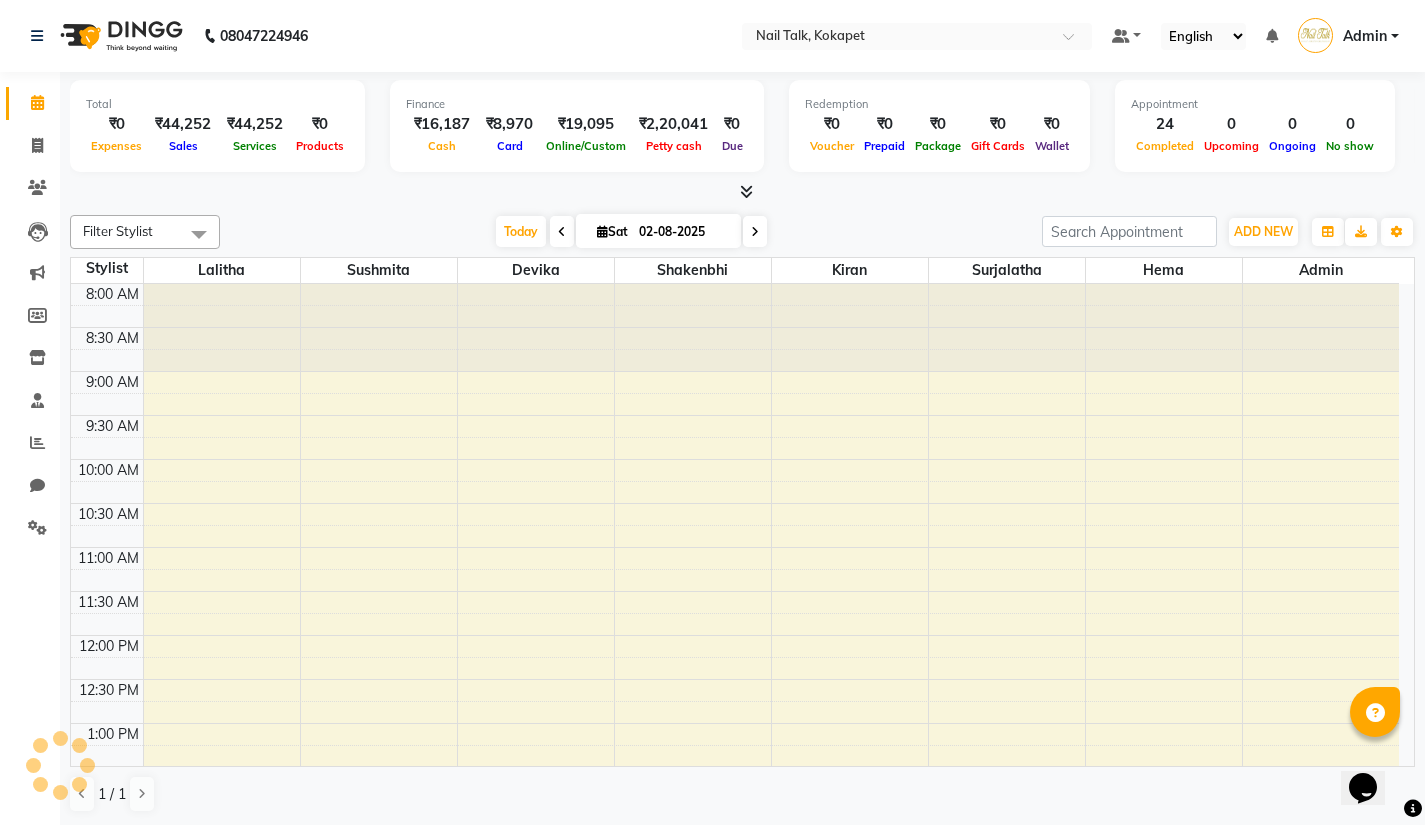 scroll, scrollTop: 0, scrollLeft: 0, axis: both 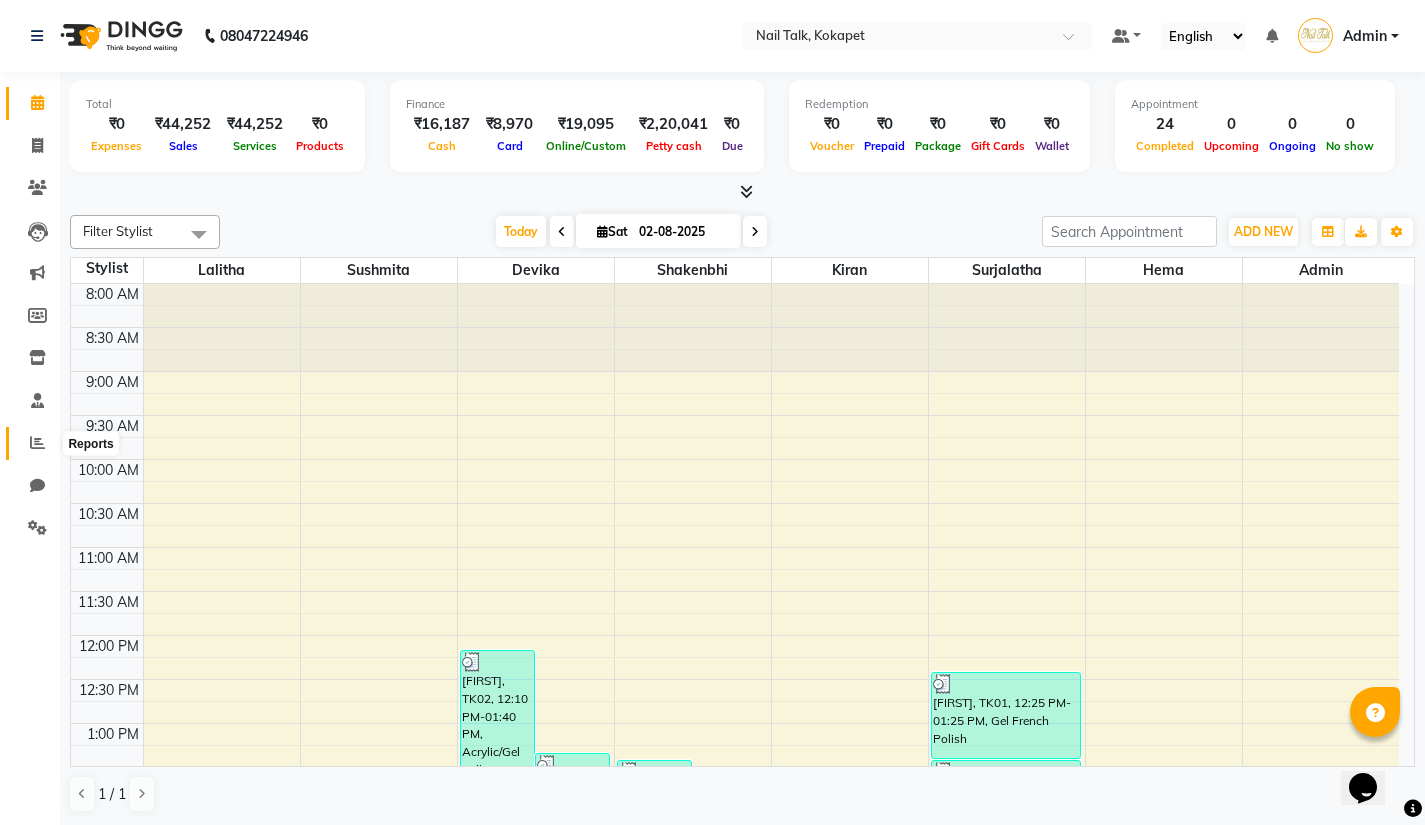 click 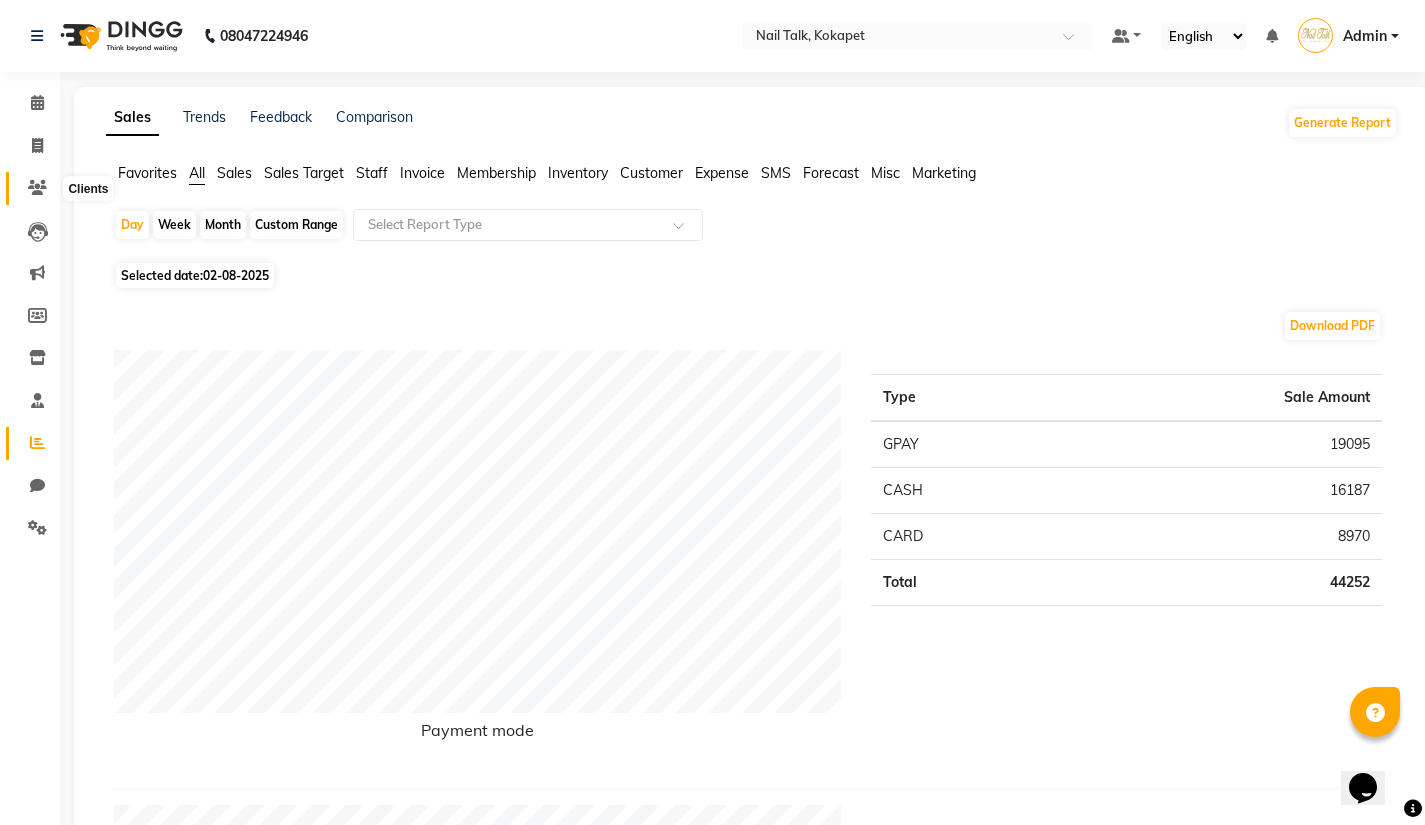 click 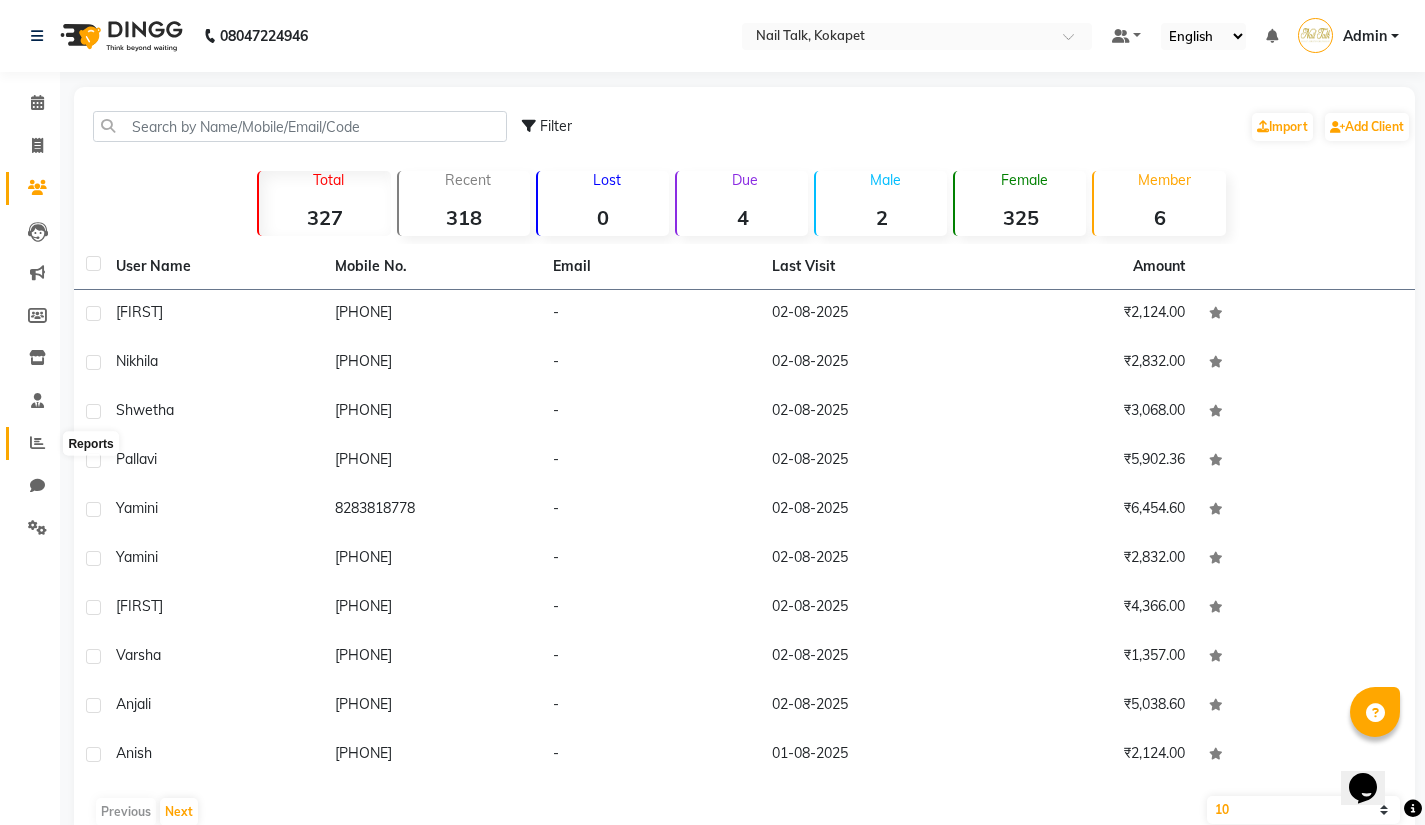 click 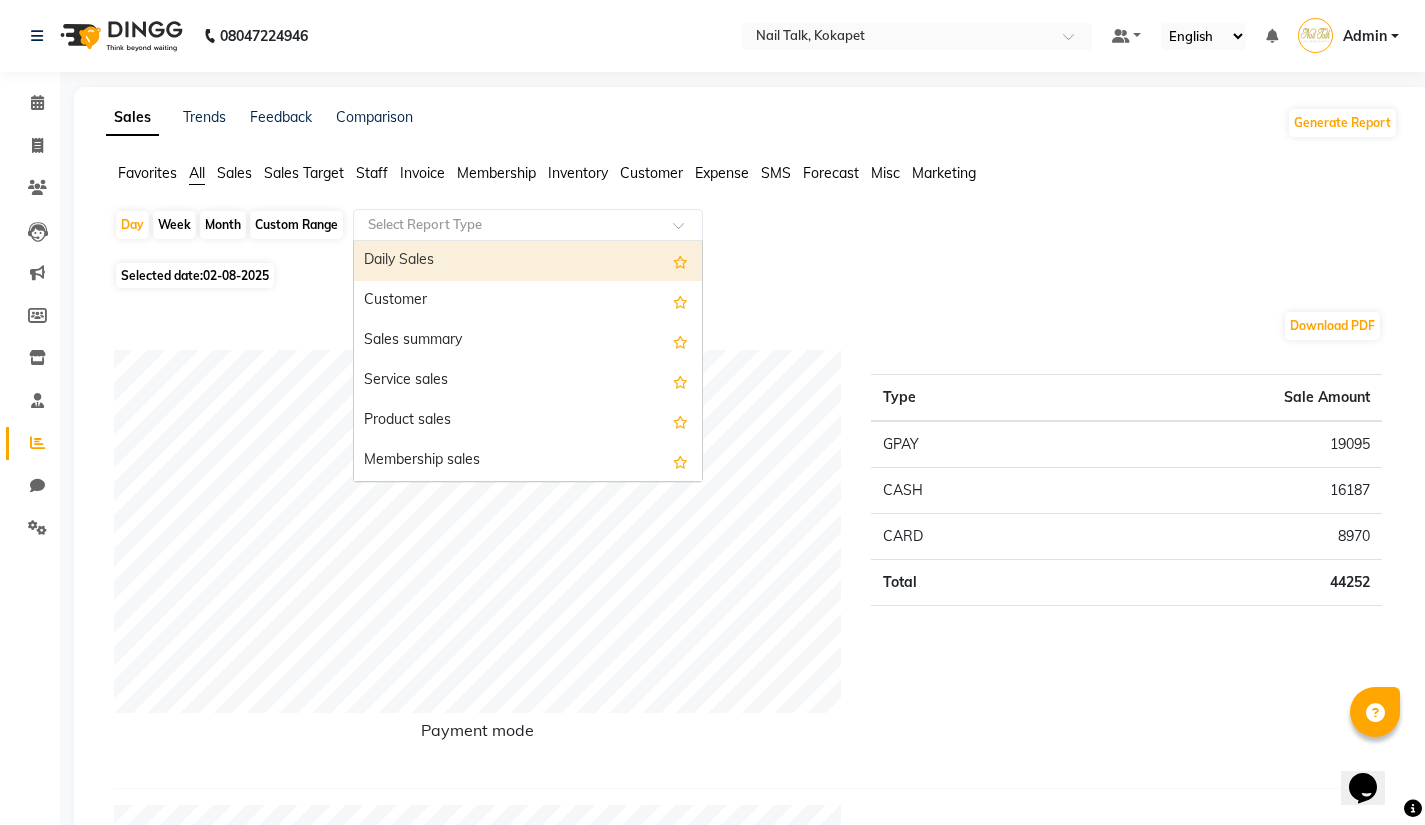 click 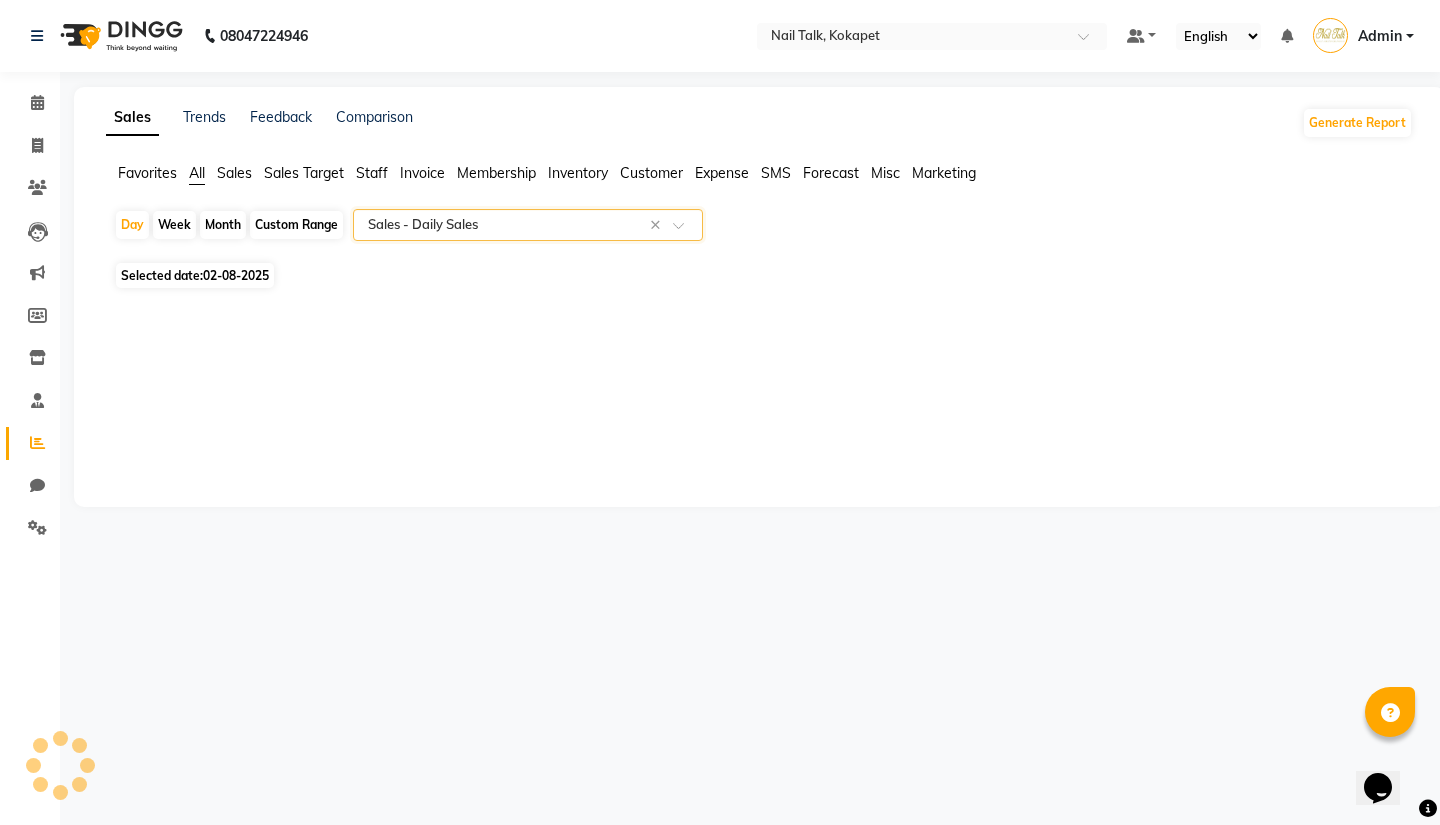select on "full_report" 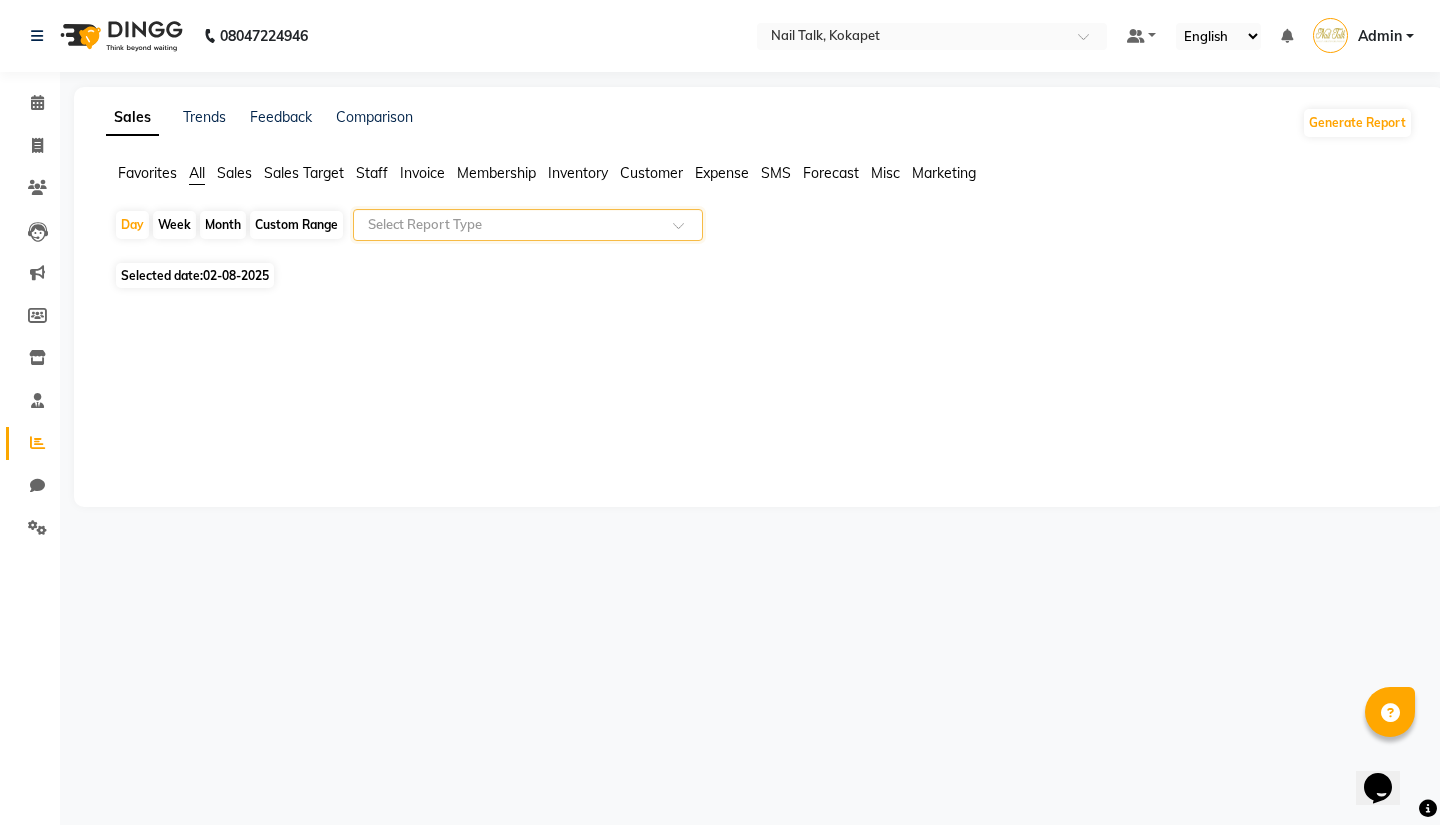 click on "All" 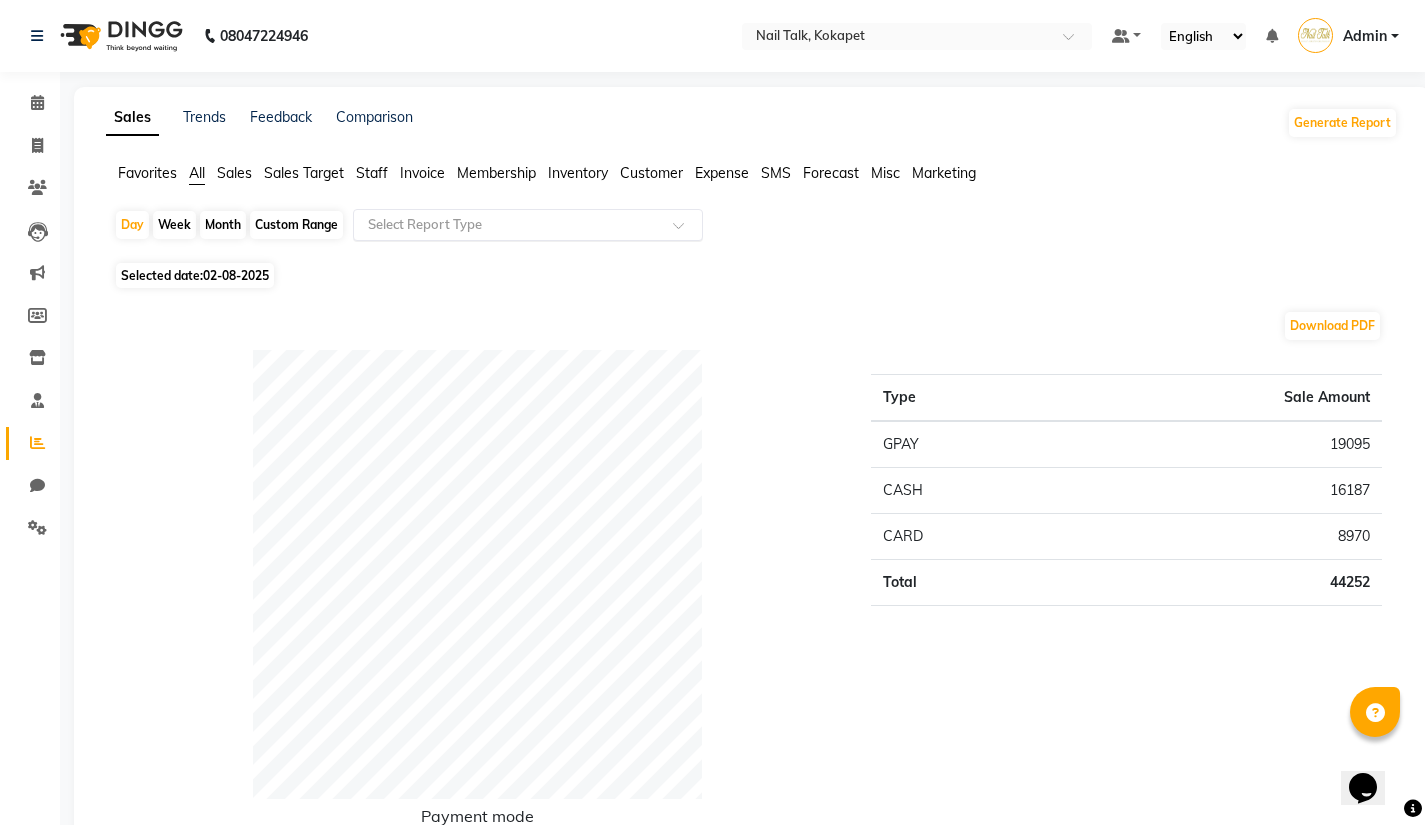 scroll, scrollTop: 0, scrollLeft: 0, axis: both 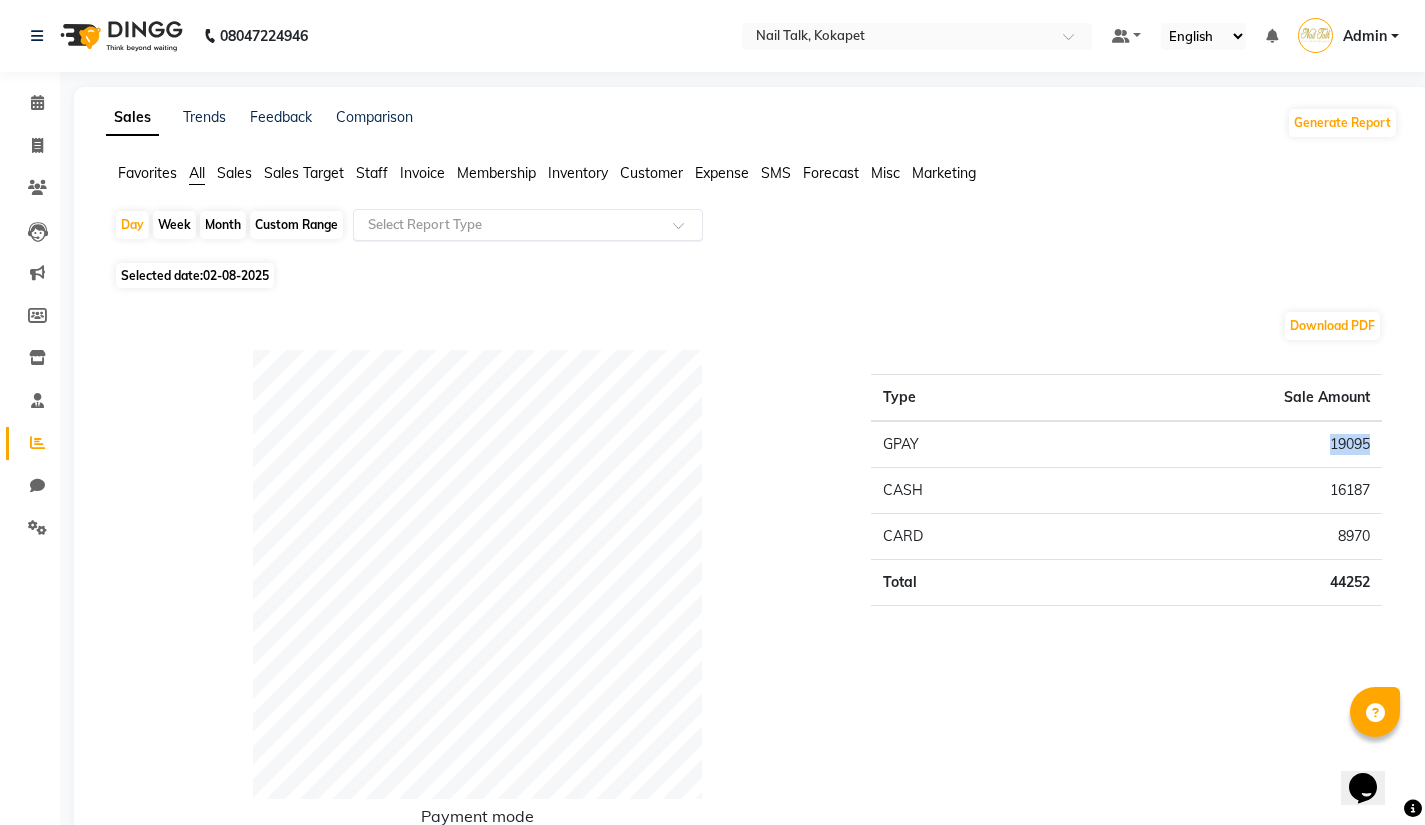 click on "19095" 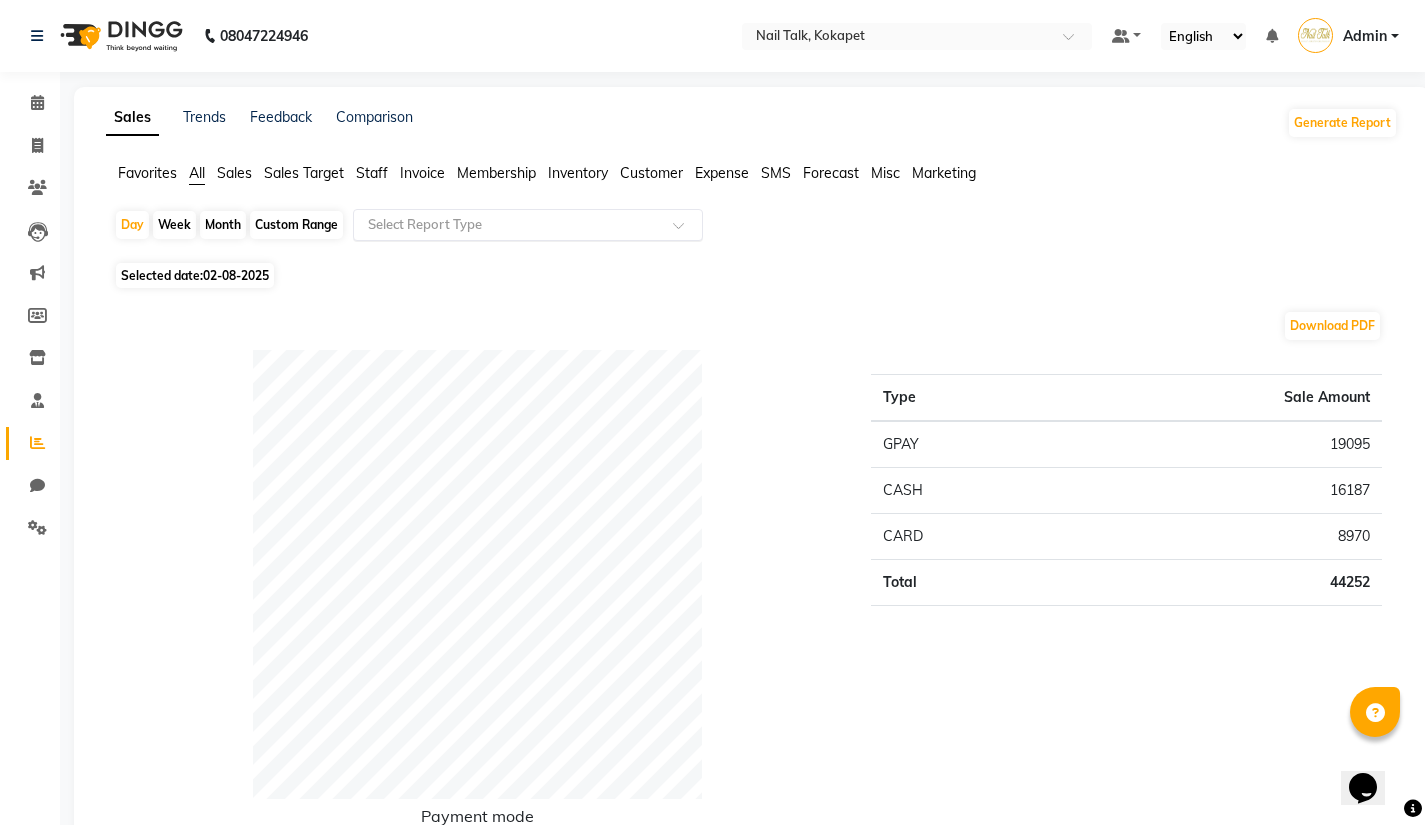 click on "8970" 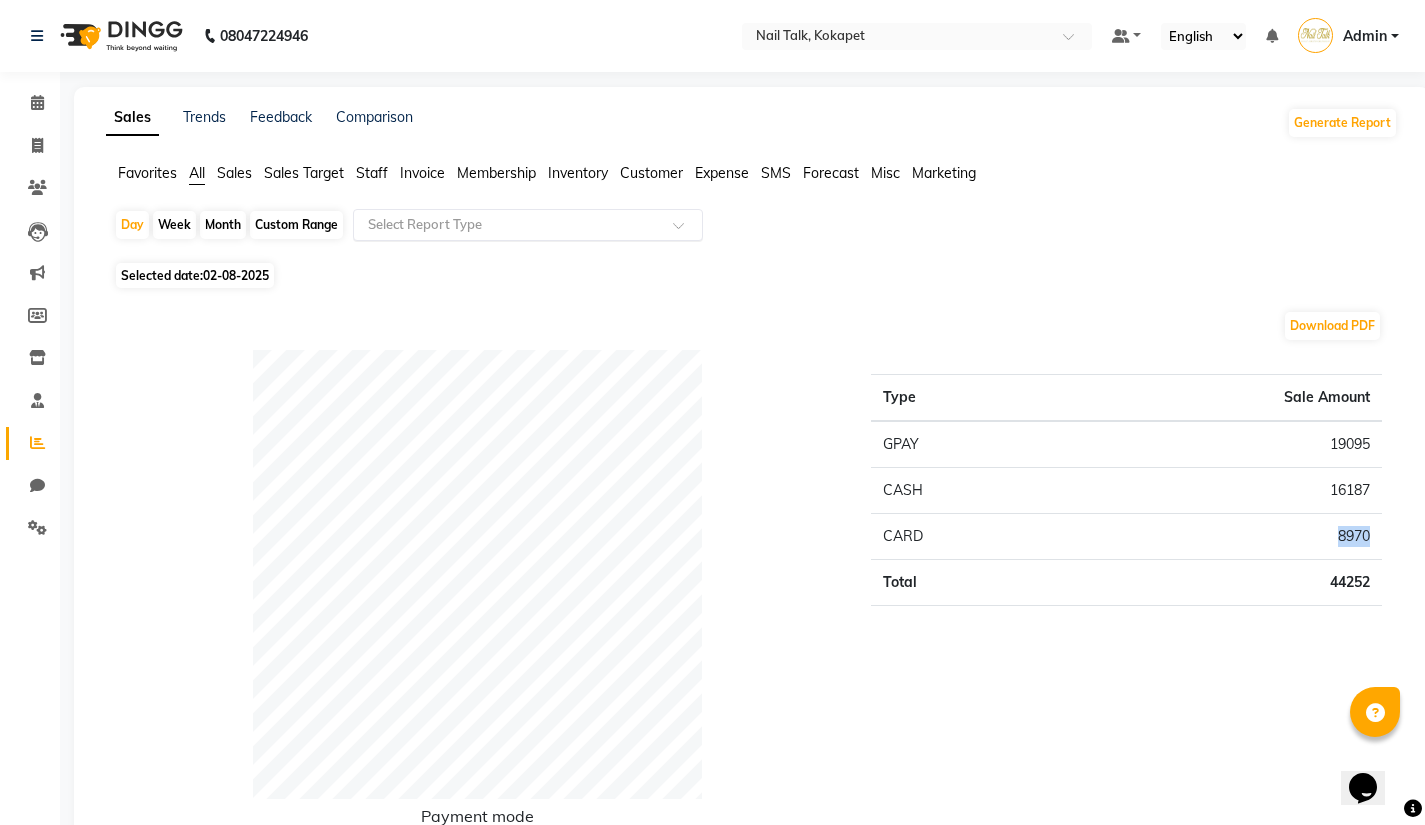 click on "8970" 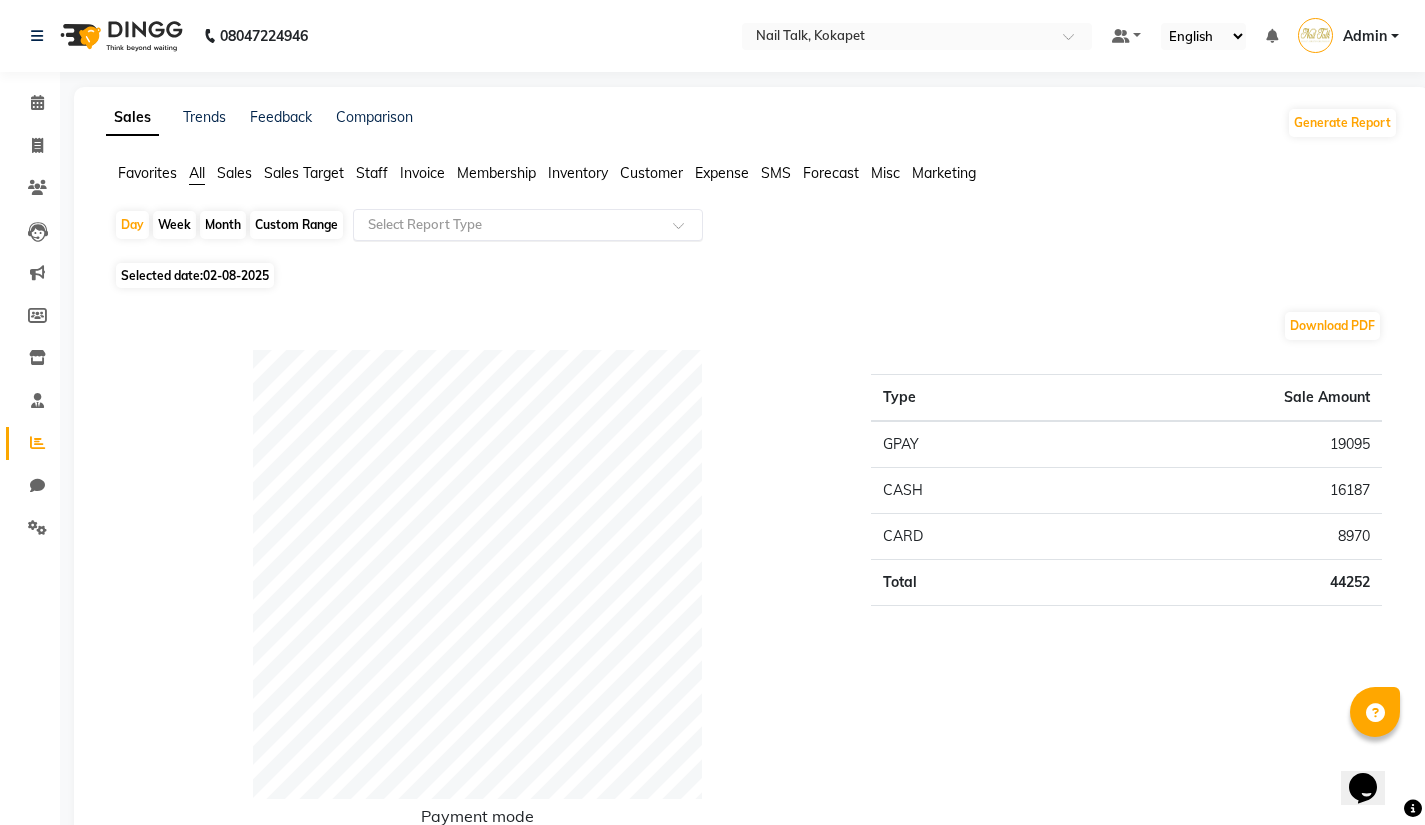 click on "16187" 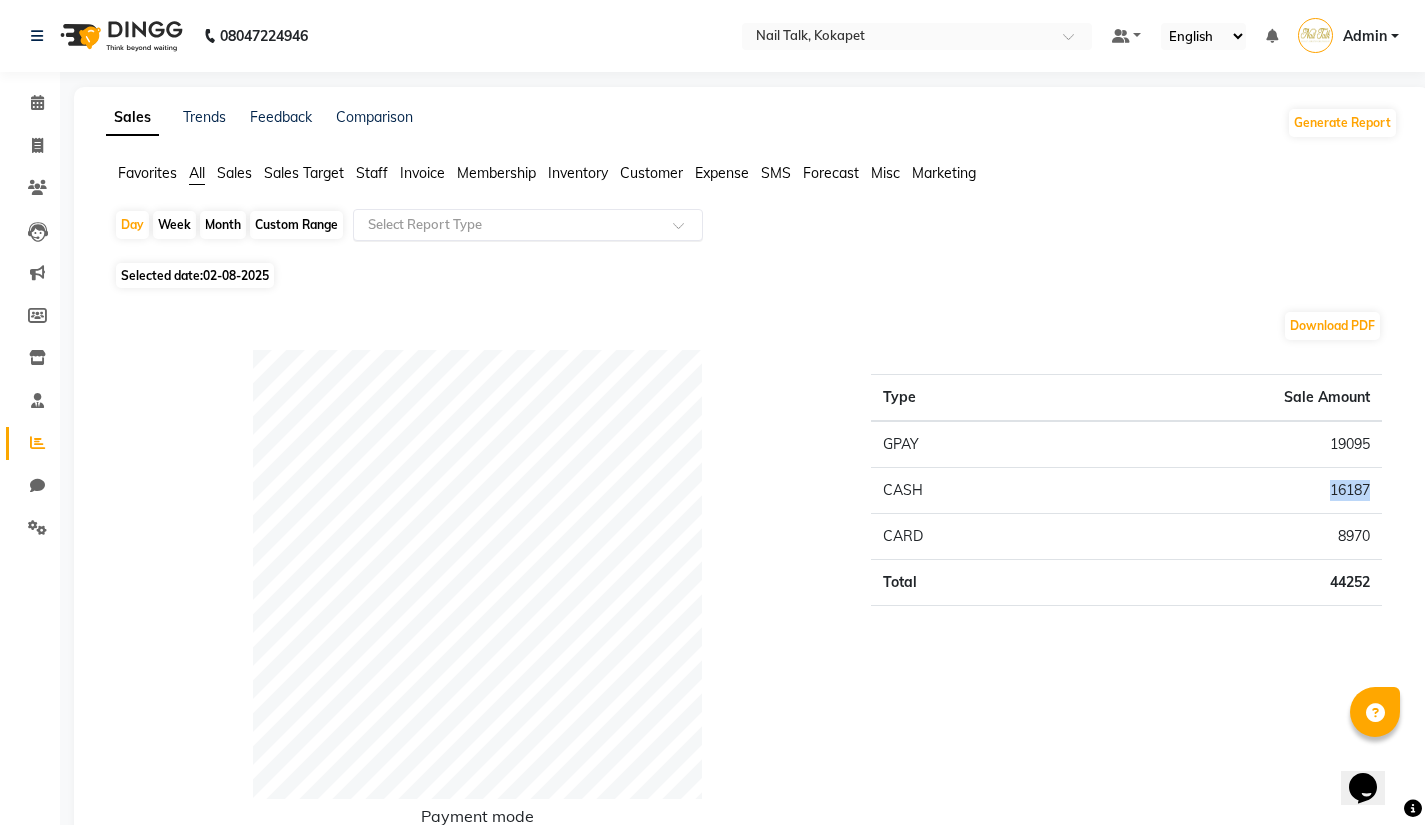 click on "16187" 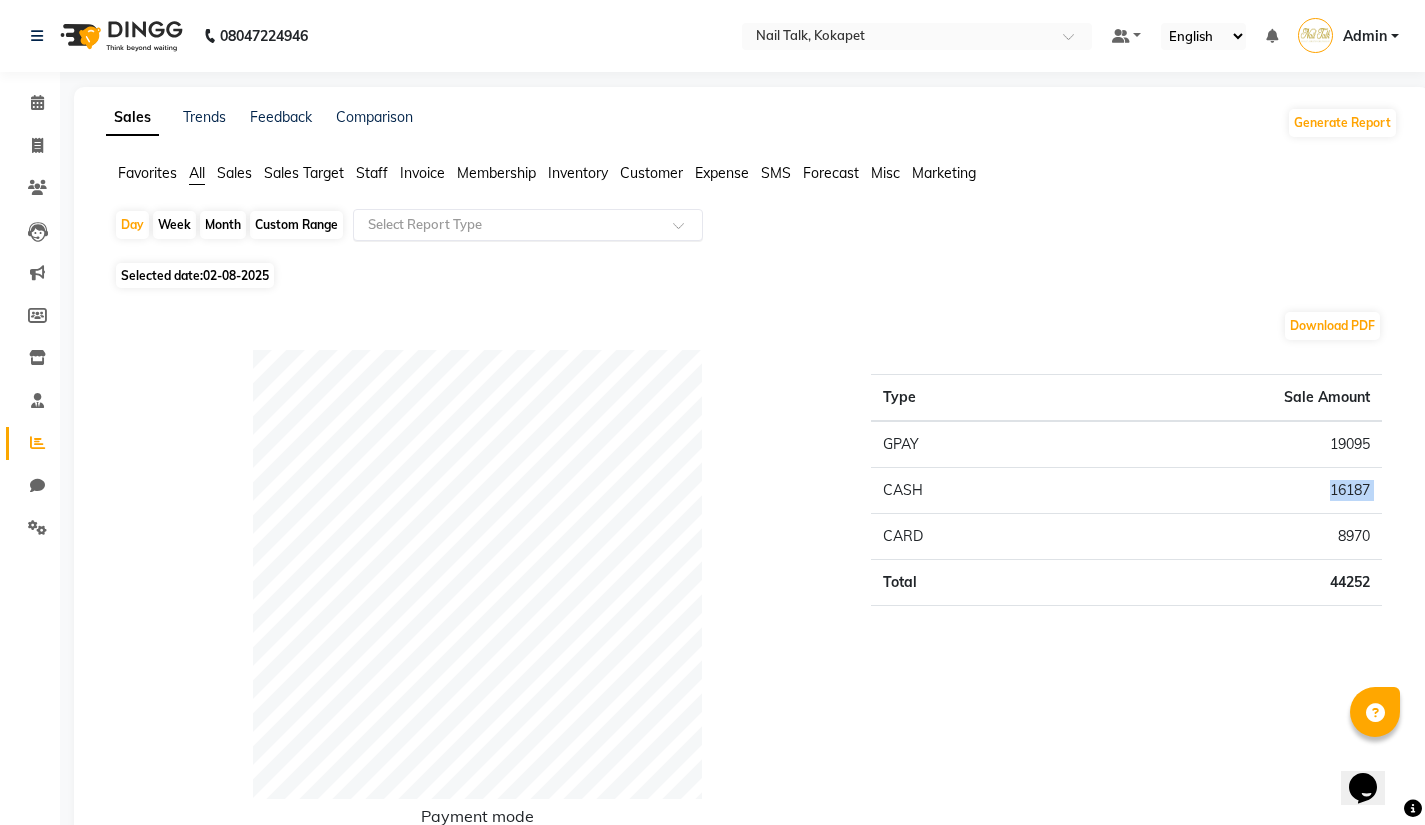 click on "16187" 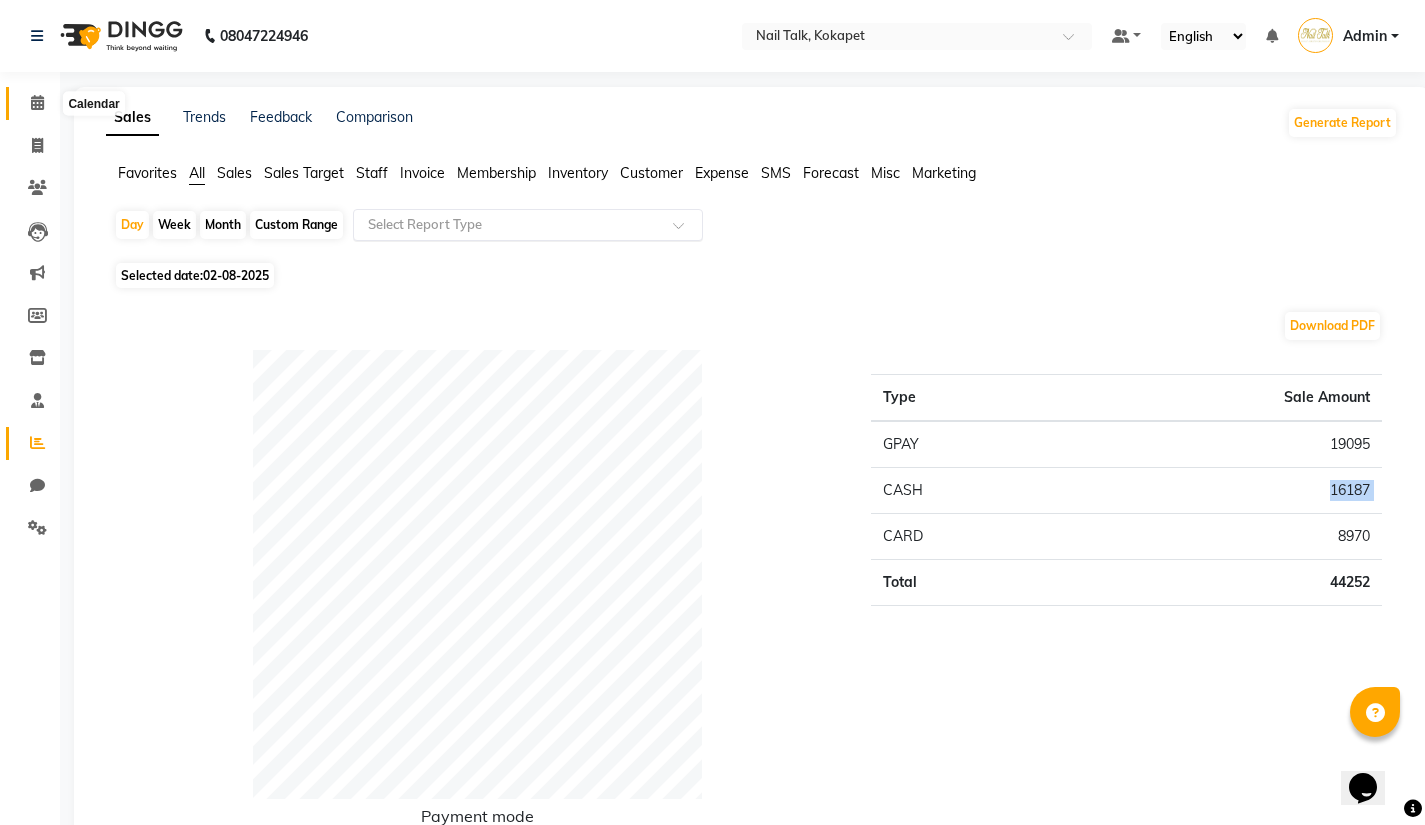 click 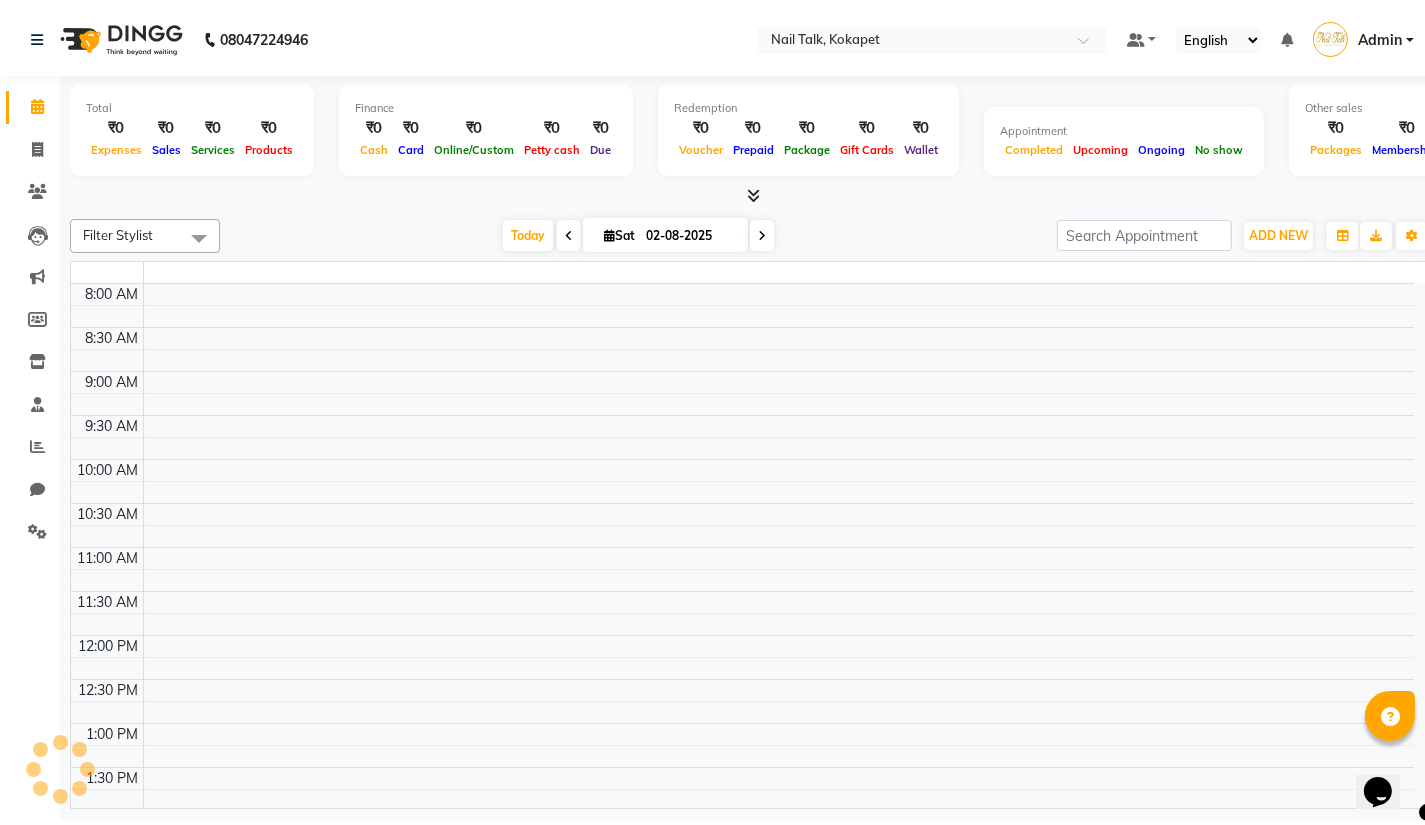 scroll, scrollTop: 0, scrollLeft: 0, axis: both 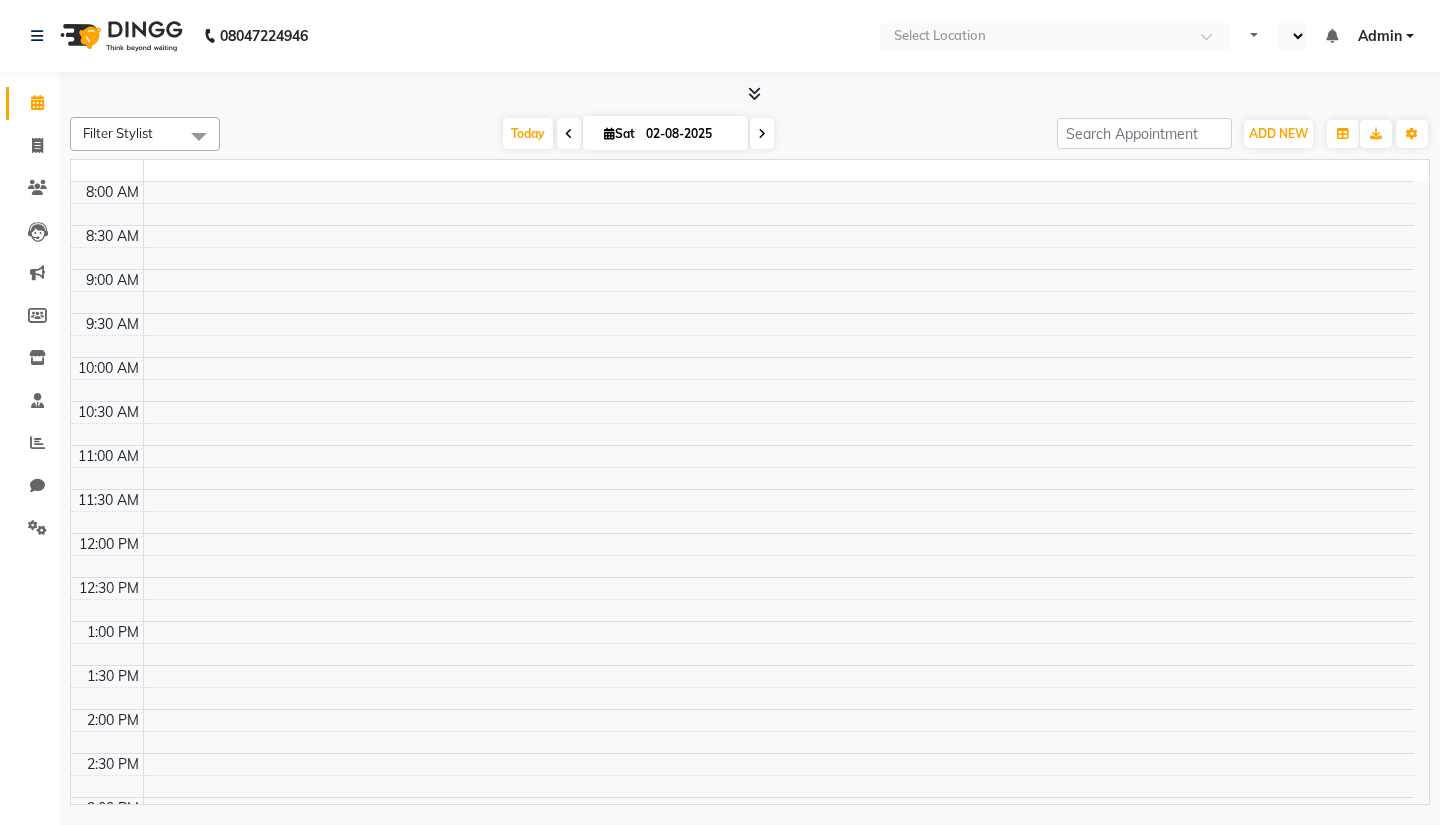 select on "en" 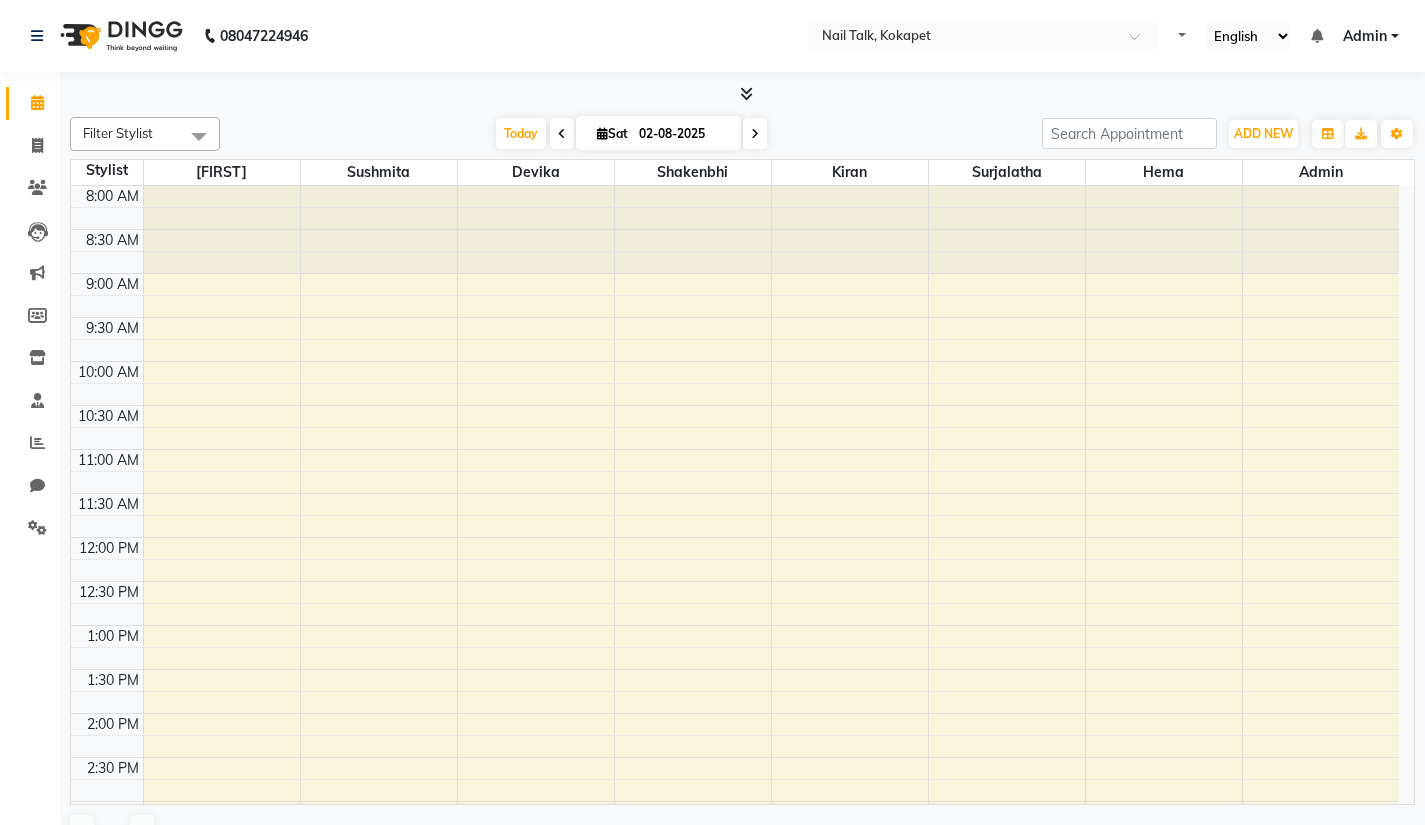 scroll, scrollTop: 525, scrollLeft: 0, axis: vertical 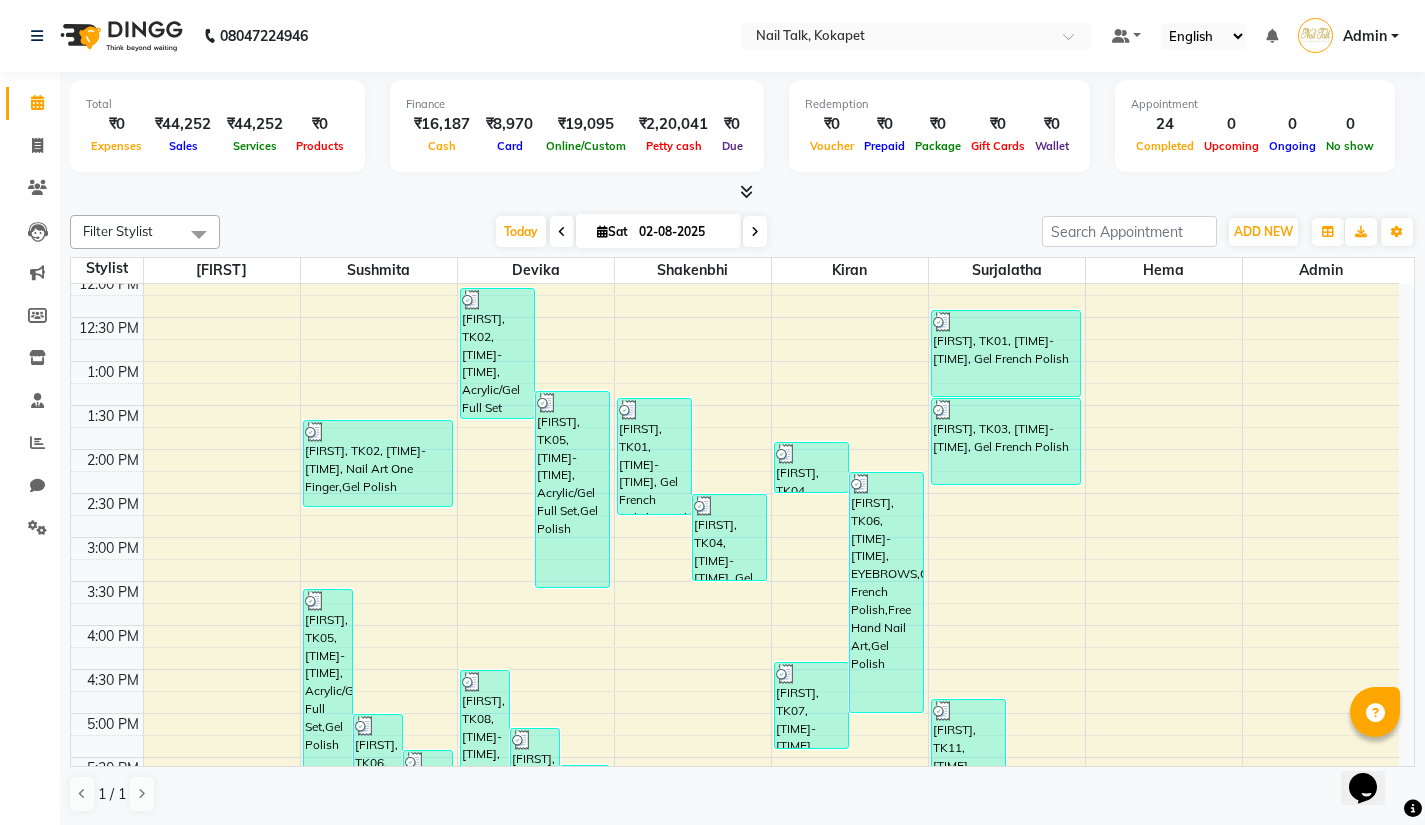 click on "[FIRST], TK02, [TIME]-[TIME], Nail Art One Finger,Gel Polish" at bounding box center [378, 463] 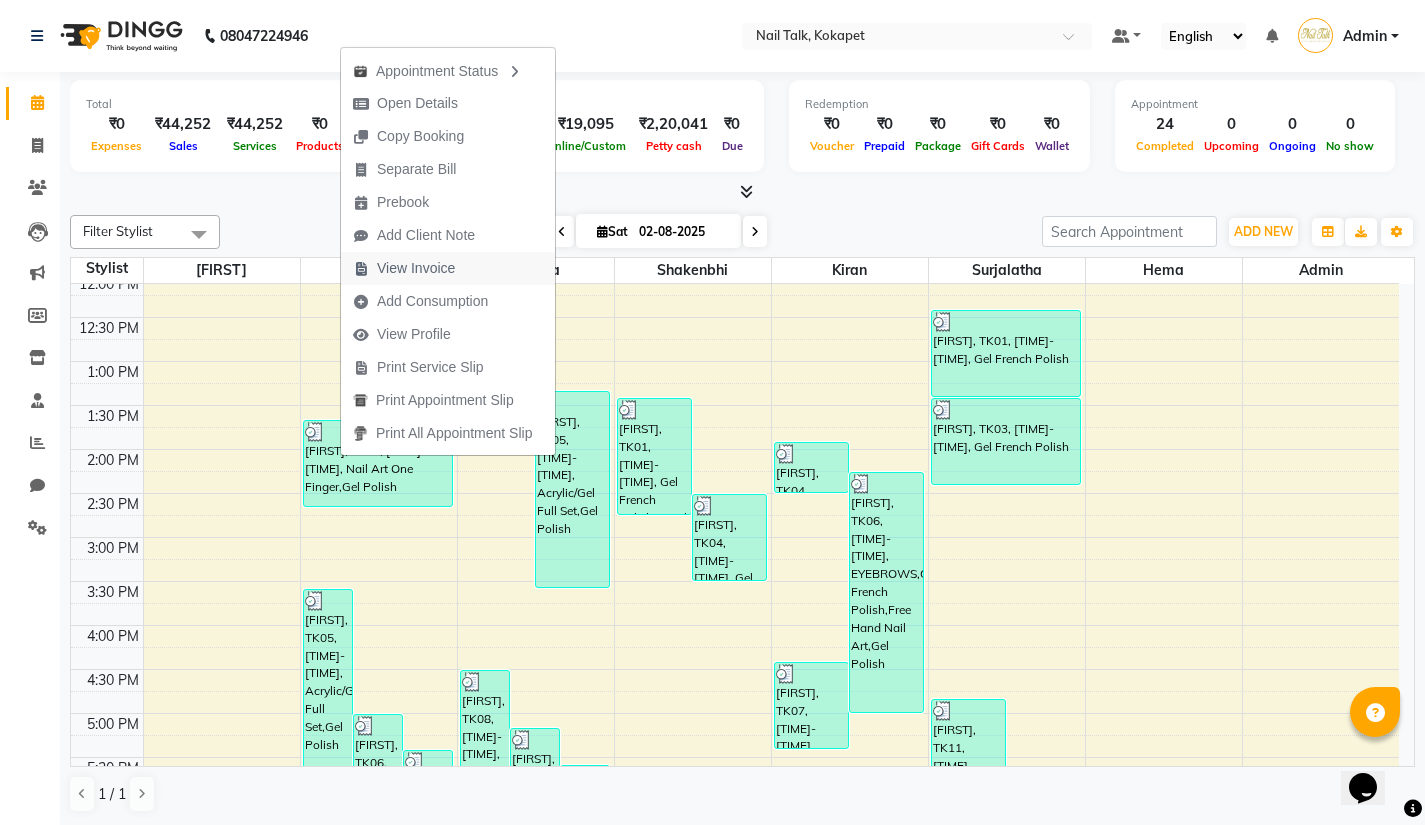 click on "View Invoice" at bounding box center [416, 268] 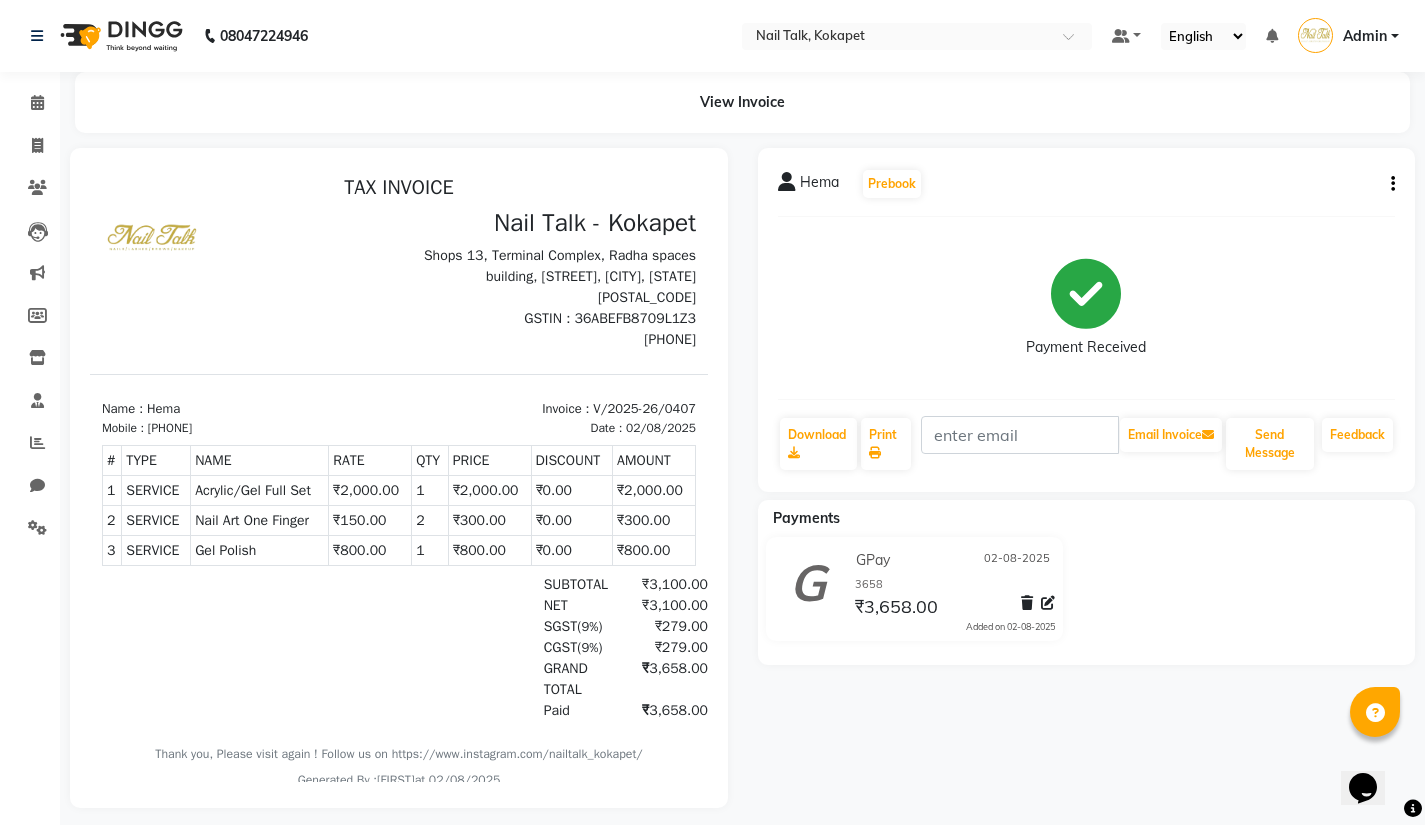 scroll, scrollTop: 15, scrollLeft: 0, axis: vertical 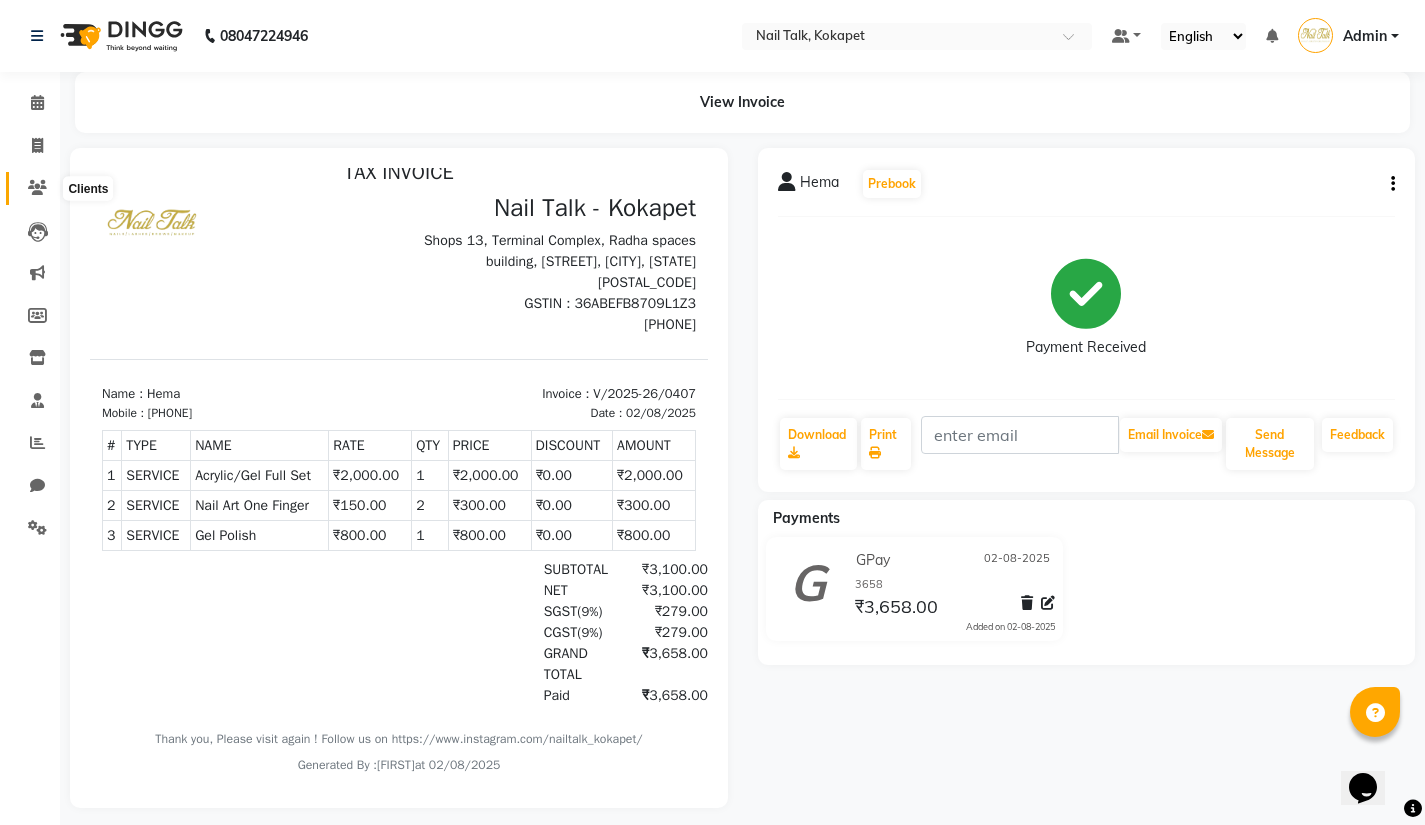 click 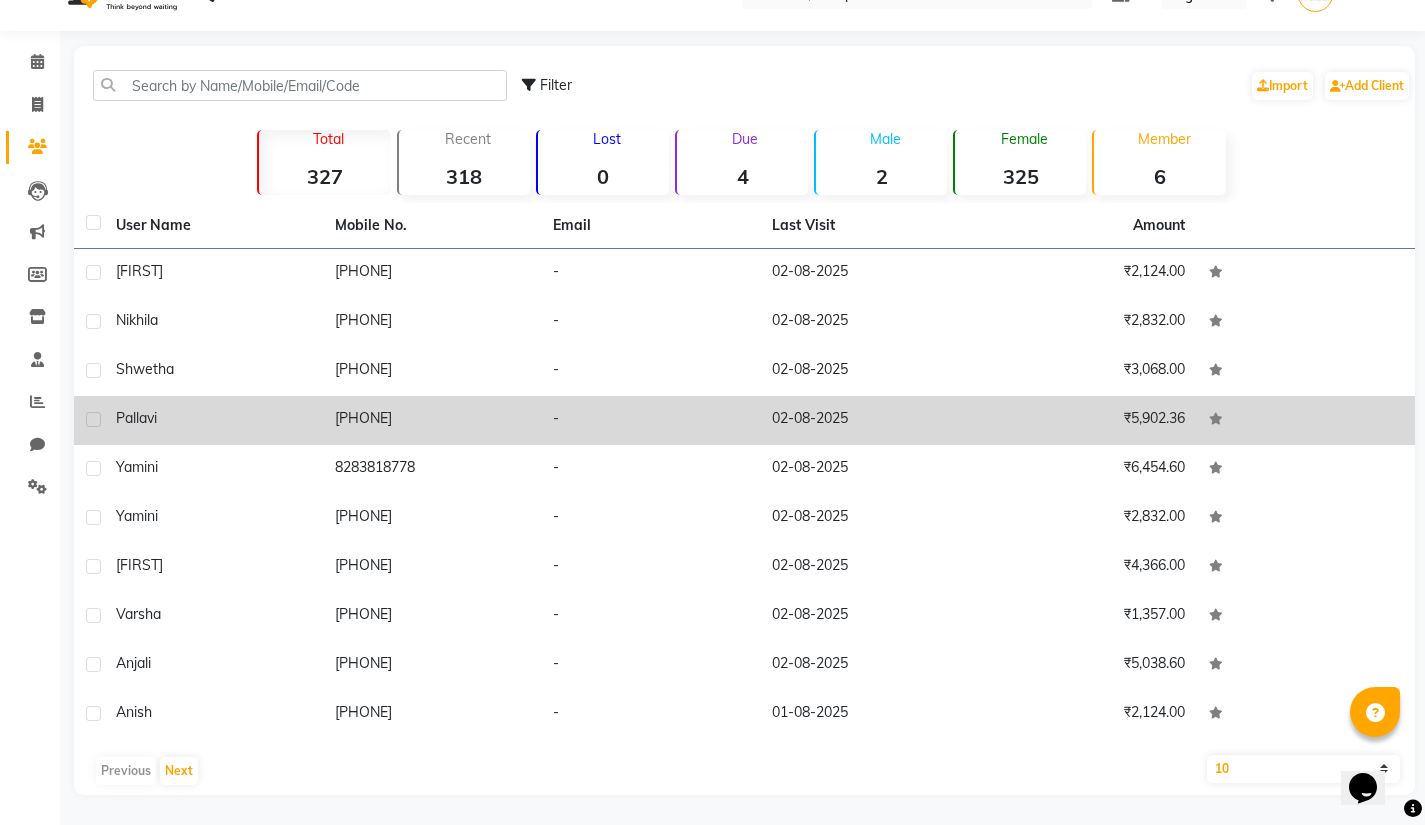 scroll, scrollTop: 40, scrollLeft: 0, axis: vertical 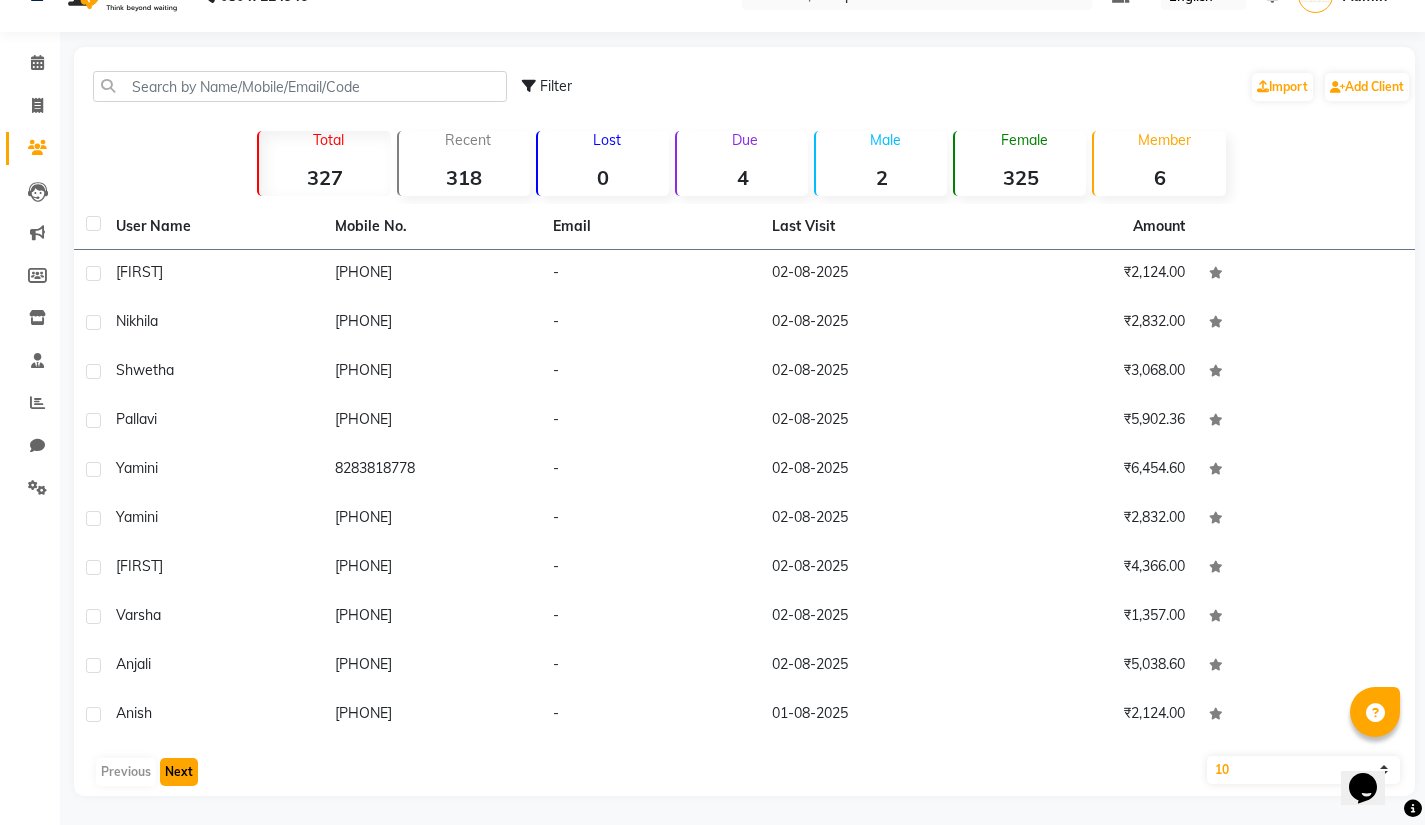 click on "Next" 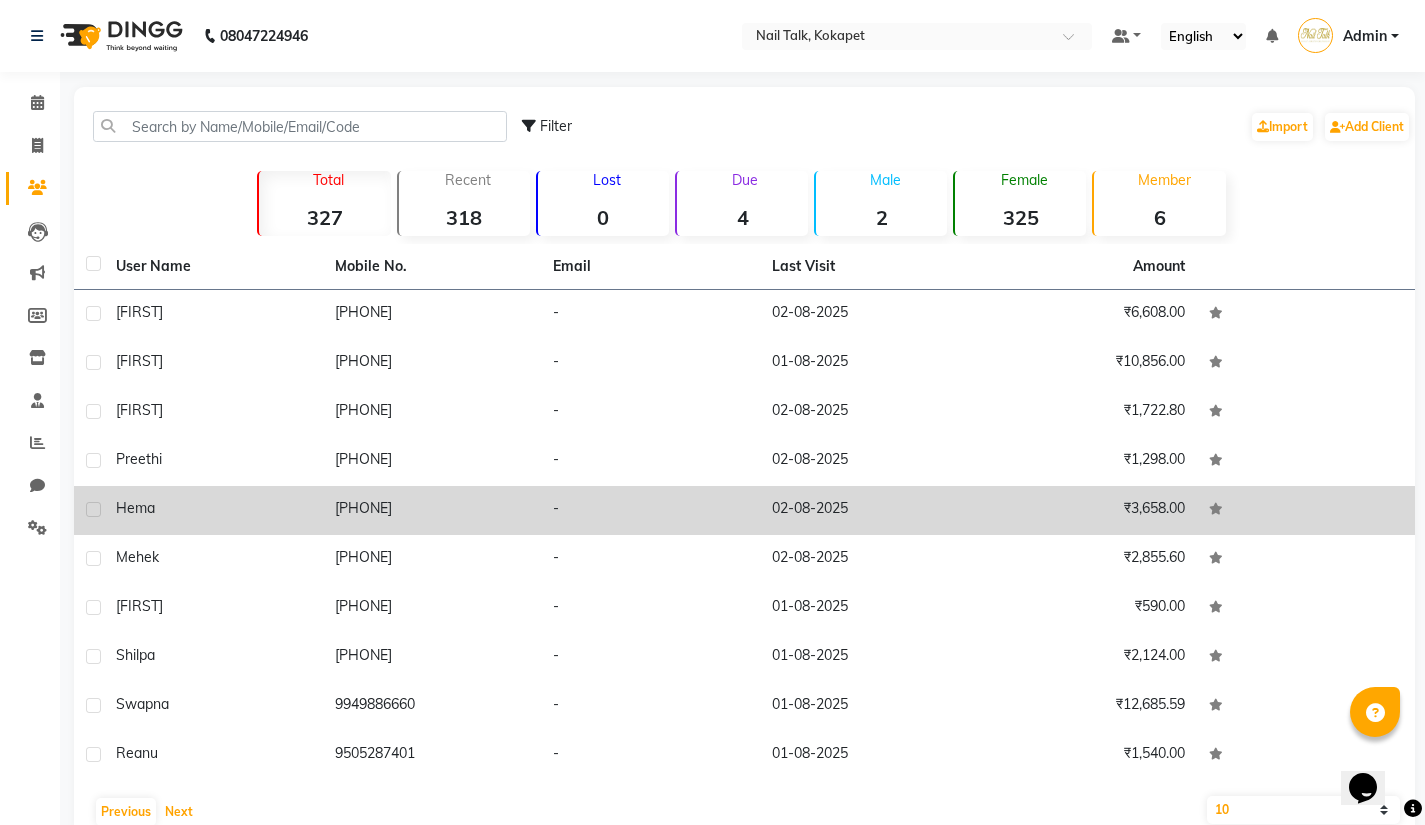 scroll, scrollTop: 0, scrollLeft: 0, axis: both 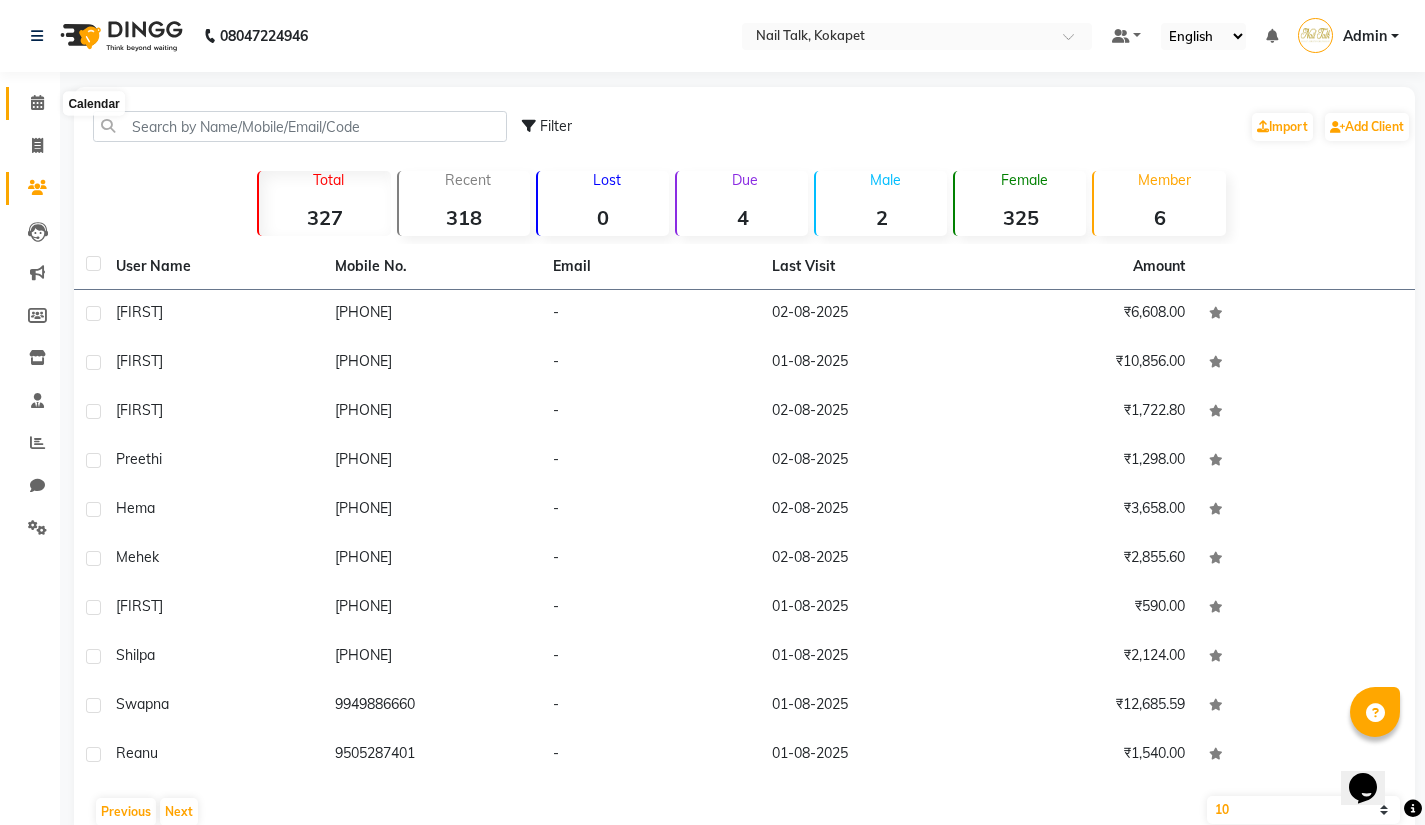 click 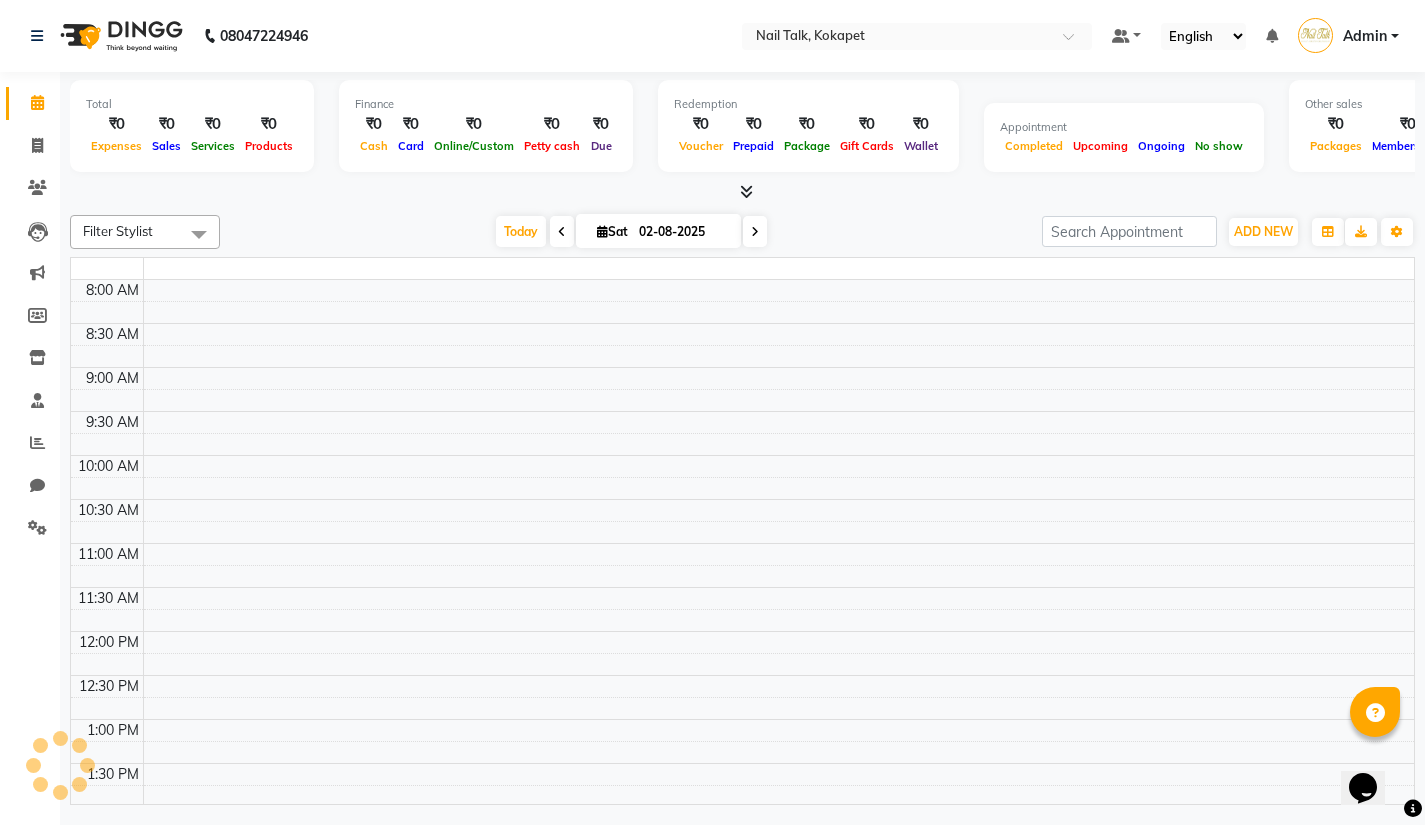 scroll, scrollTop: 0, scrollLeft: 0, axis: both 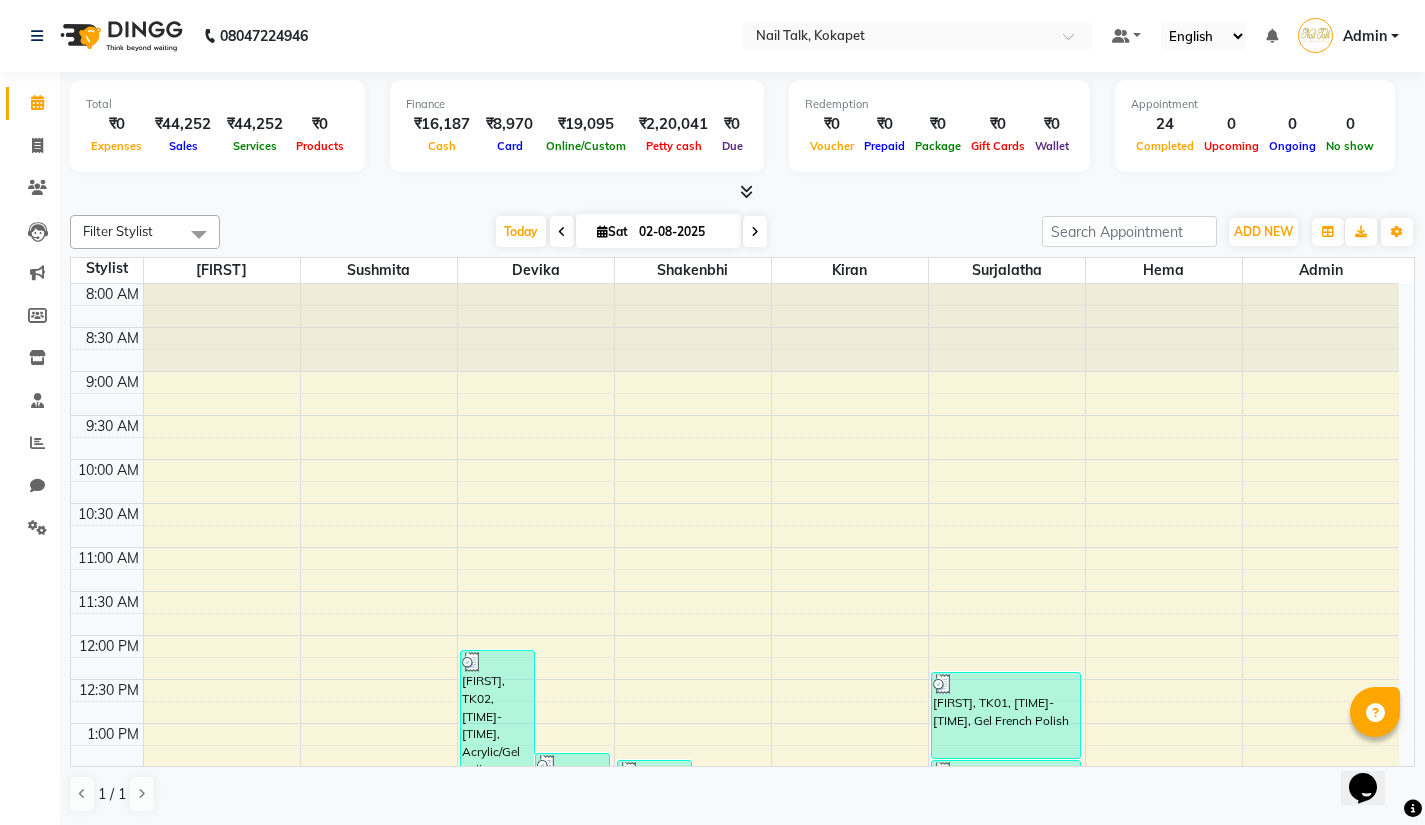click at bounding box center [755, 232] 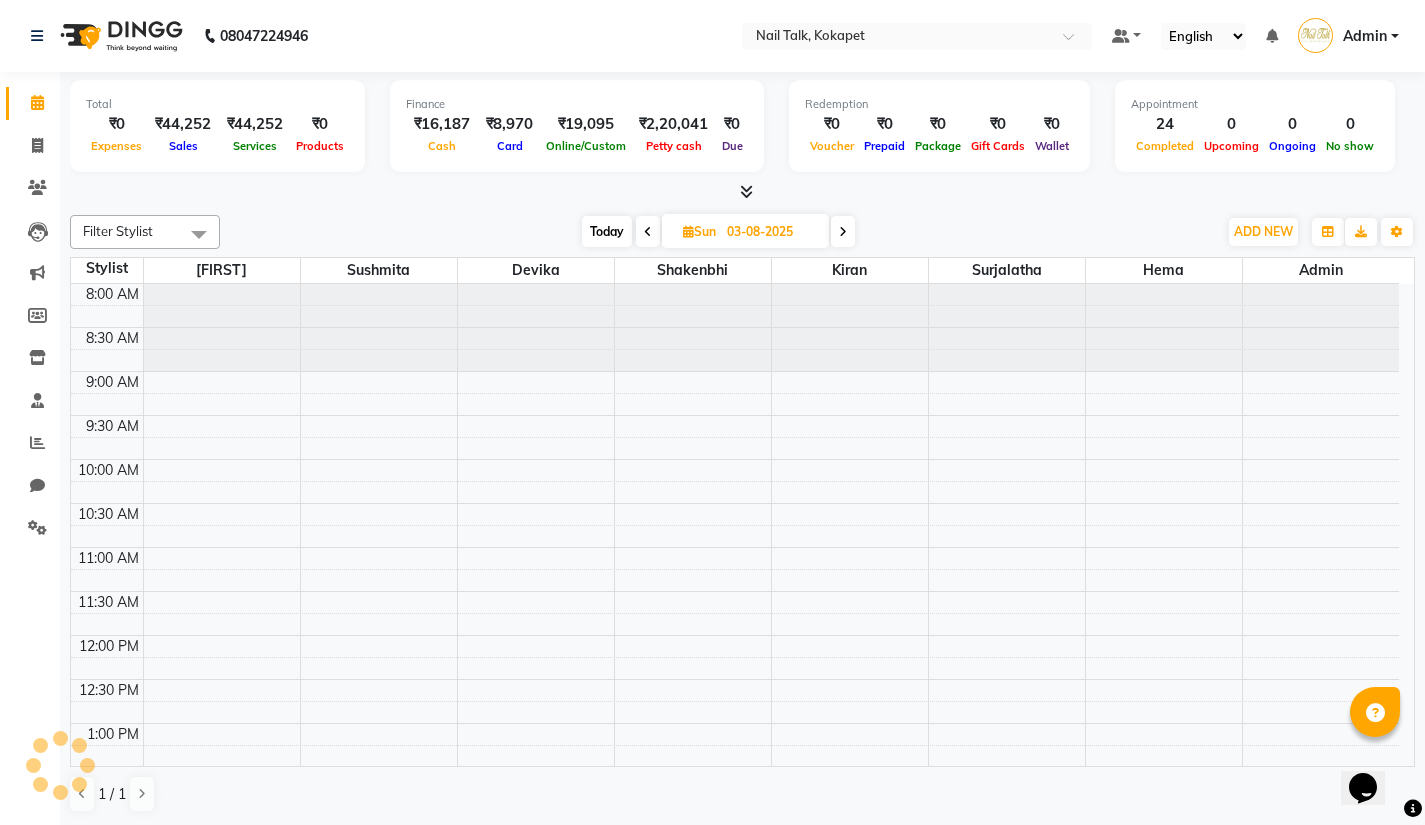 scroll, scrollTop: 660, scrollLeft: 0, axis: vertical 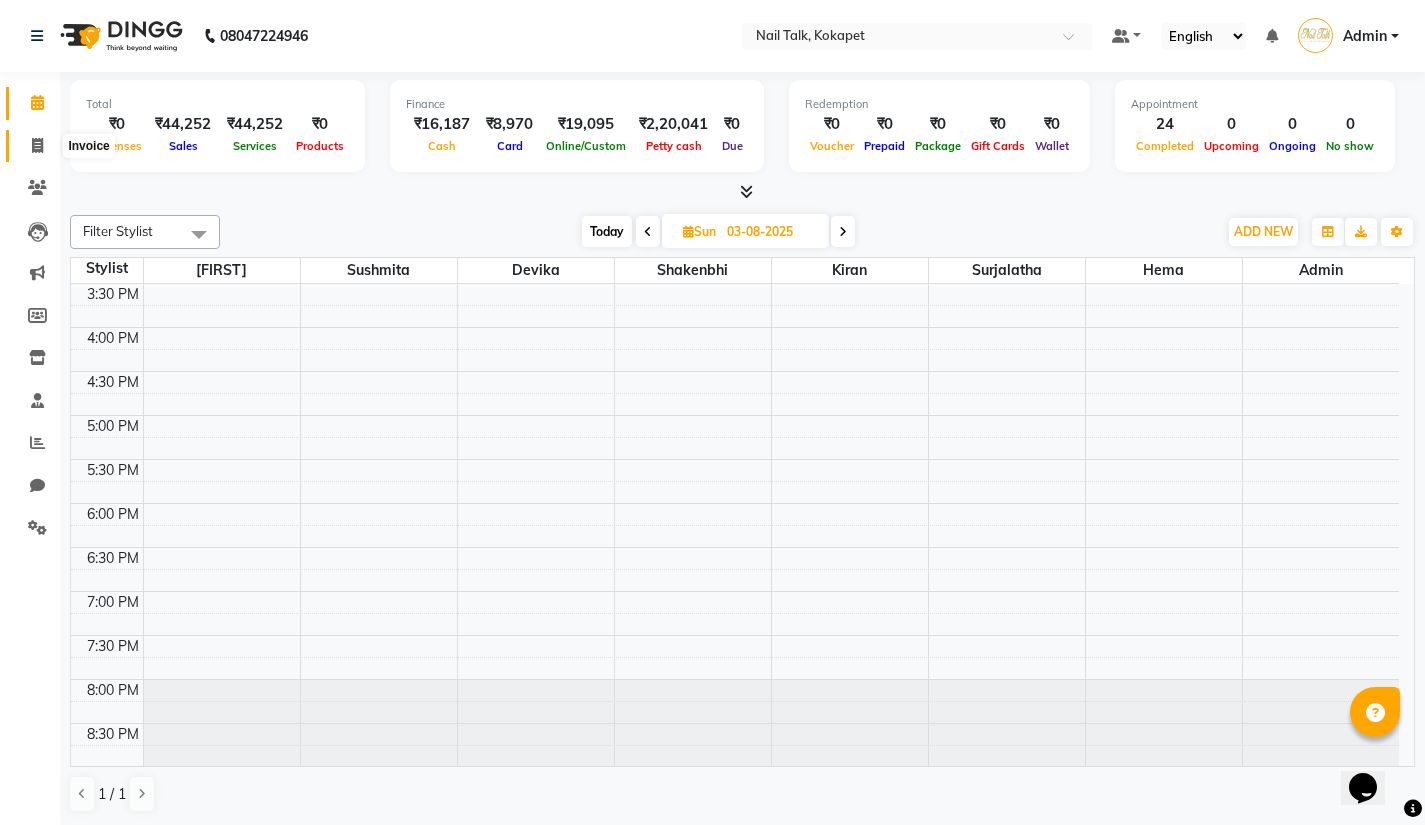 click 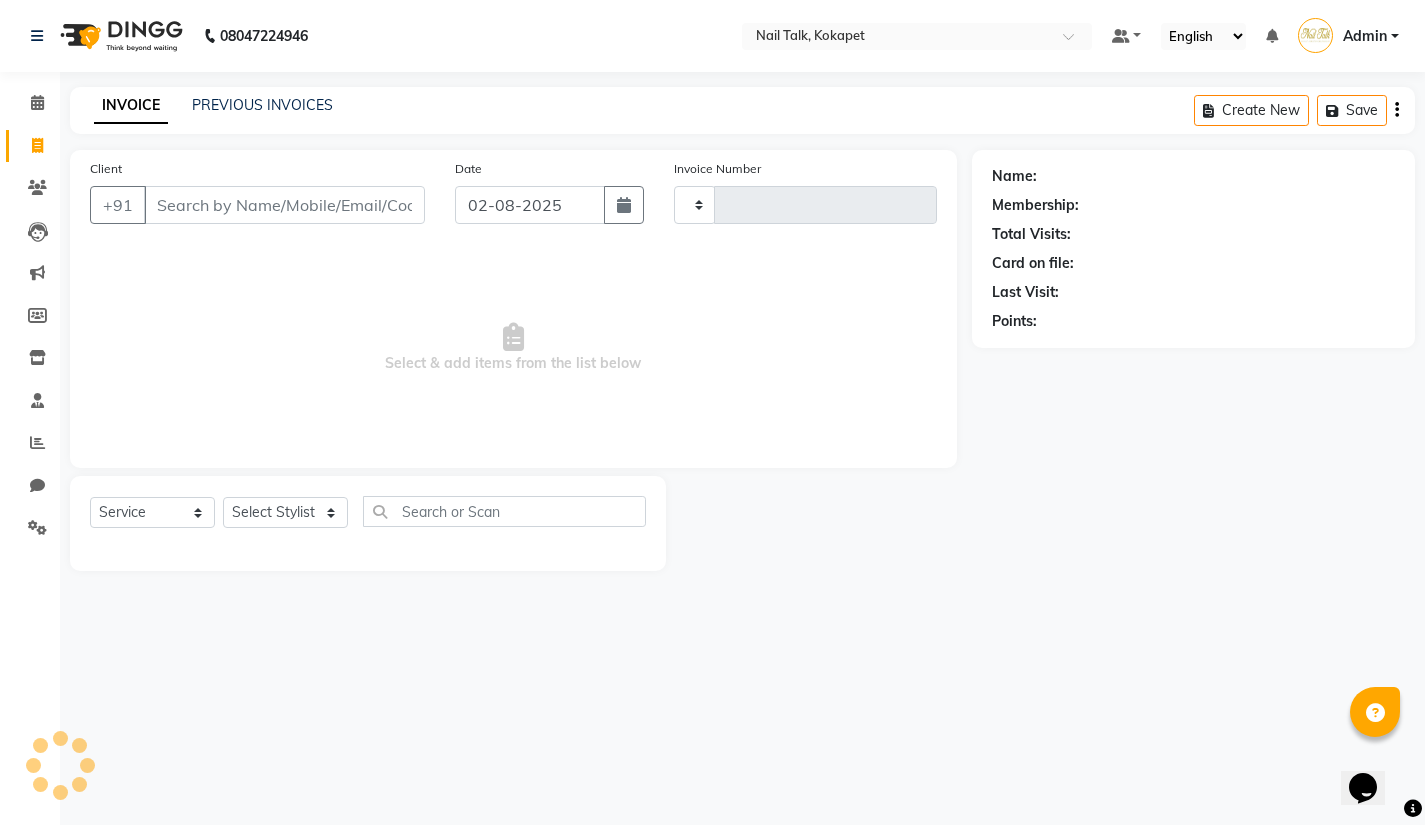 type on "0420" 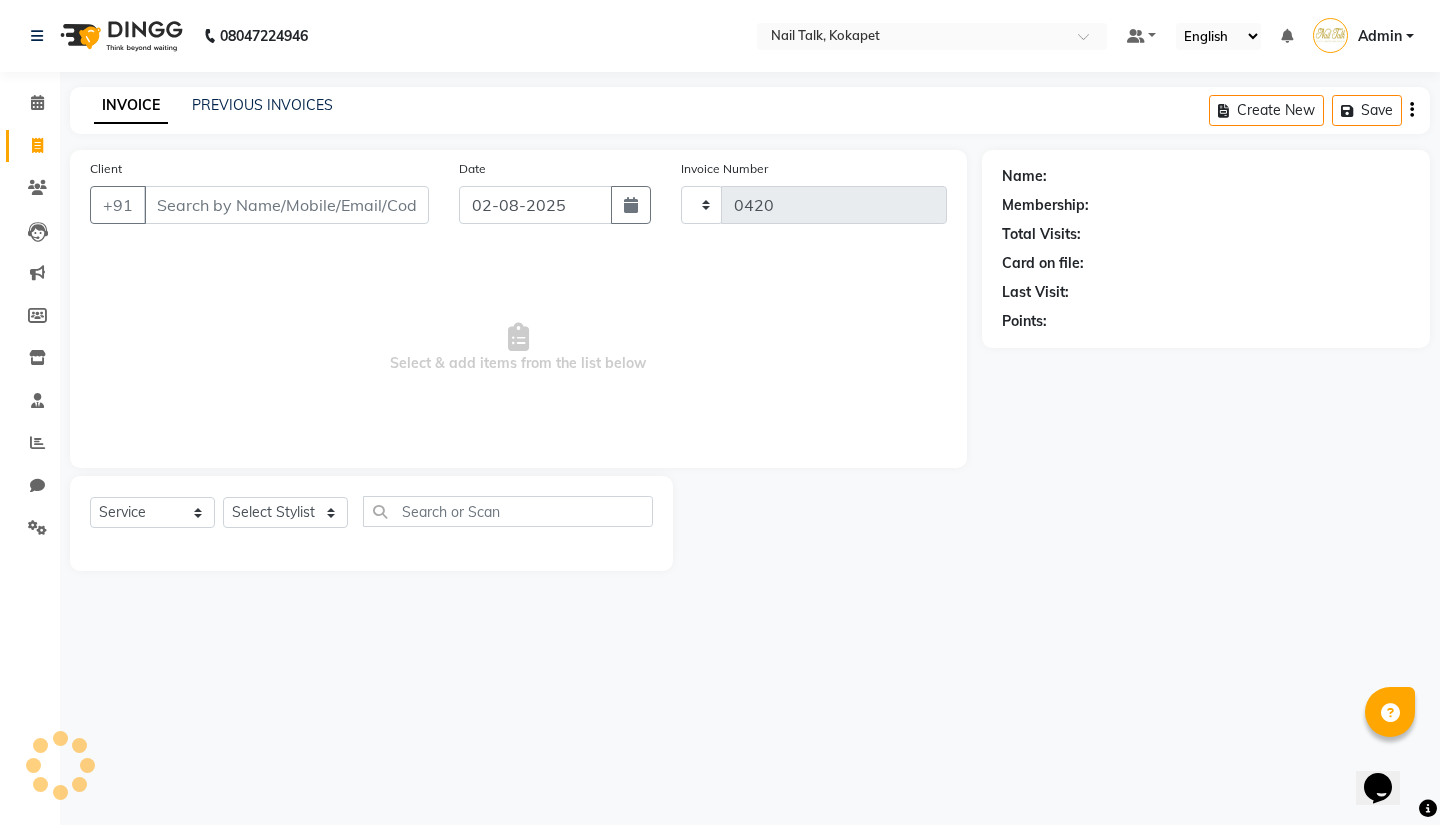 select on "8456" 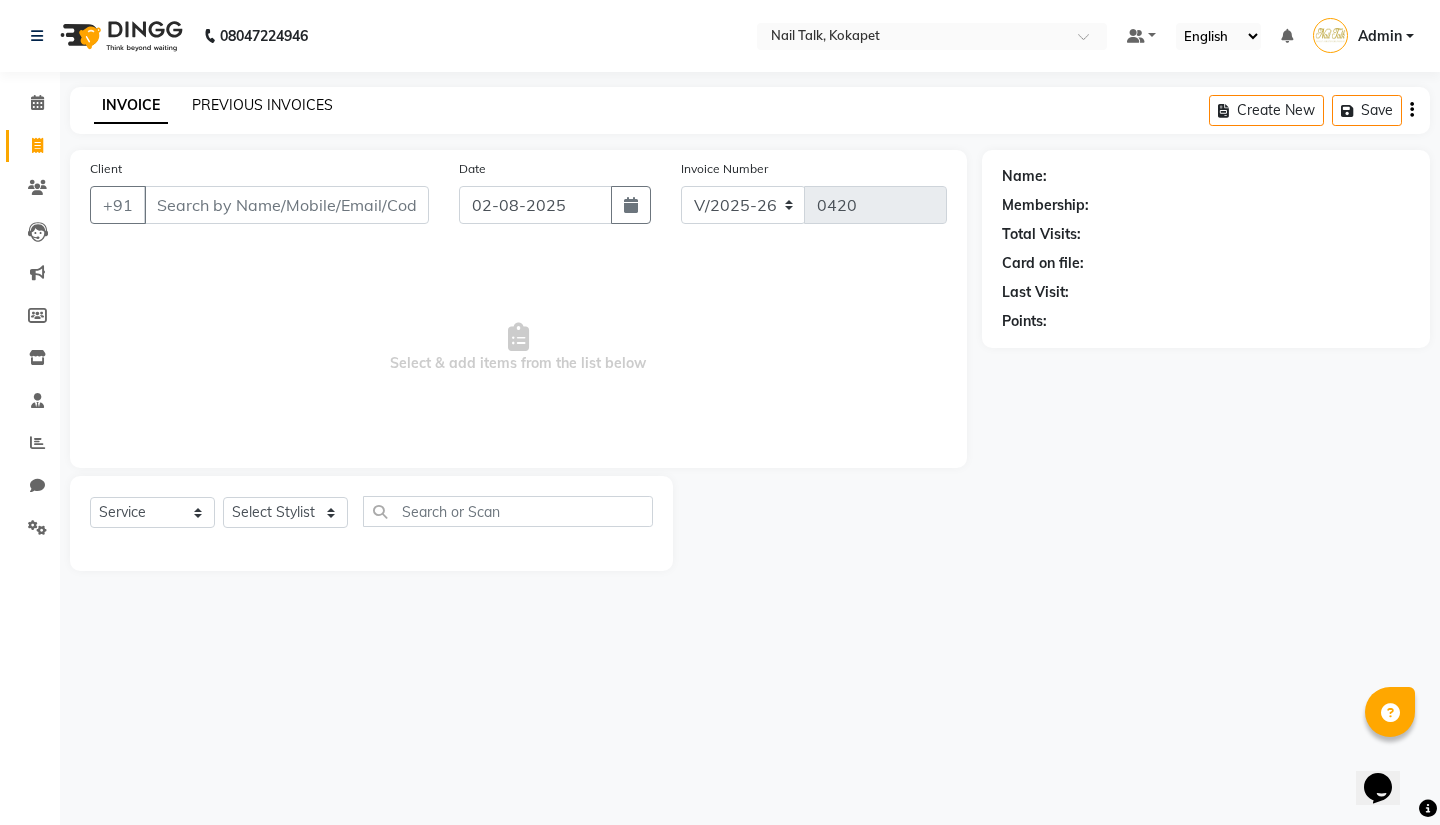click on "PREVIOUS INVOICES" 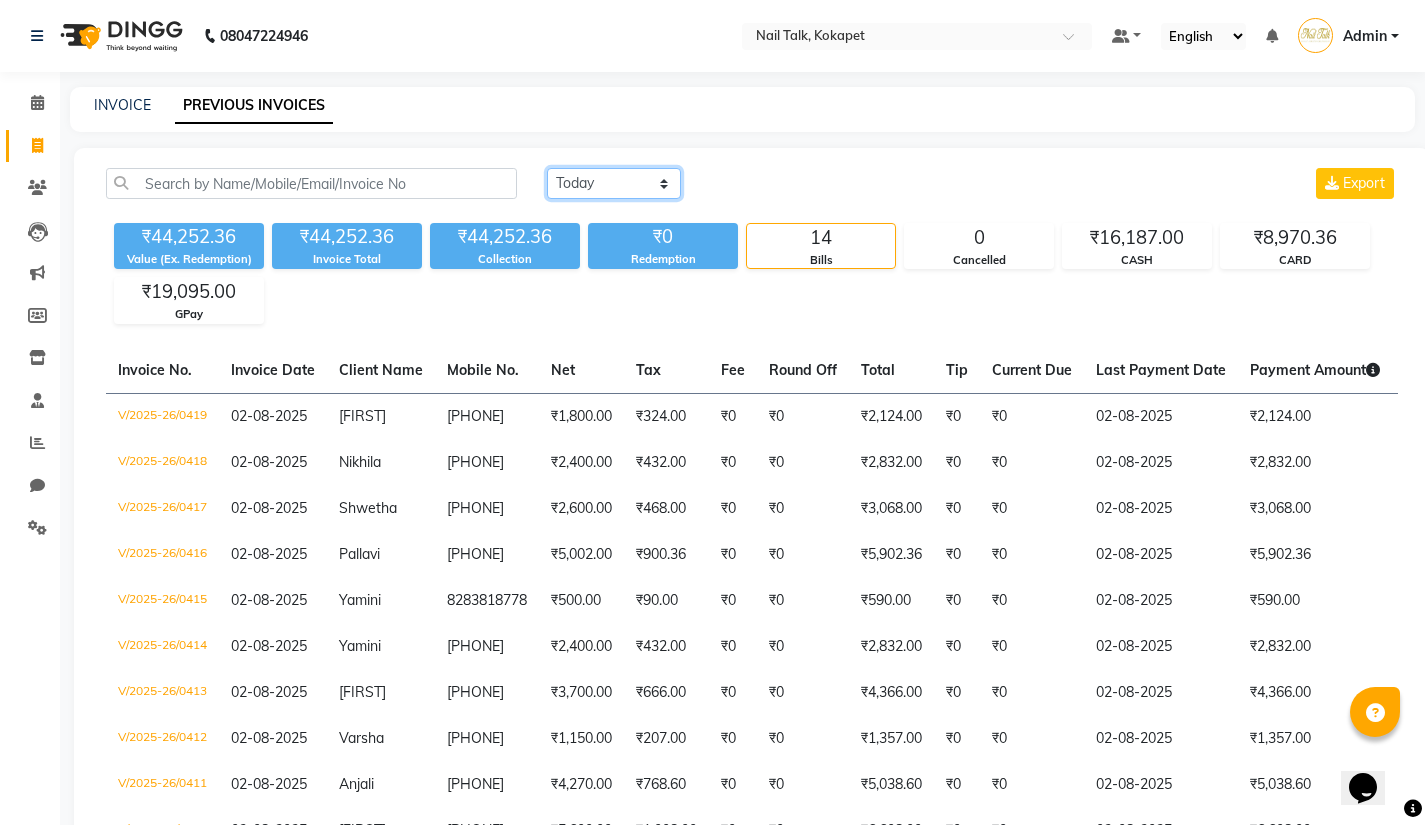 click on "Today Yesterday Custom Range" 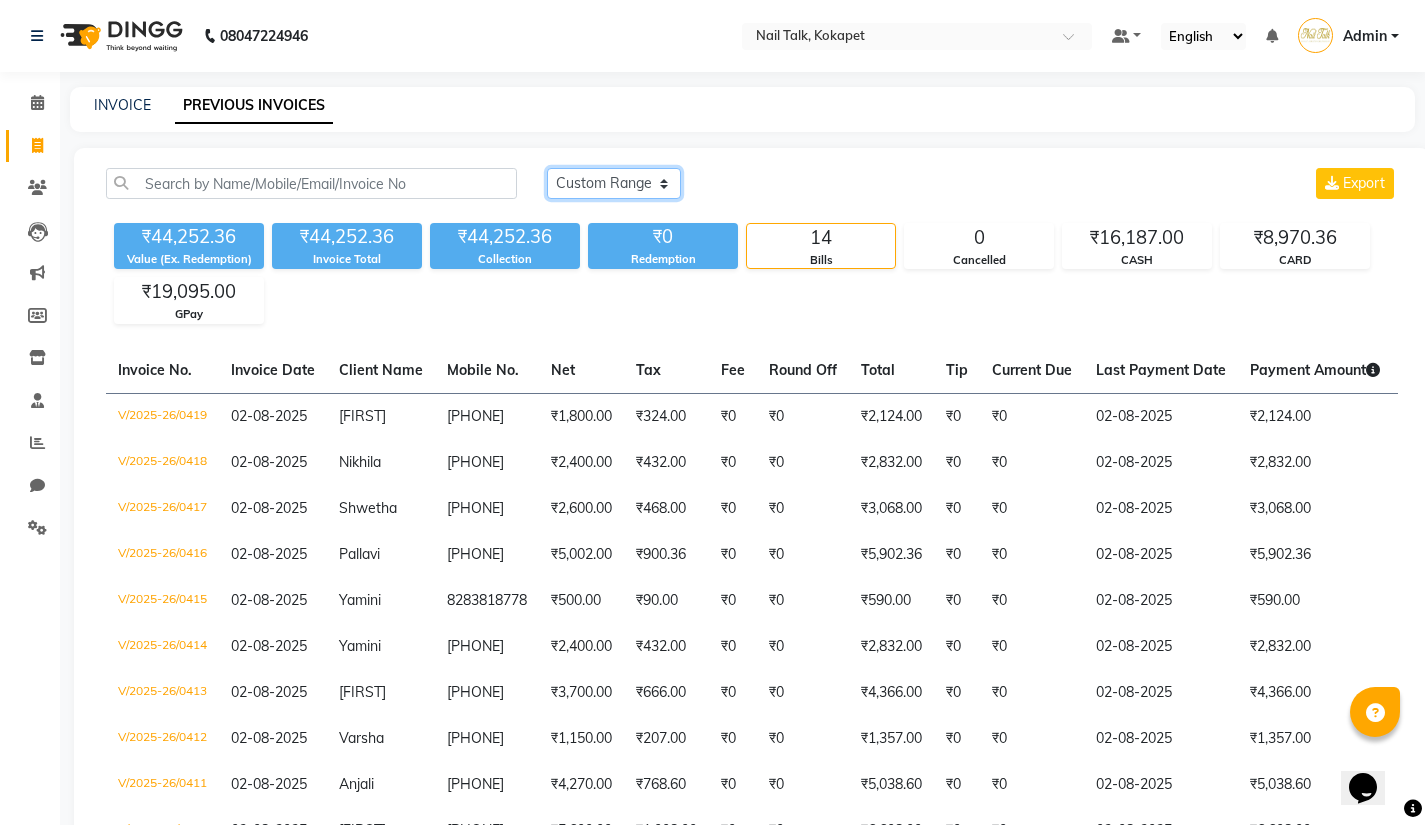 click on "Today Yesterday Custom Range" 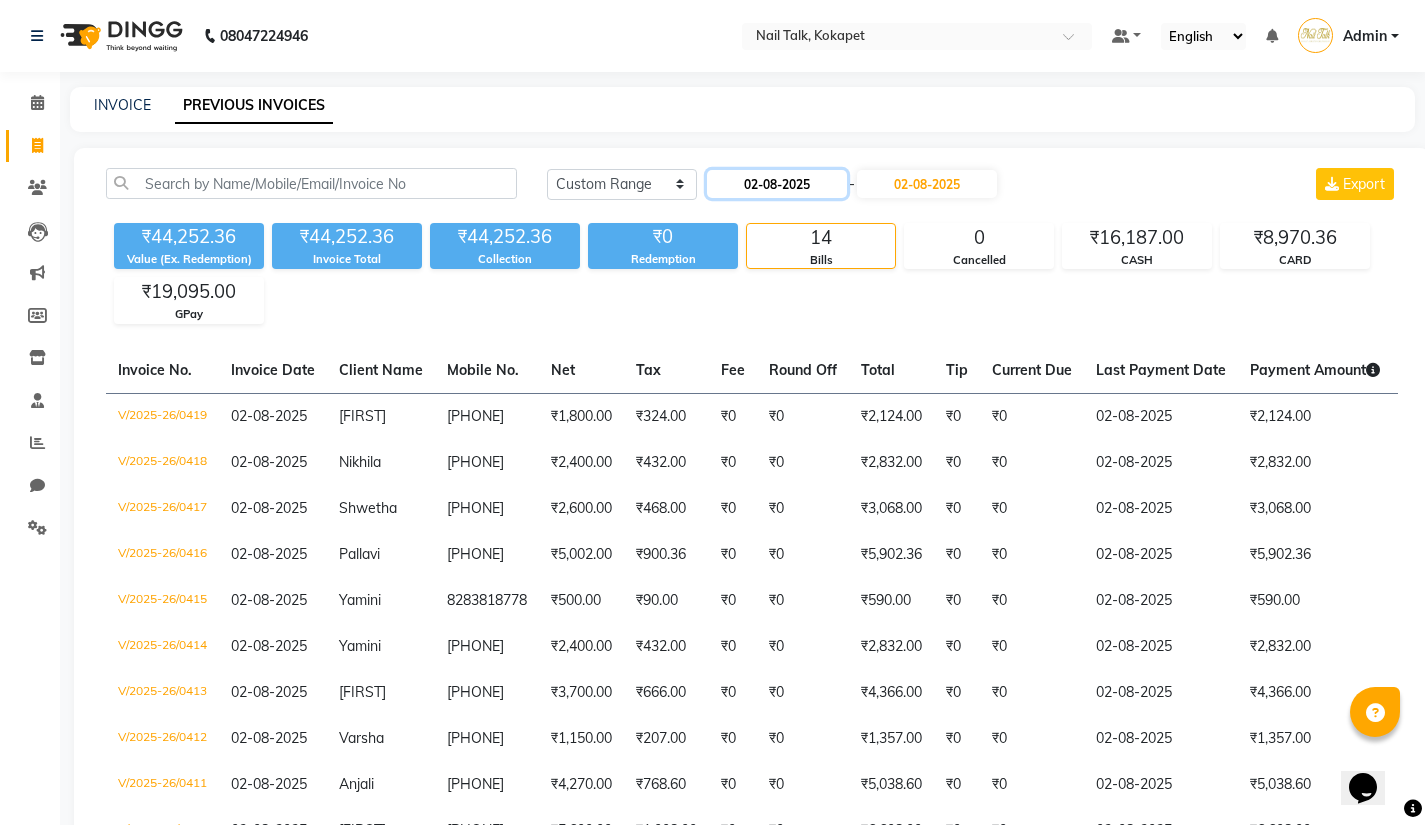click on "02-08-2025" 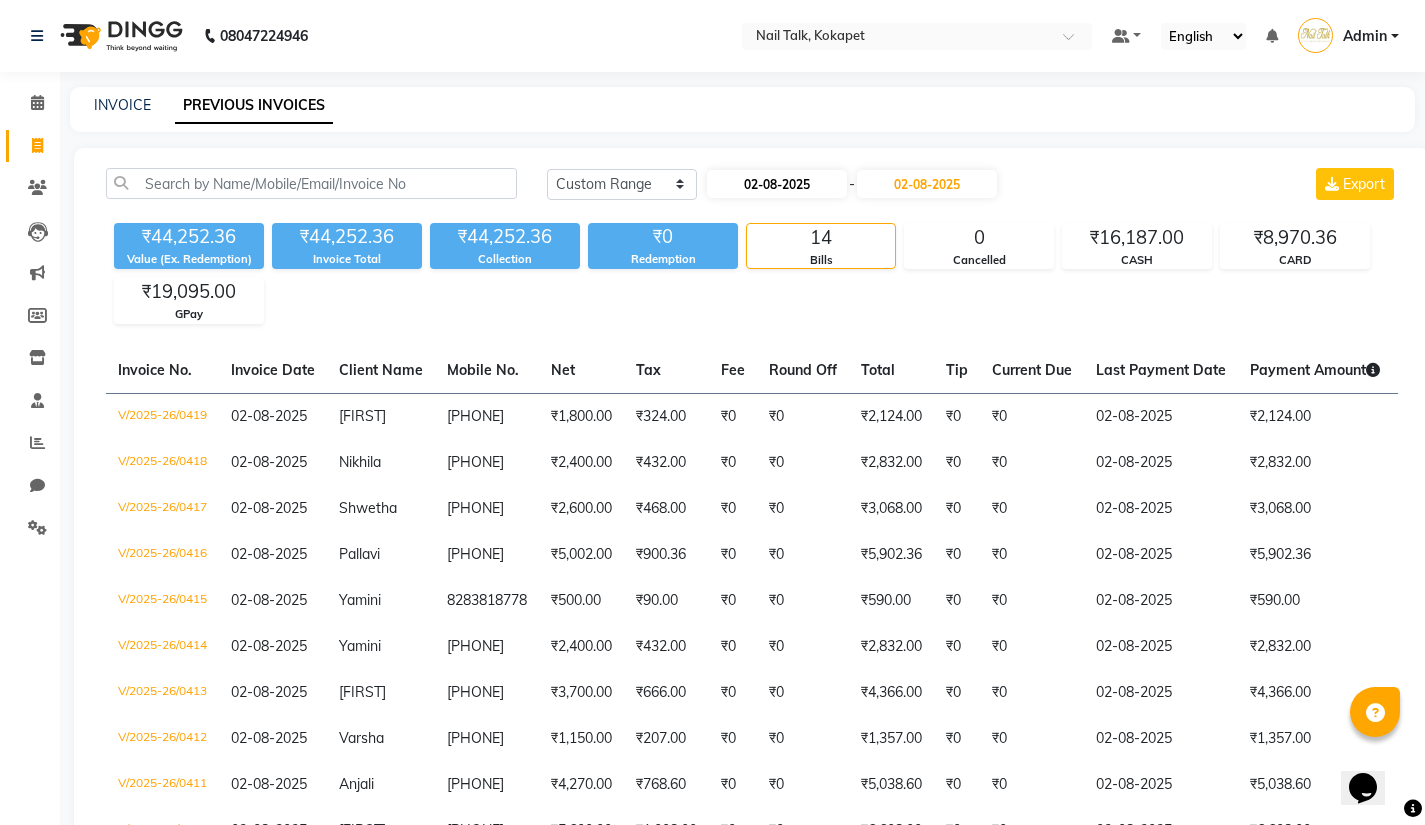 select on "8" 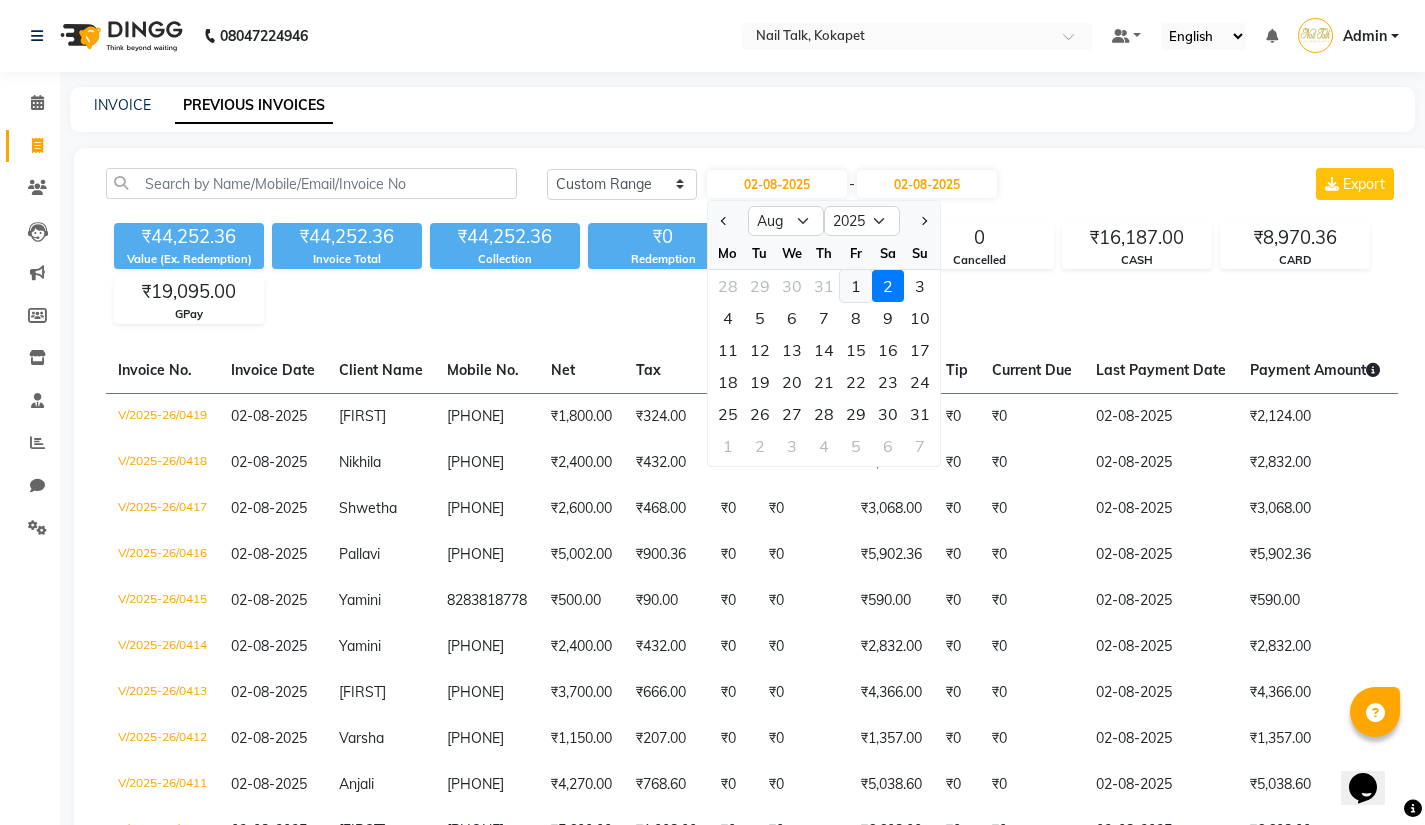 click on "1" 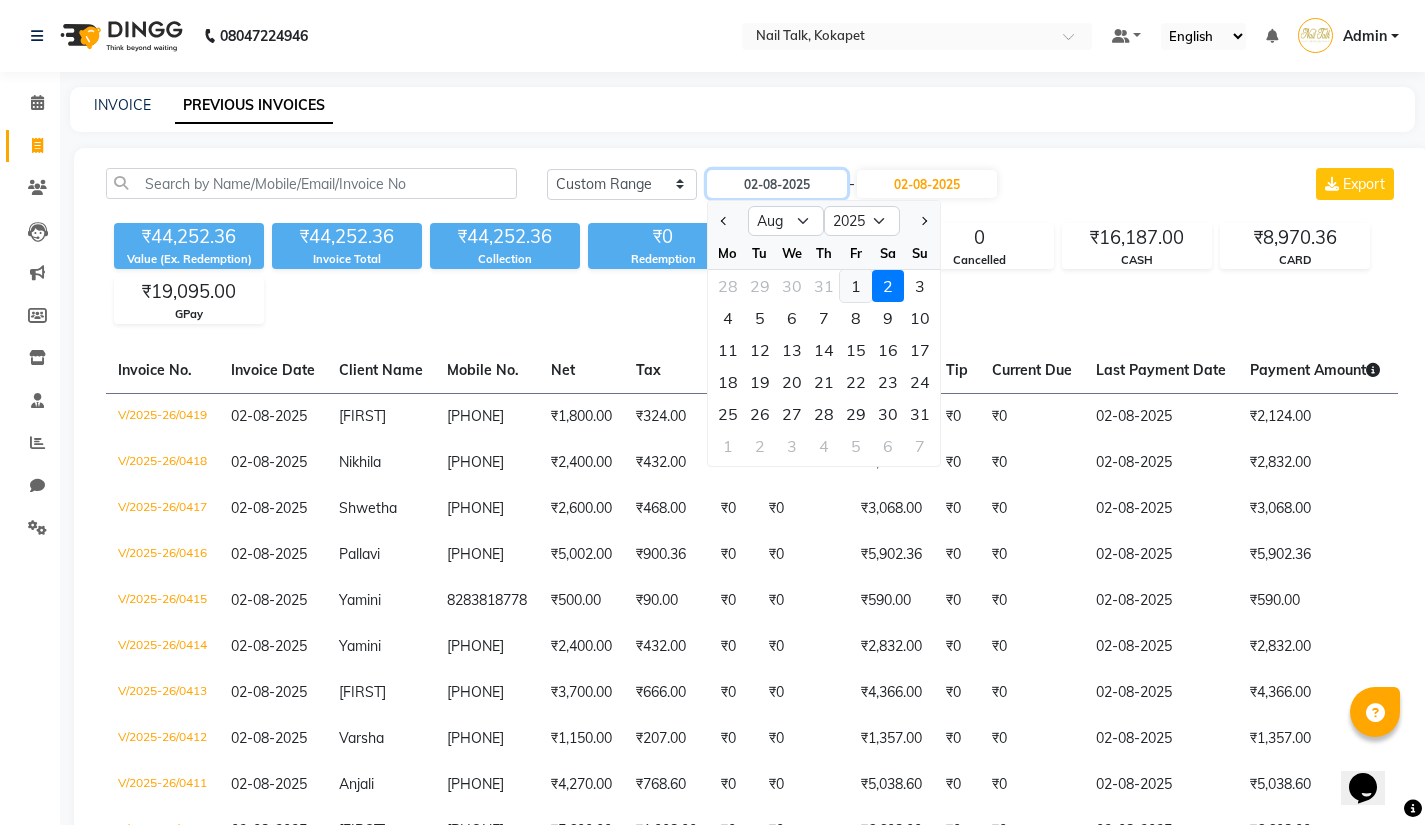 type on "01-08-2025" 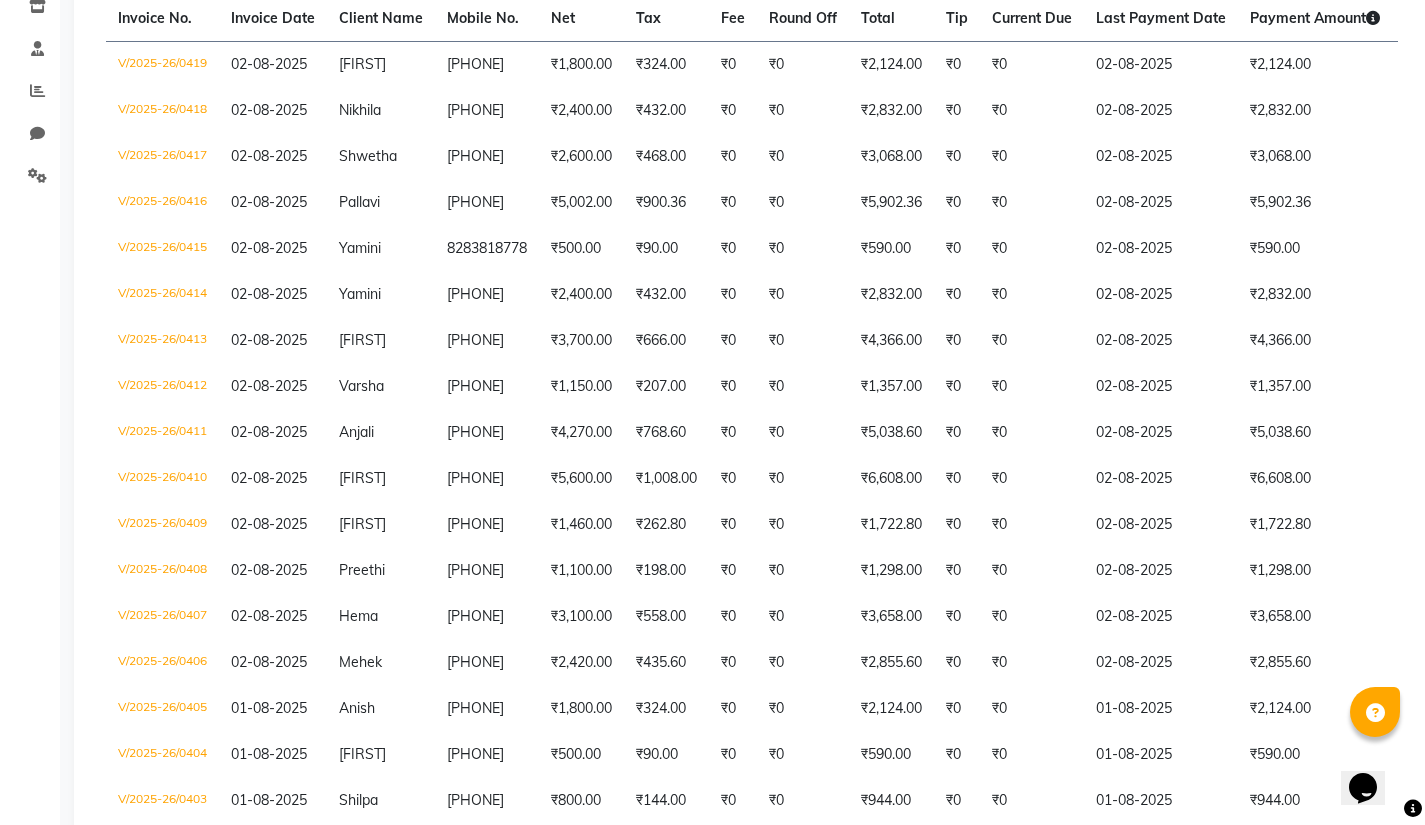 scroll, scrollTop: 353, scrollLeft: 0, axis: vertical 